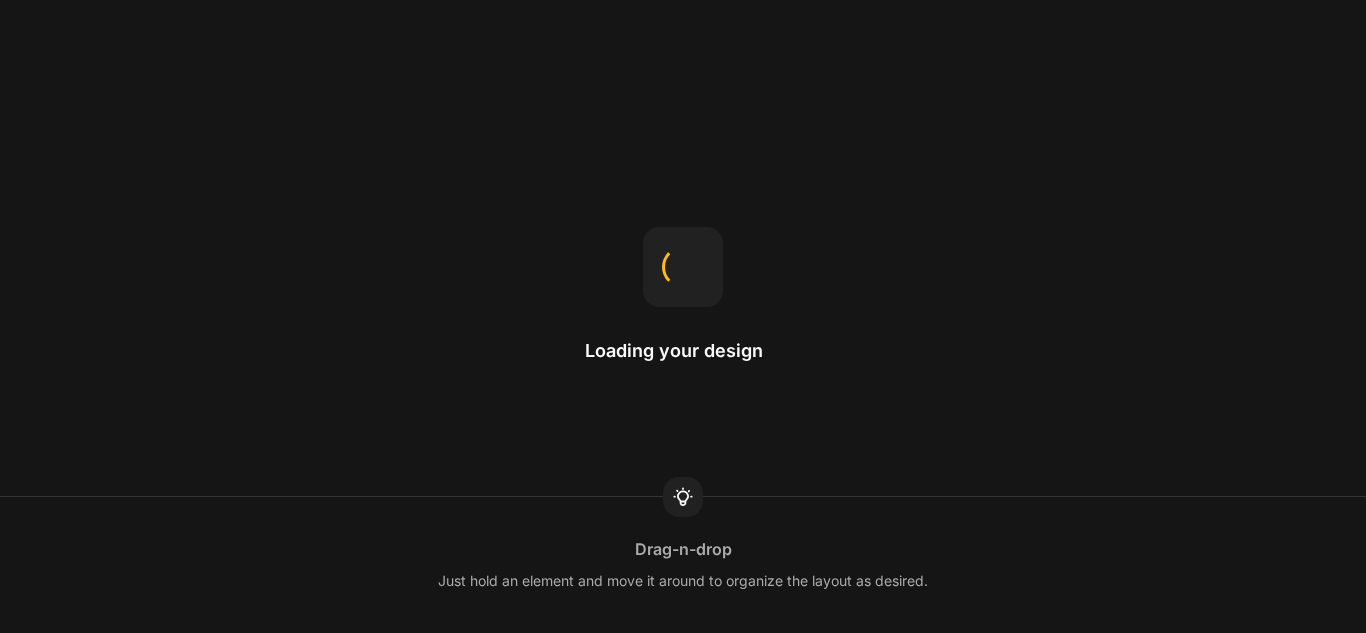 scroll, scrollTop: 0, scrollLeft: 0, axis: both 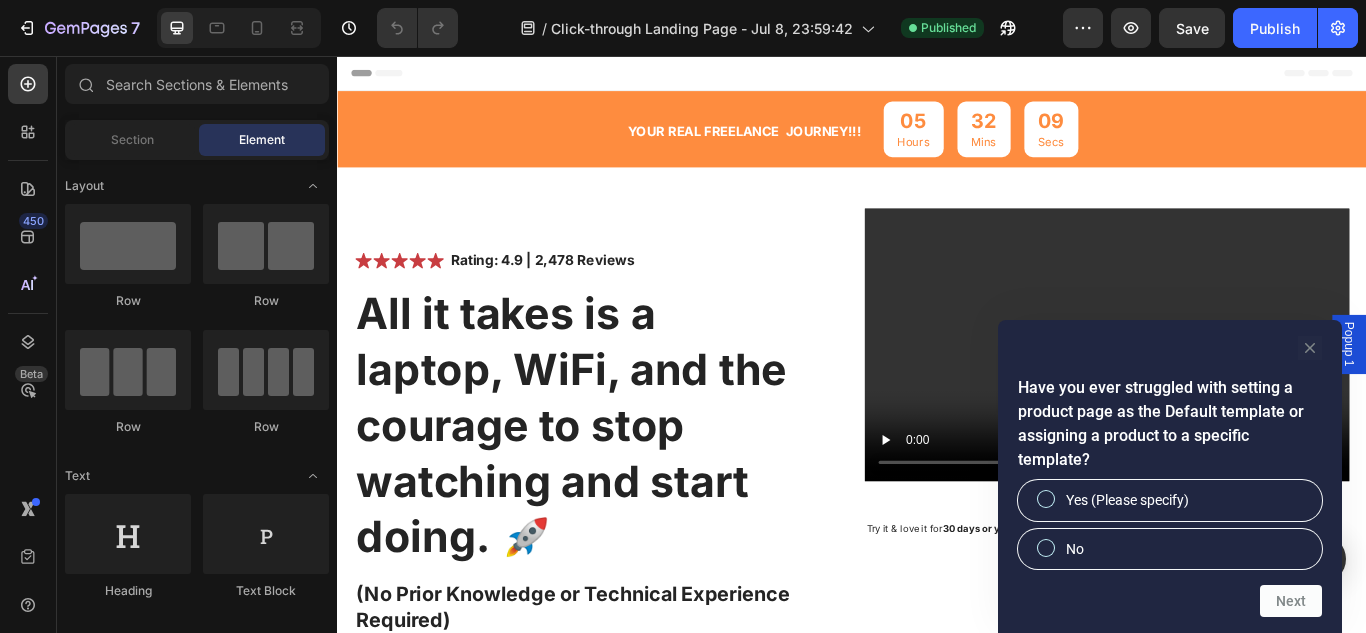 click 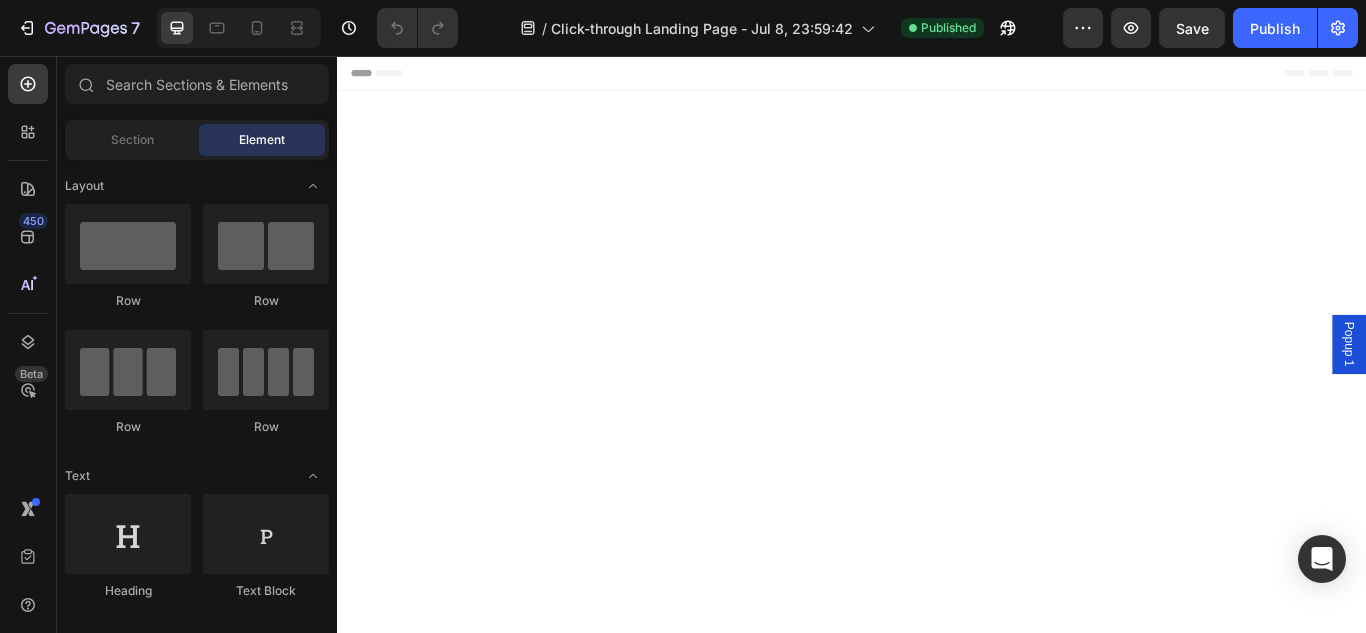 scroll, scrollTop: 1320, scrollLeft: 0, axis: vertical 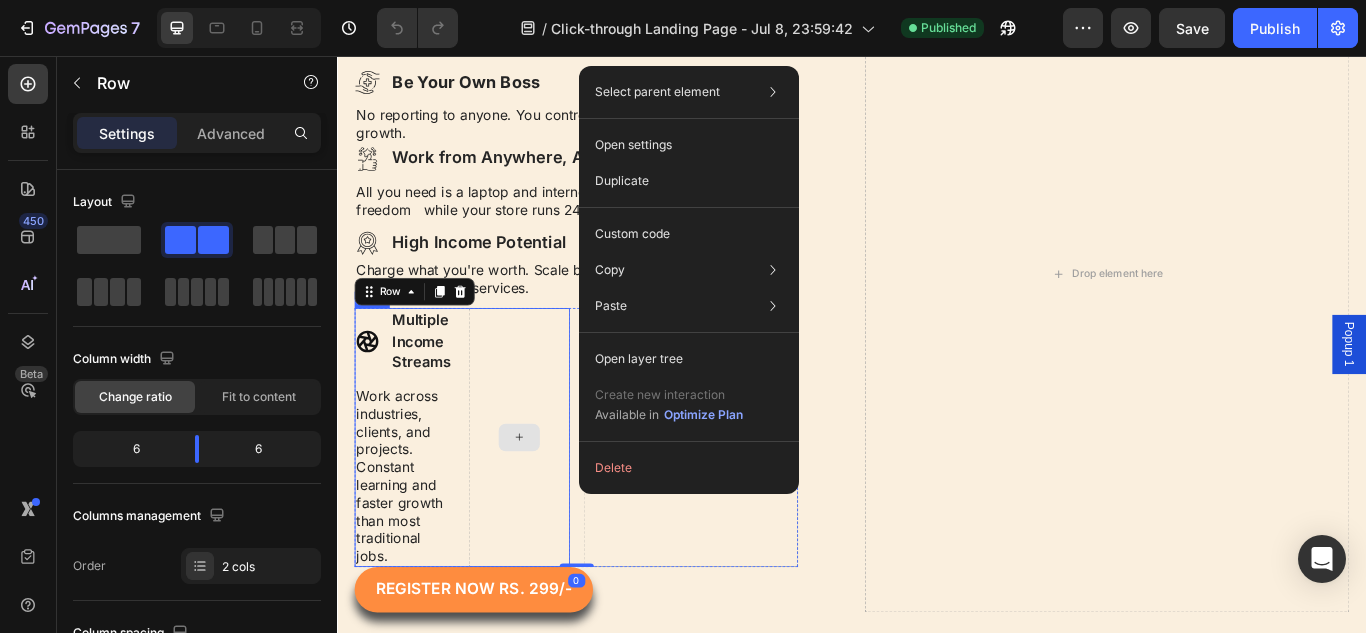 click at bounding box center [549, 501] 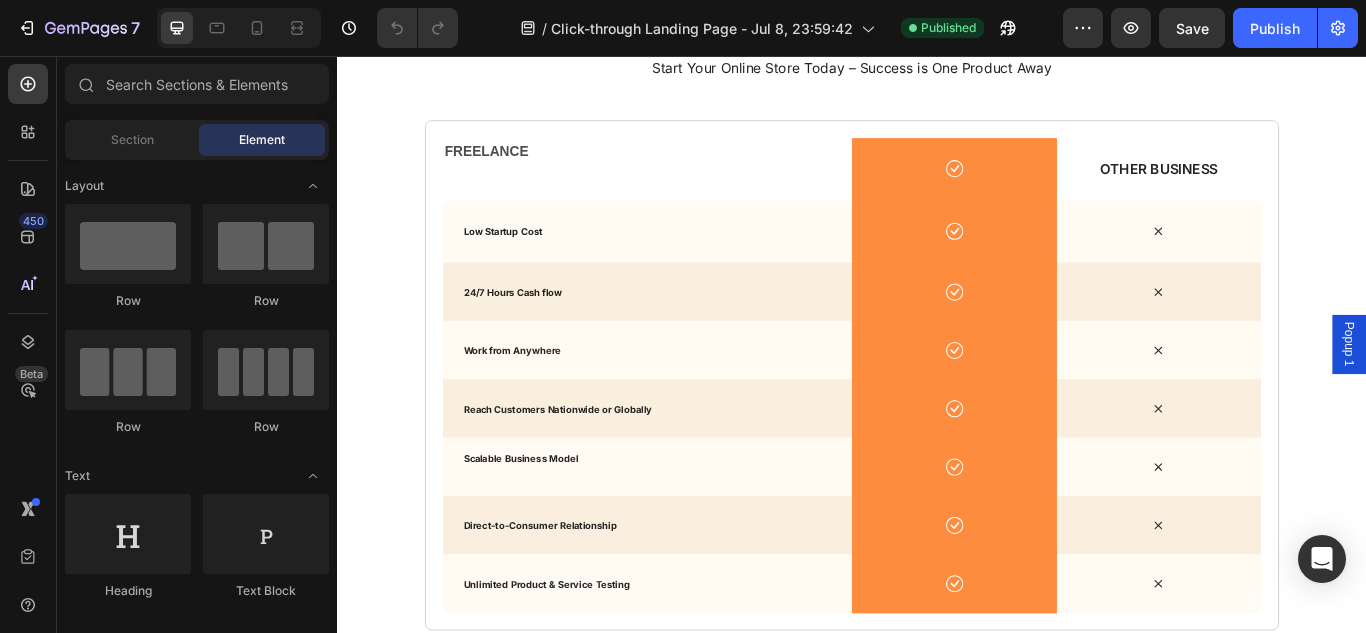 scroll, scrollTop: 2894, scrollLeft: 0, axis: vertical 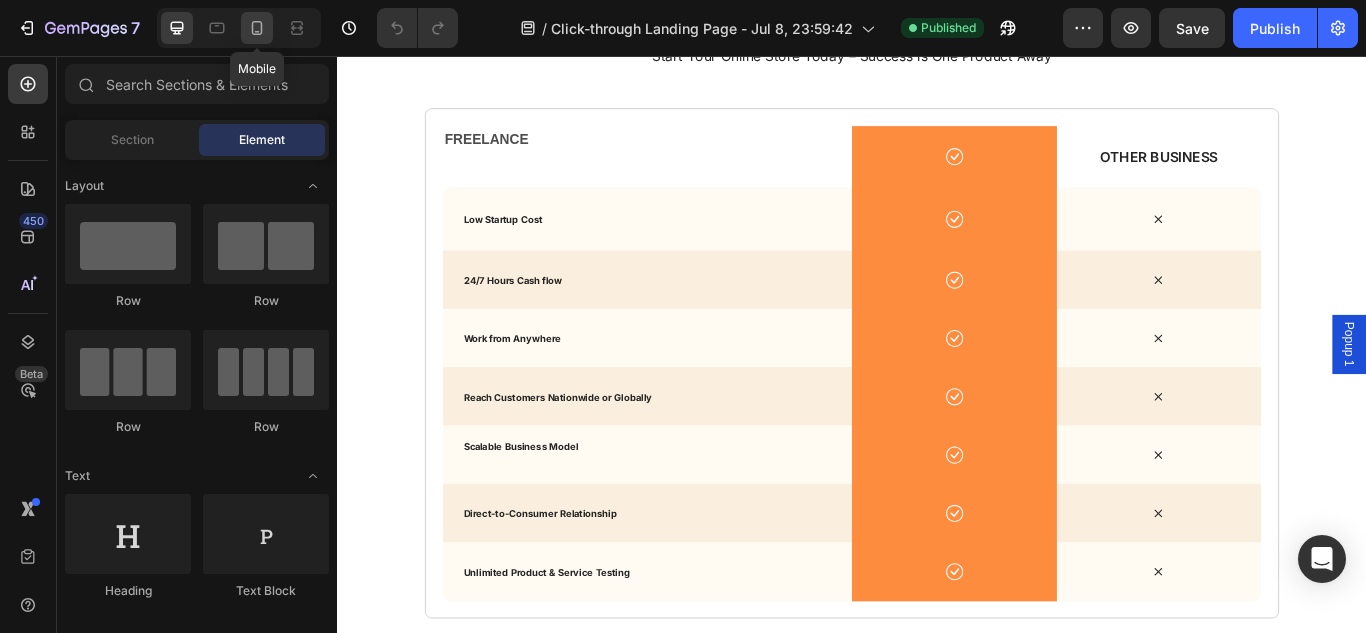 click 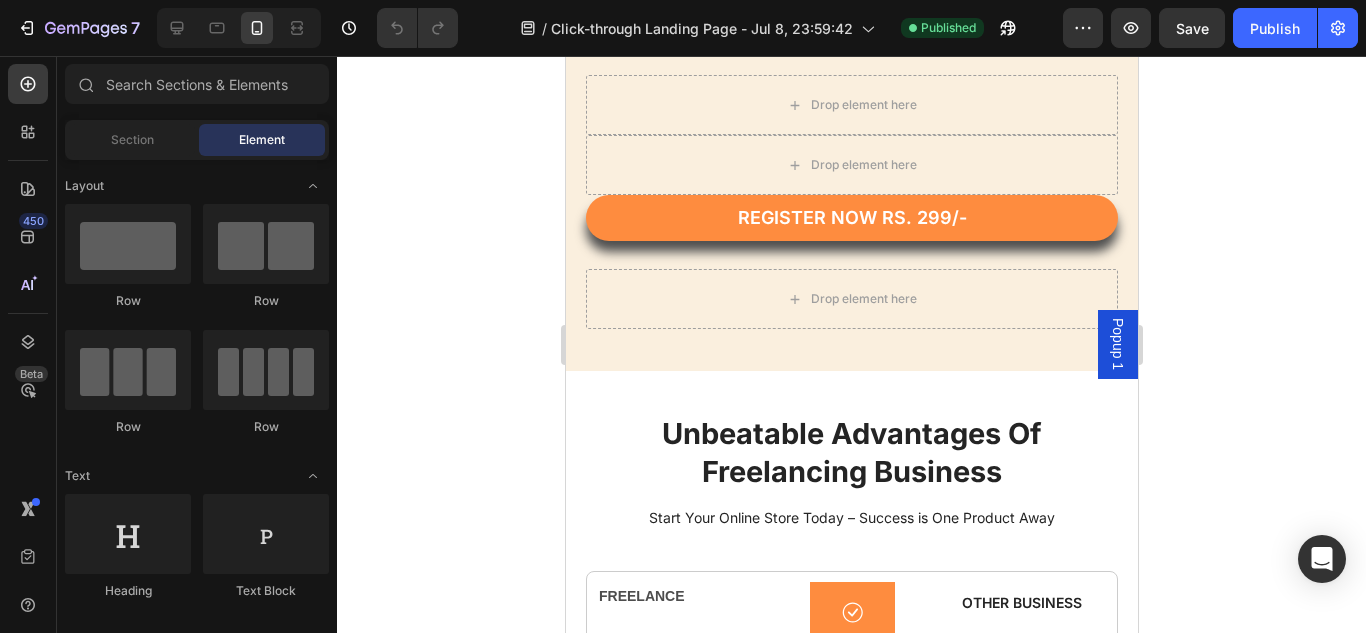 scroll, scrollTop: 1976, scrollLeft: 0, axis: vertical 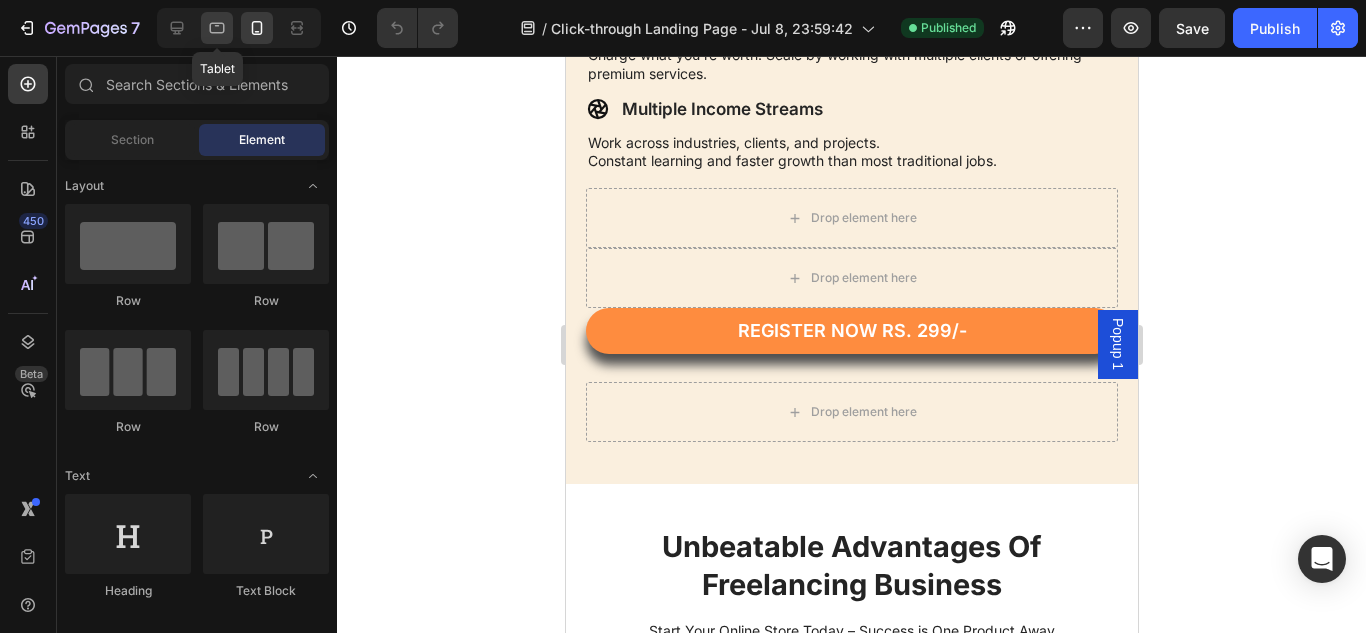 click 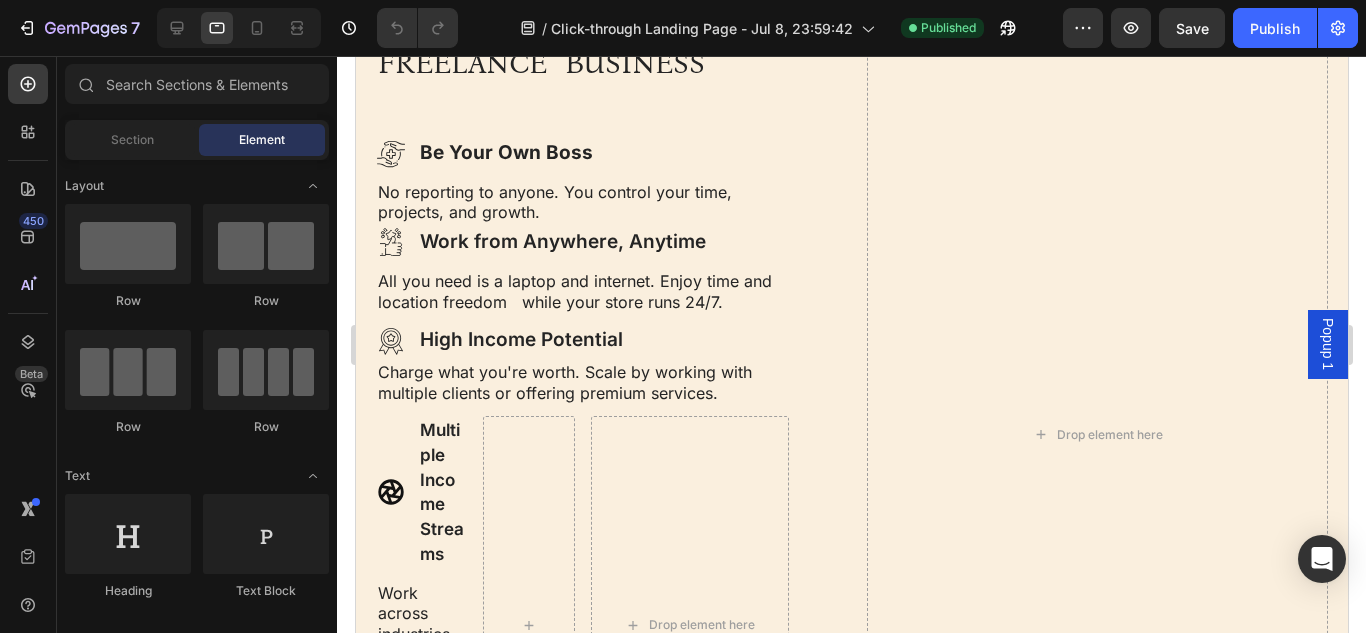 scroll, scrollTop: 2203, scrollLeft: 0, axis: vertical 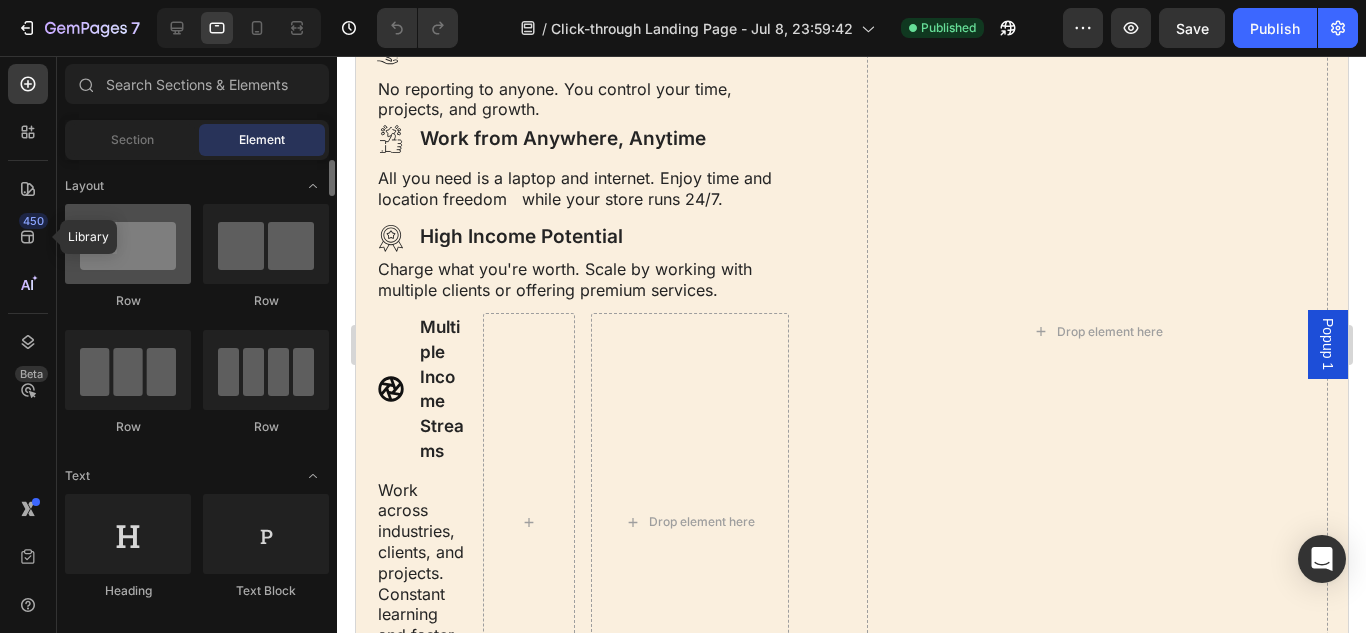 click at bounding box center (128, 244) 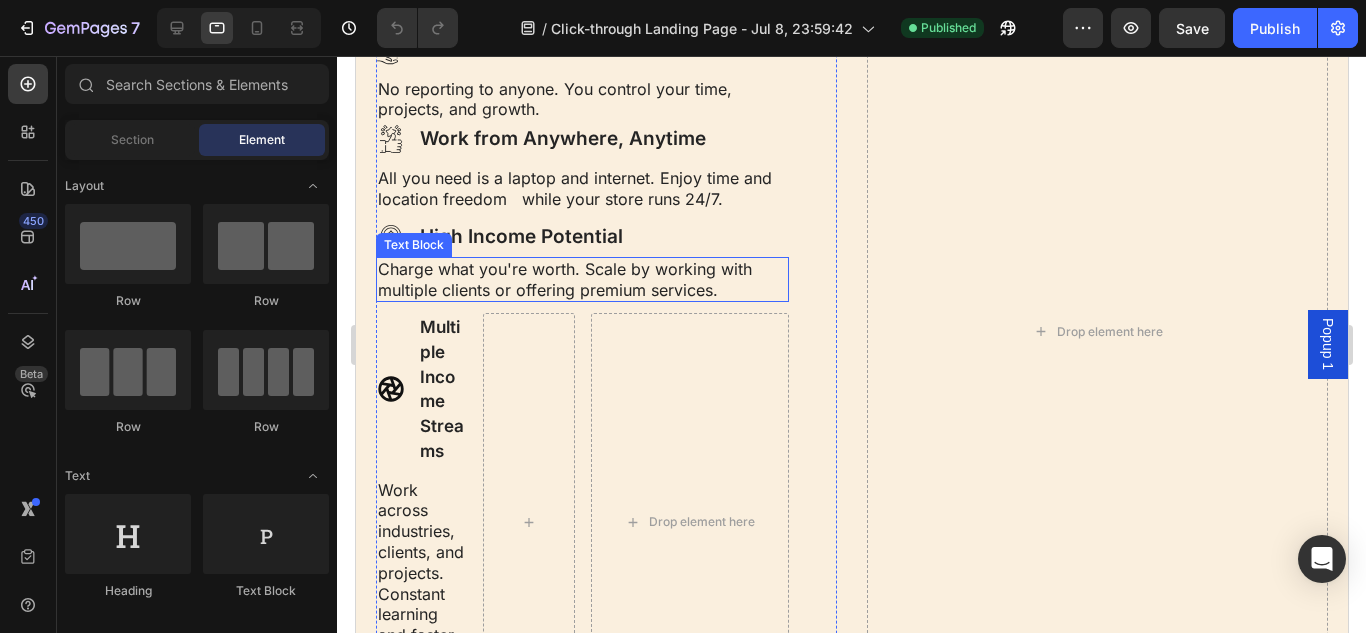 click on "Charge what you're worth. Scale by working with multiple clients or offering premium services." at bounding box center (581, 280) 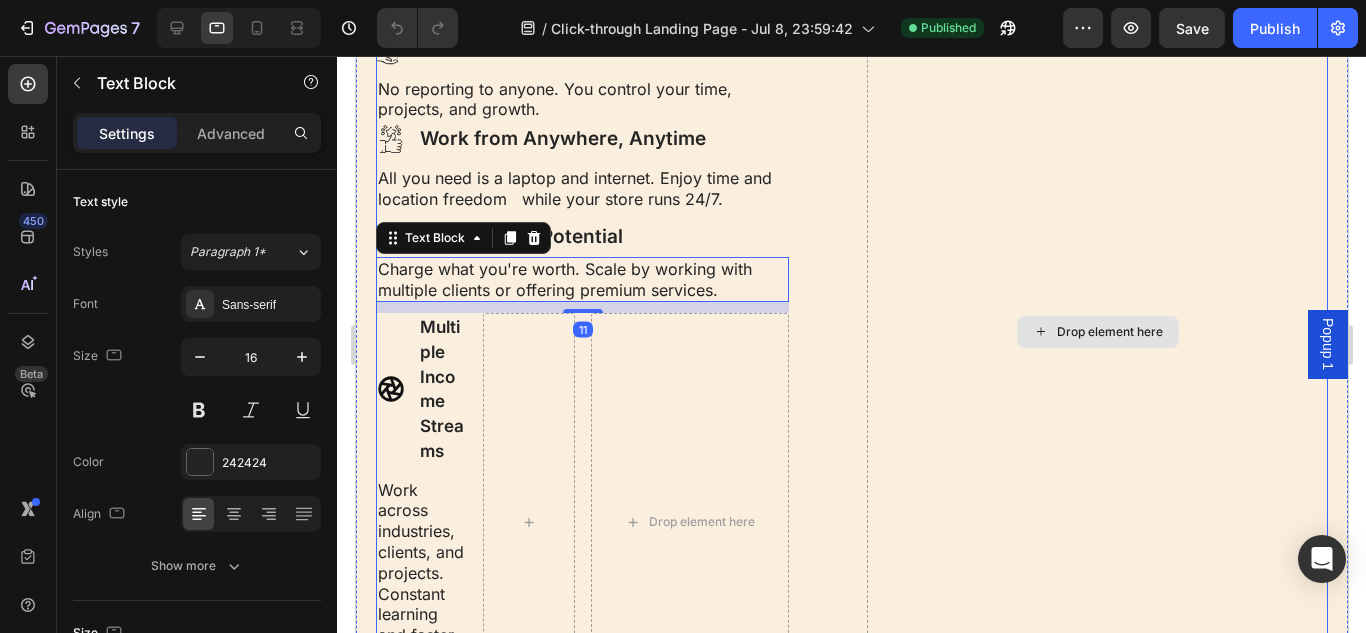 click on "Drop element here" at bounding box center [1096, 331] 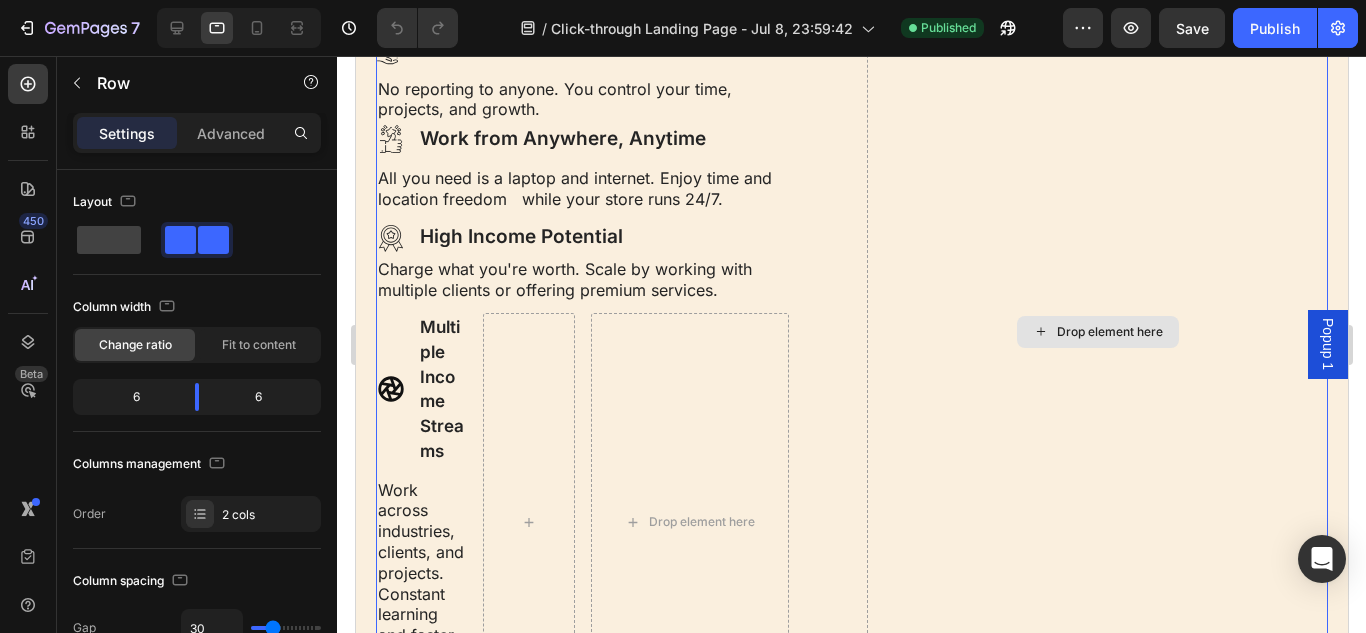 click on "Drop element here" at bounding box center (1096, 331) 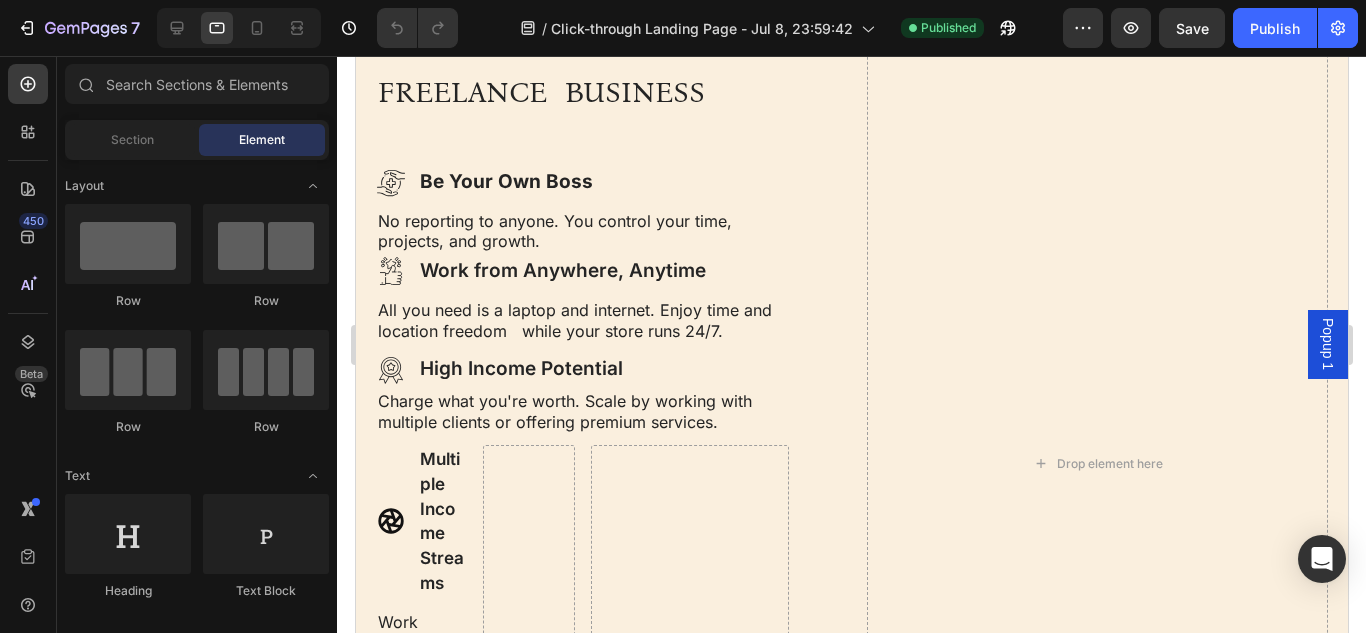 scroll, scrollTop: 1925, scrollLeft: 0, axis: vertical 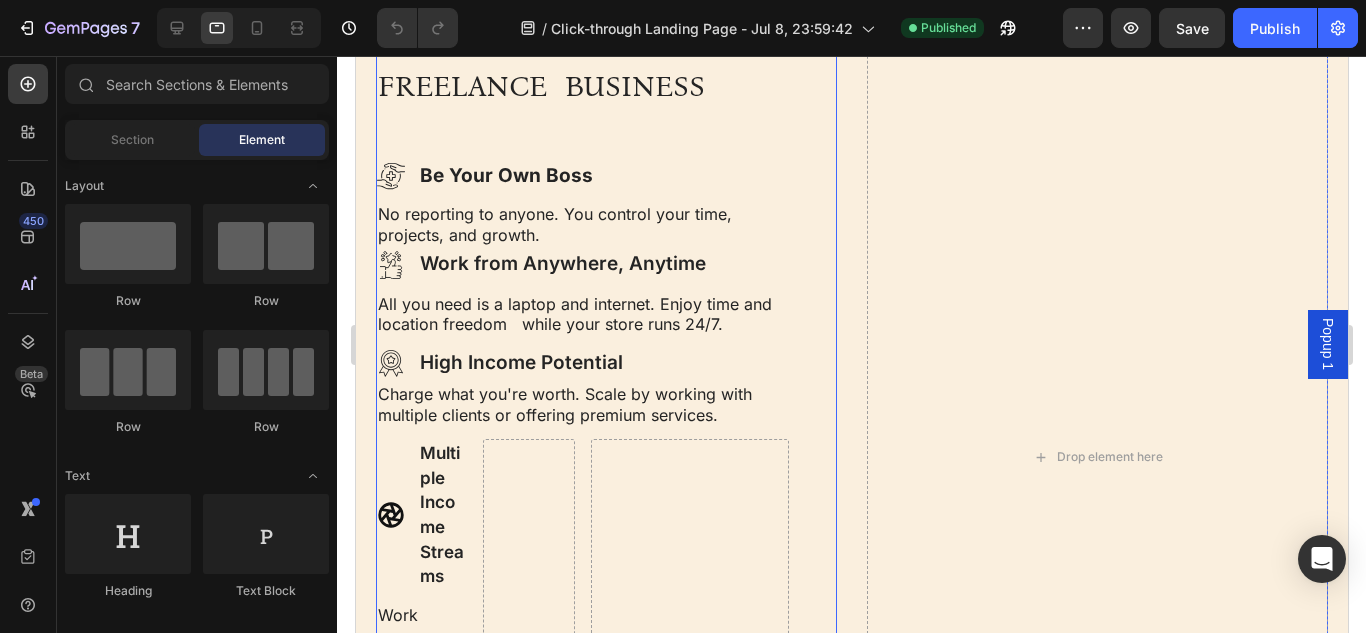 click on "REASONS  TO CHOOSE FREELANCE  BUSINESS Heading
Icon Be Your Own Boss Text Block Row  No reporting to anyone. You control your time, projects, and growth. Text Block
Icon Work from Anywhere, Anytime Text Block Row All you need is a laptop and internet. Enjoy time and location freedom   while your store runs 24/7. Text Block
Icon  High Income Potential Text Block Row Charge what you're worth. Scale by working with multiple clients or offering premium services. Text Block
Icon Multiple Income Streams Text Block Row Work across industries, clients, and projects. Constant learning and faster growth than most traditional jobs. Text Block
Row
Drop element here Row Register NOW rS. 299/- Button" at bounding box center (581, 457) 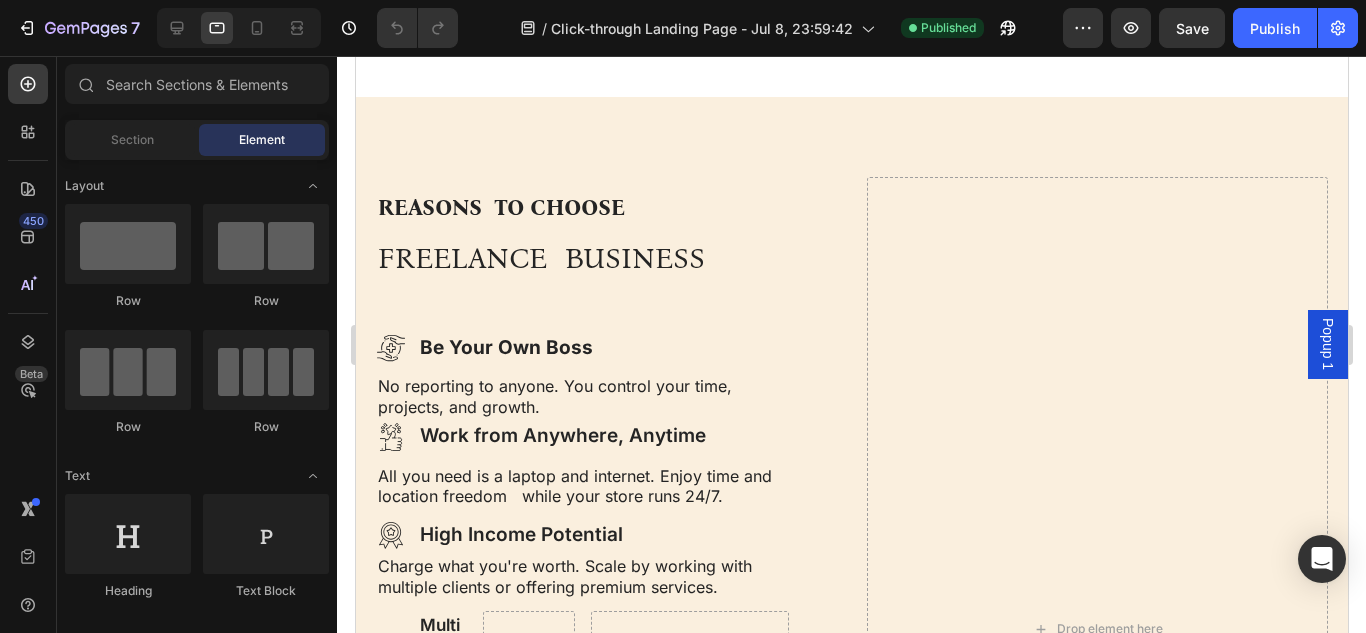 scroll, scrollTop: 1652, scrollLeft: 0, axis: vertical 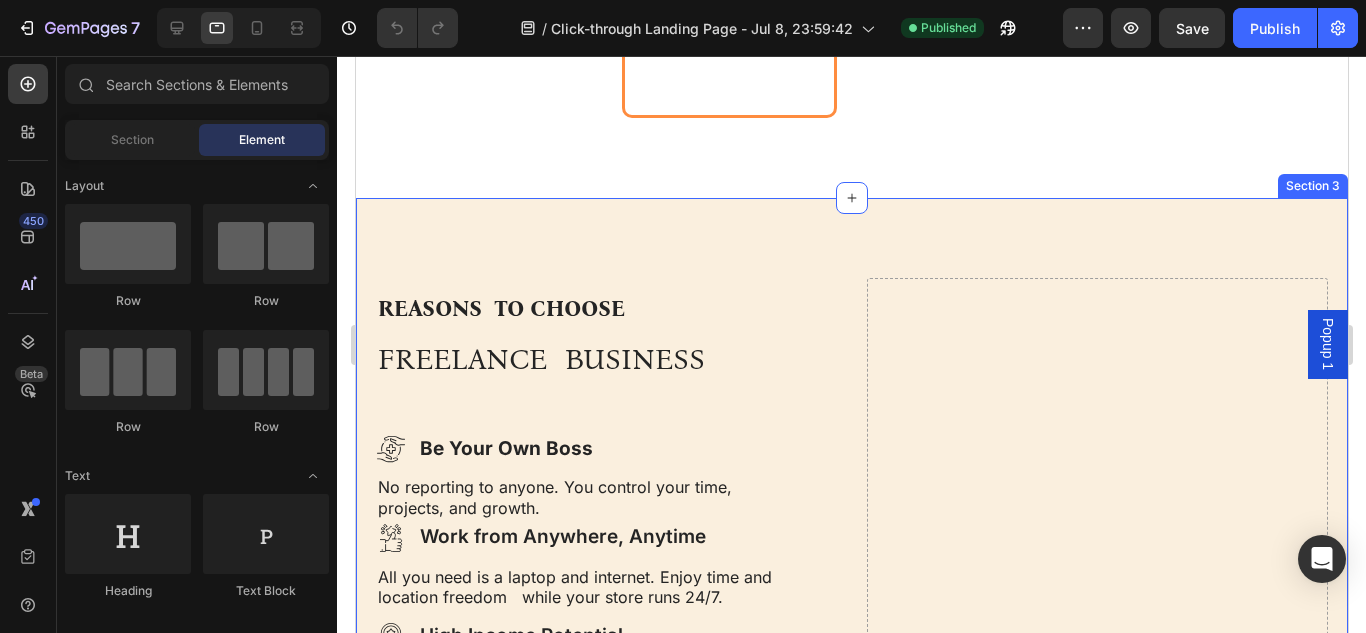 click on "REASONS  TO CHOOSE FREELANCE  BUSINESS Heading
Icon Be Your Own Boss Text Block Row  No reporting to anyone. You control your time, projects, and growth. Text Block
Icon Work from Anywhere, Anytime Text Block Row All you need is a laptop and internet. Enjoy time and location freedom   while your store runs 24/7. Text Block
Icon  High Income Potential Text Block Row Charge what you're worth. Scale by working with multiple clients or offering premium services. Text Block
Icon Multiple Income Streams Text Block Row Work across industries, clients, and projects. Constant learning and faster growth than most traditional jobs. Text Block
Row
Drop element here Row Register NOW rS. 299/- Button Row
Drop element here Row Section 3" at bounding box center [851, 730] 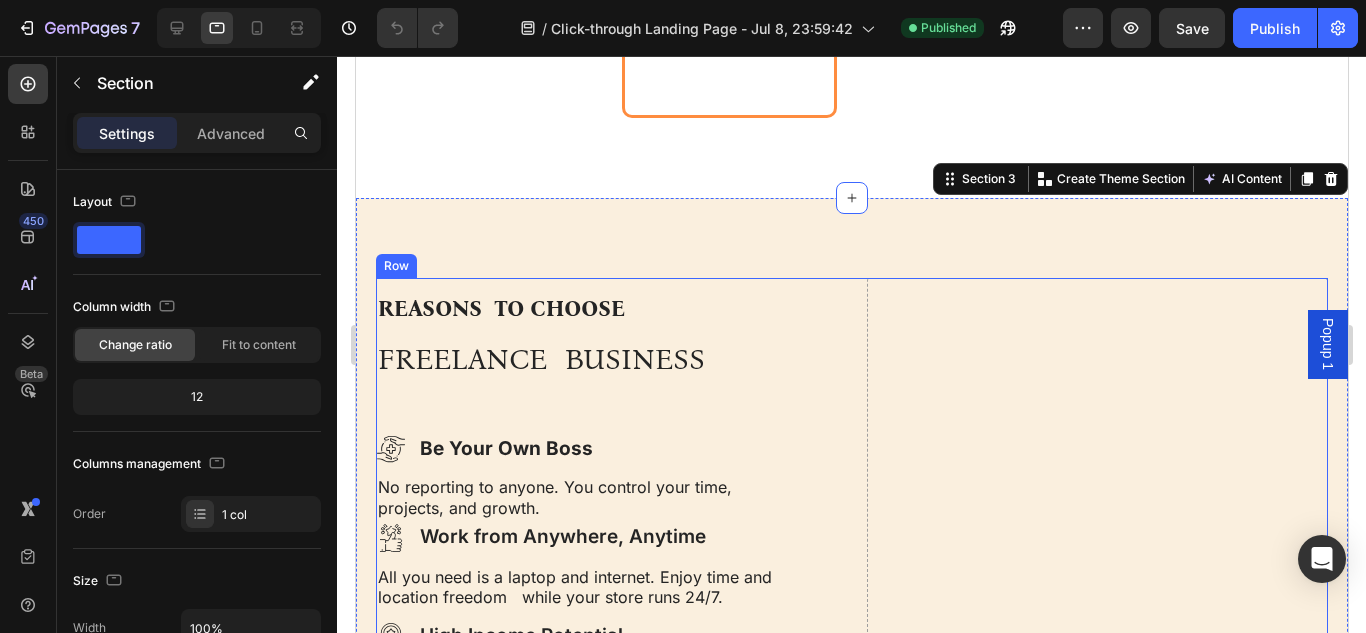 click on "Drop element here" at bounding box center [1096, 730] 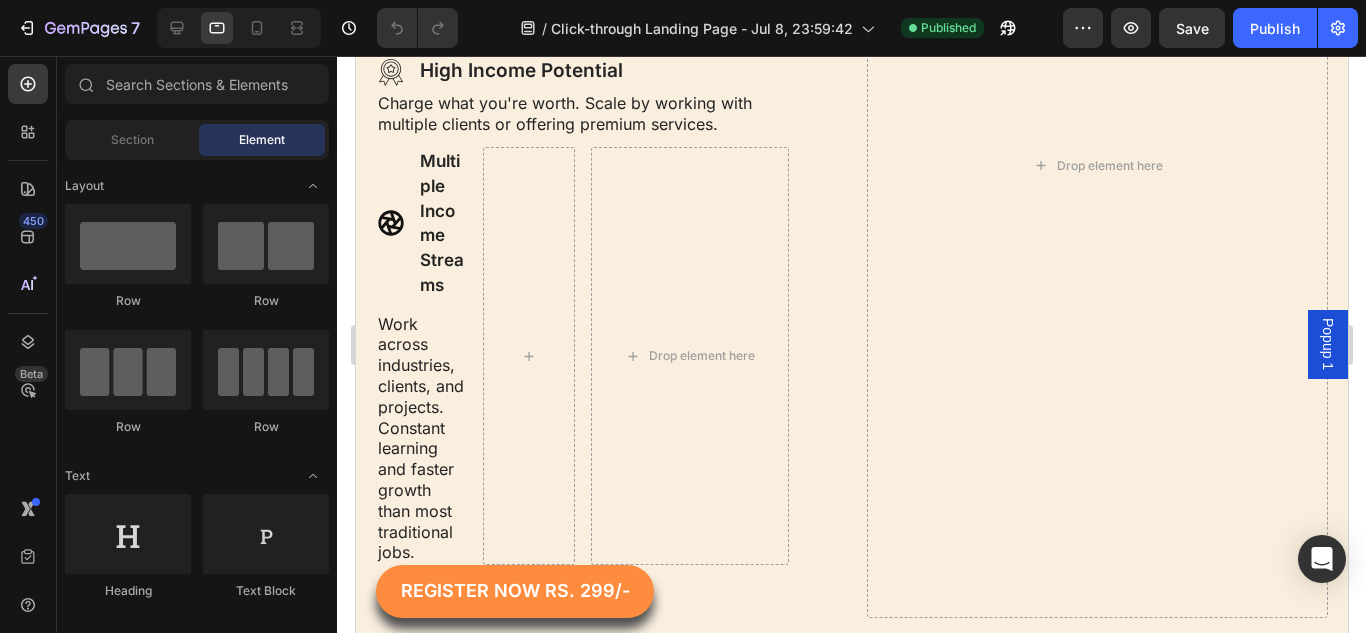 scroll, scrollTop: 2413, scrollLeft: 0, axis: vertical 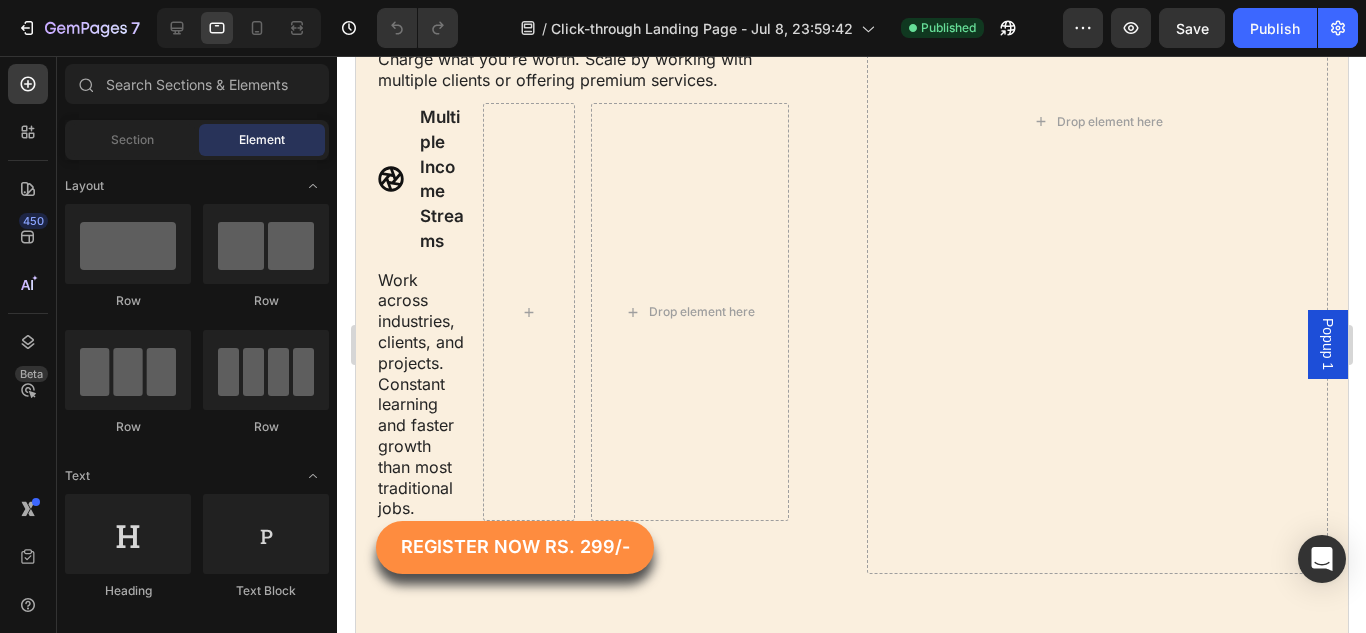 click on "Drop element here" at bounding box center (1096, 121) 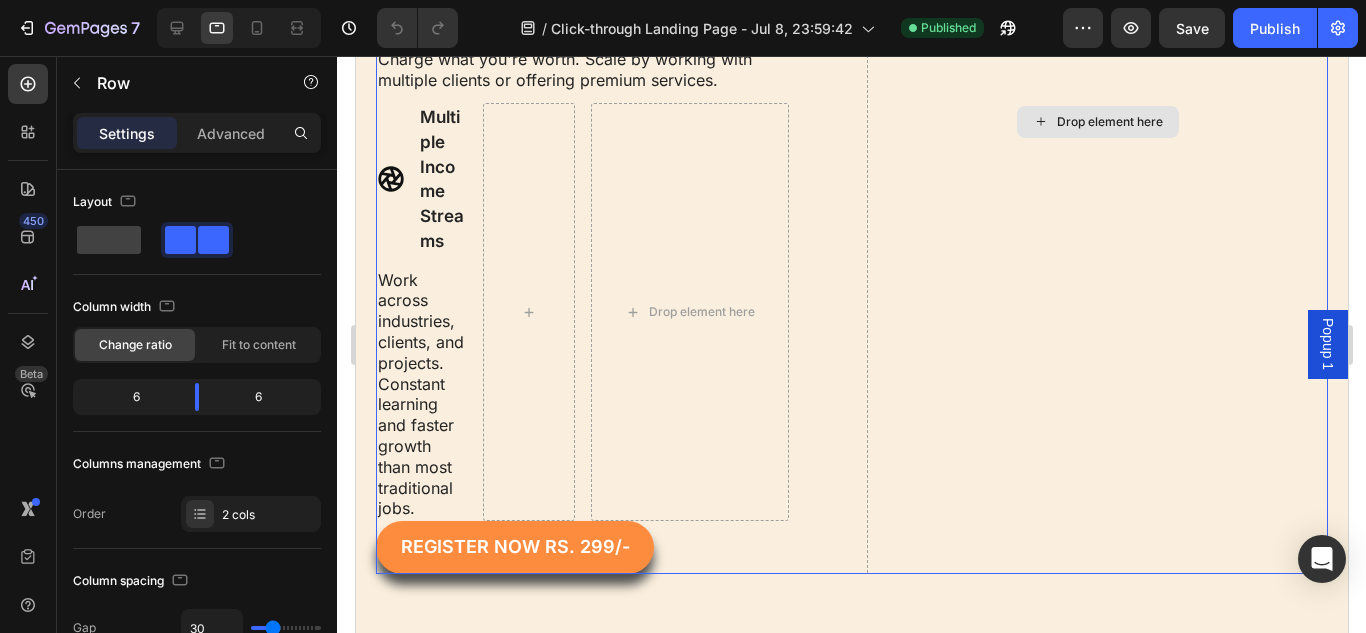 scroll, scrollTop: 2603, scrollLeft: 0, axis: vertical 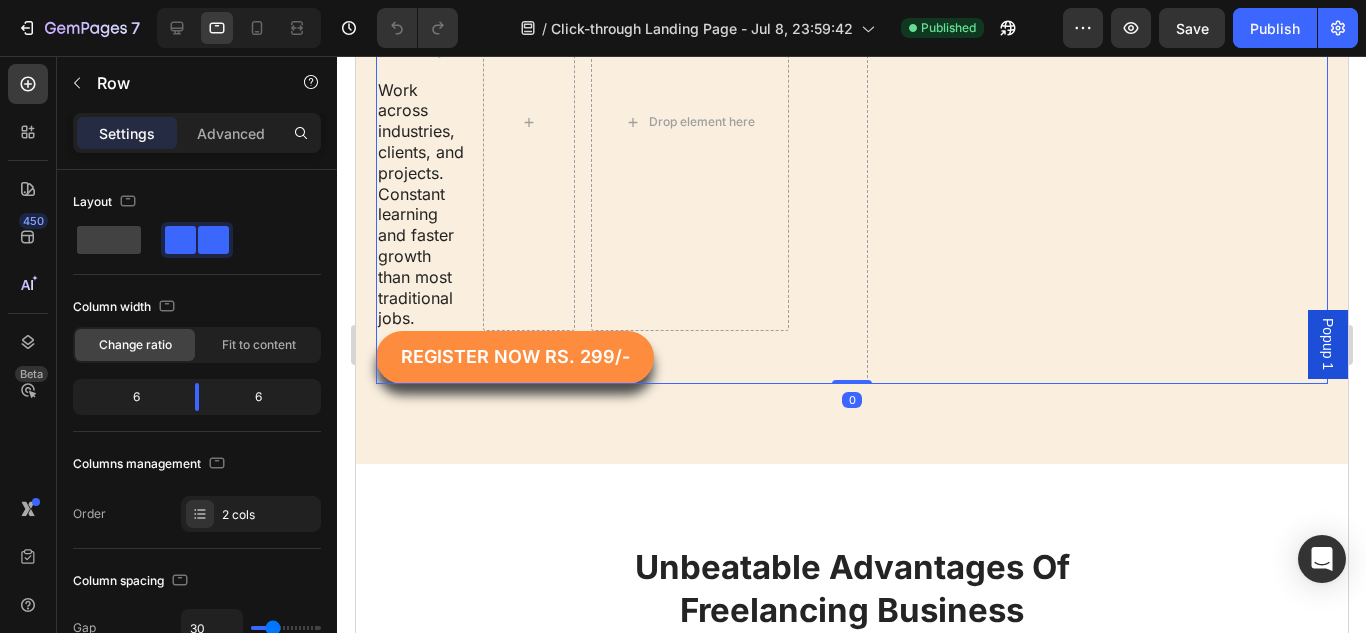 click on "Drop element here" at bounding box center (1096, -69) 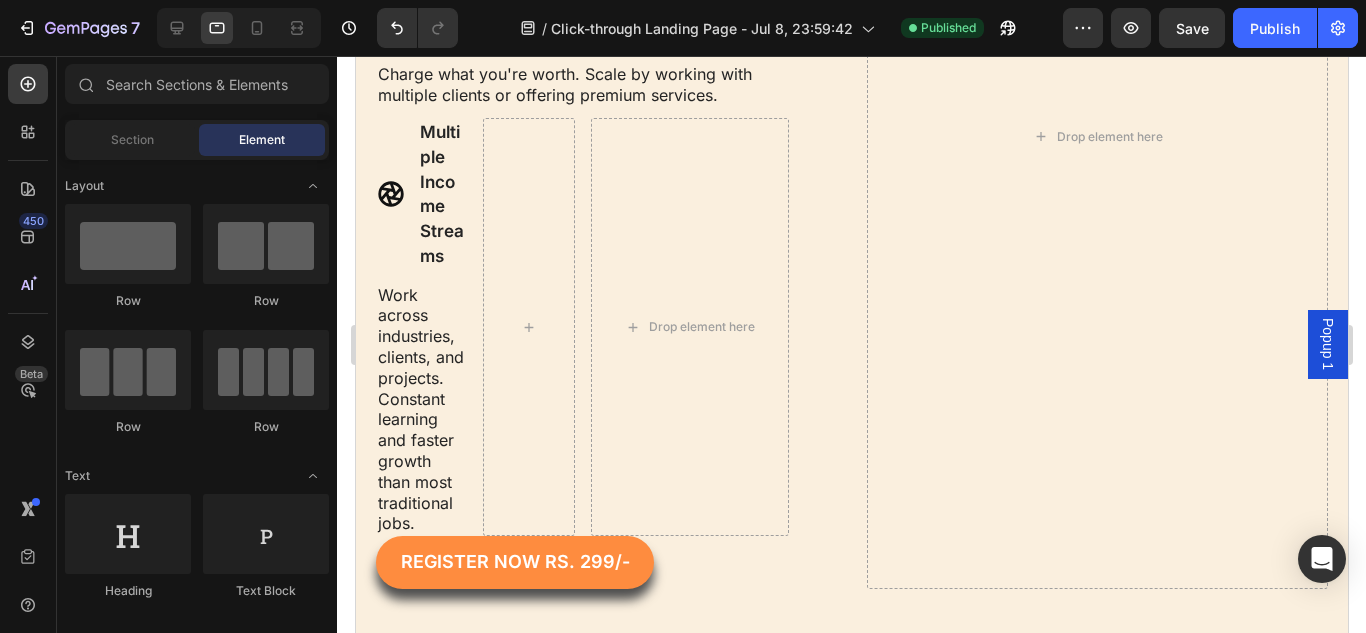 scroll, scrollTop: 2369, scrollLeft: 0, axis: vertical 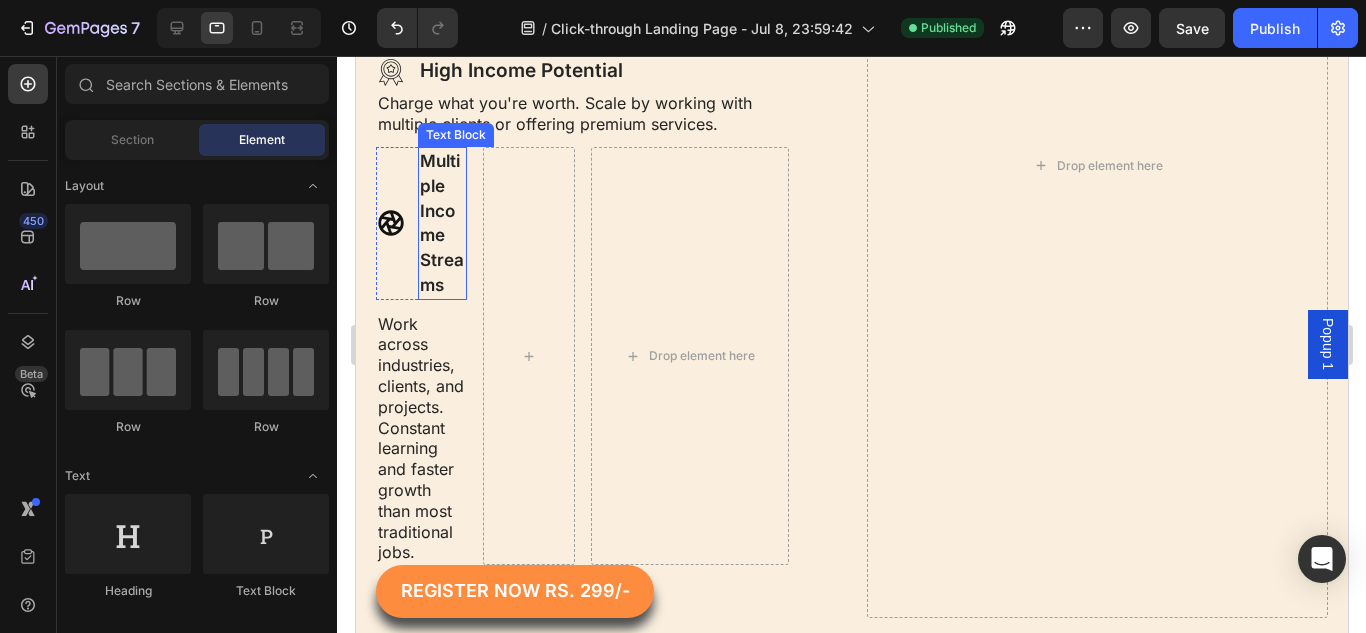 click on "Multiple Income Streams" at bounding box center (441, 223) 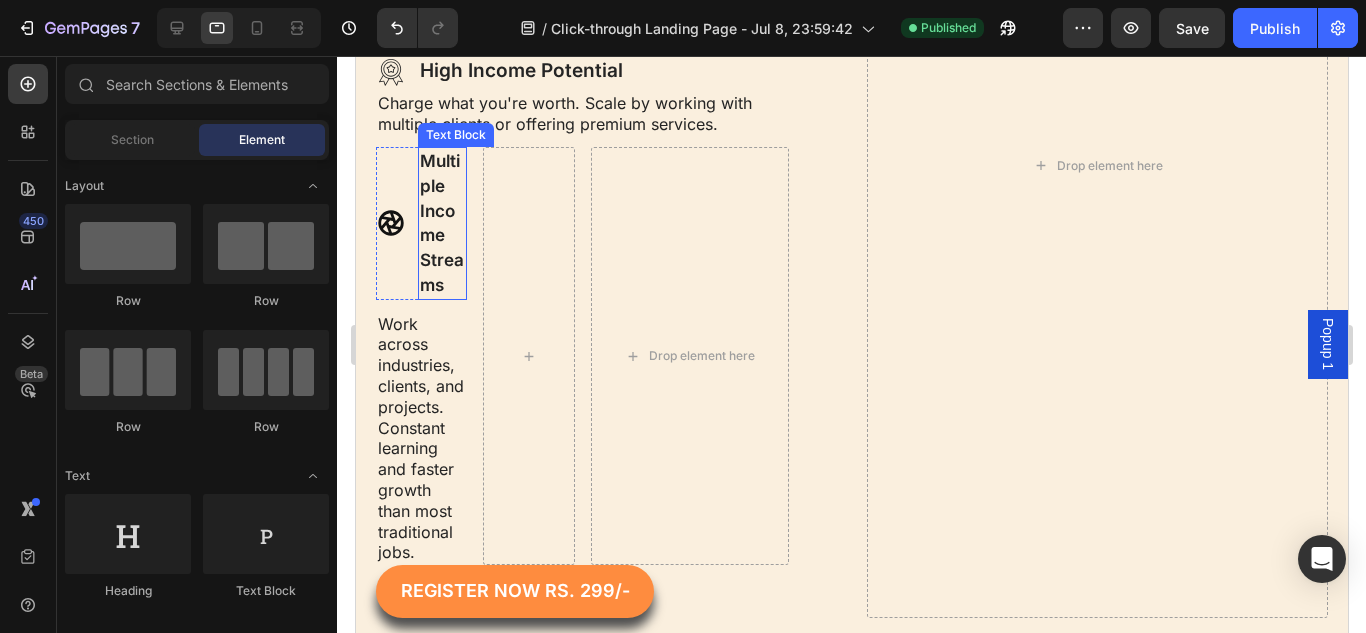 click on "Multiple Income Streams" at bounding box center (441, 223) 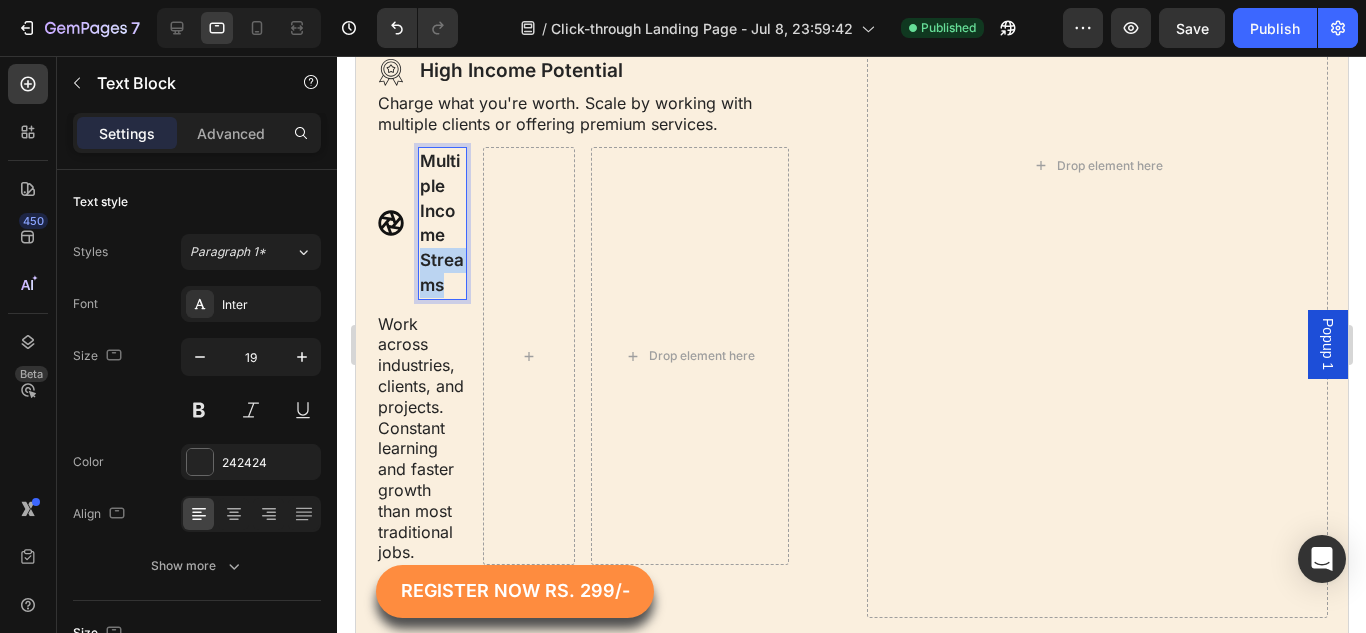 click on "Multiple Income Streams" at bounding box center [441, 223] 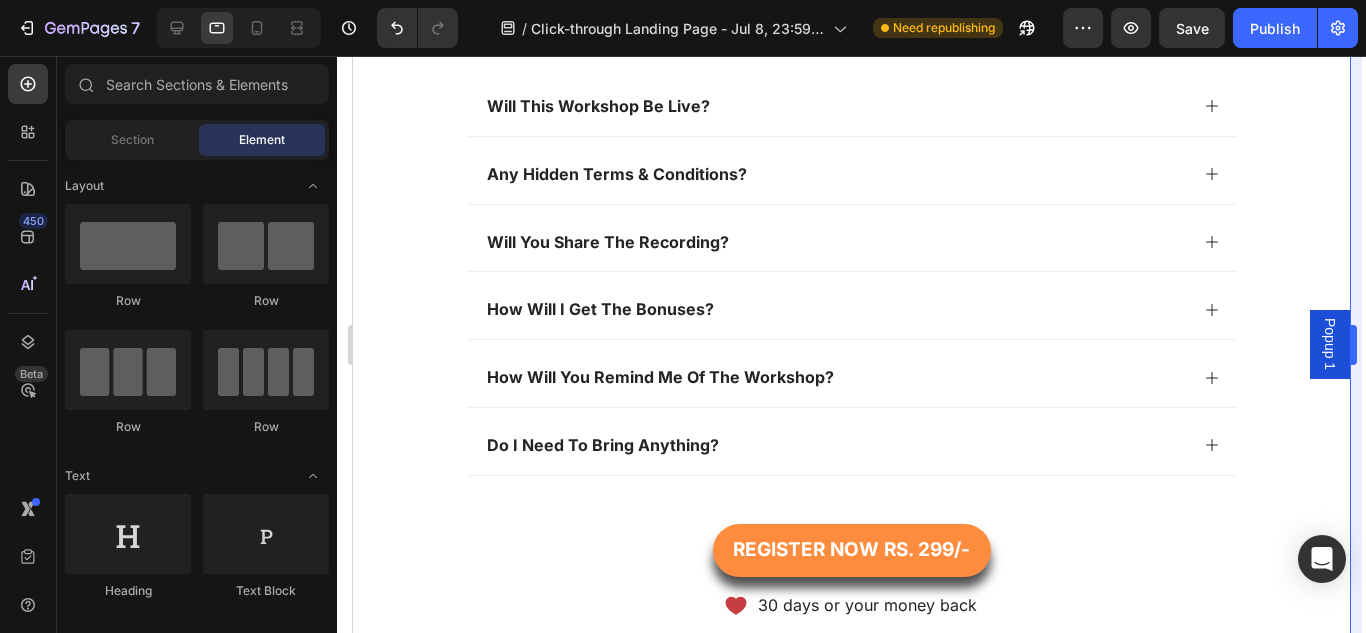 scroll, scrollTop: 7127, scrollLeft: 0, axis: vertical 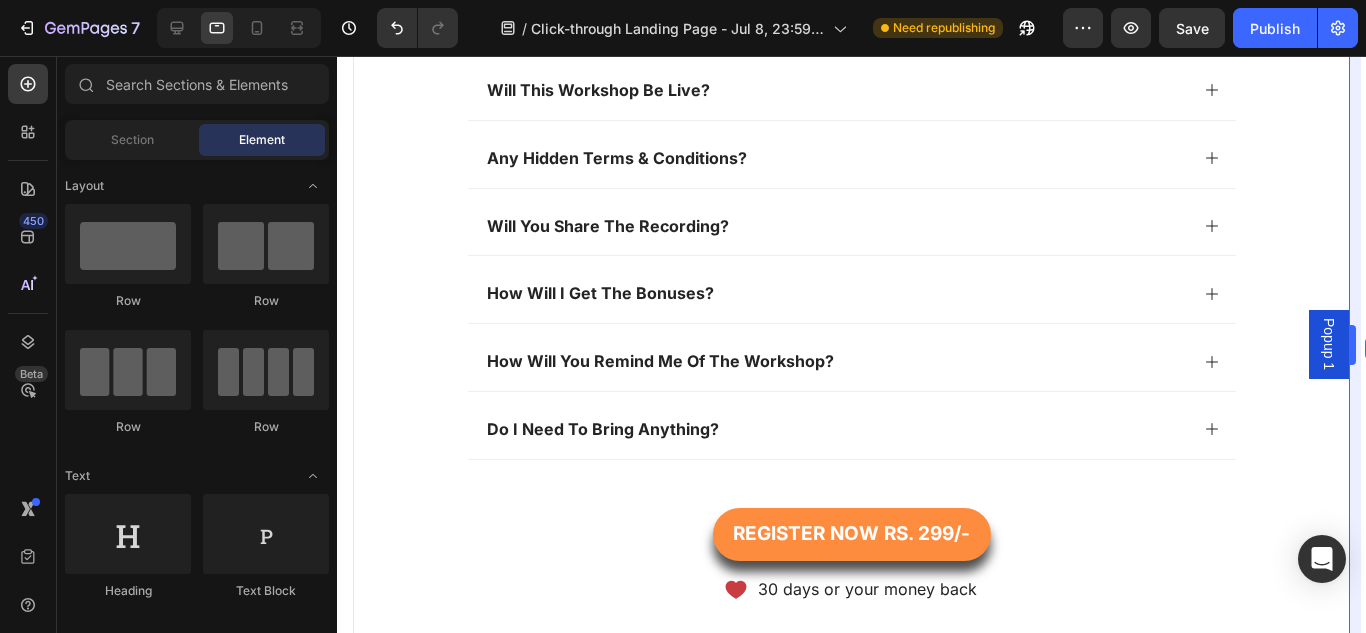 drag, startPoint x: 1350, startPoint y: 552, endPoint x: 994, endPoint y: 467, distance: 366.00684 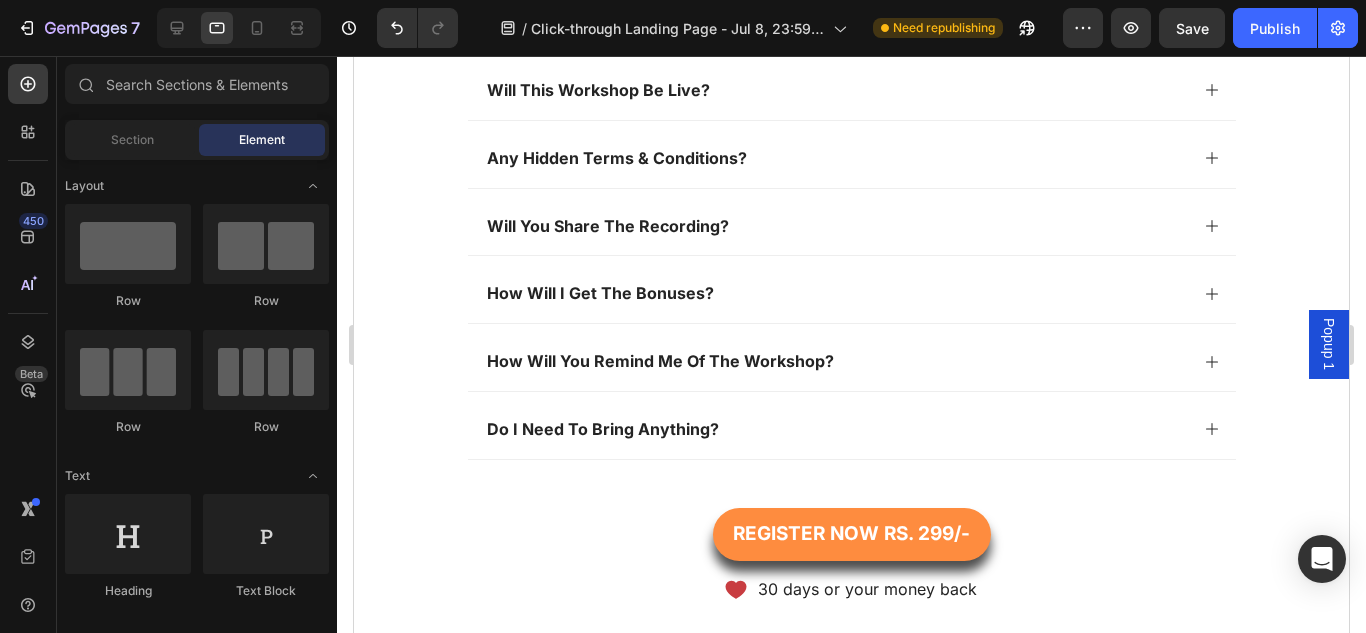 drag, startPoint x: 1696, startPoint y: 632, endPoint x: 1346, endPoint y: 595, distance: 351.9503 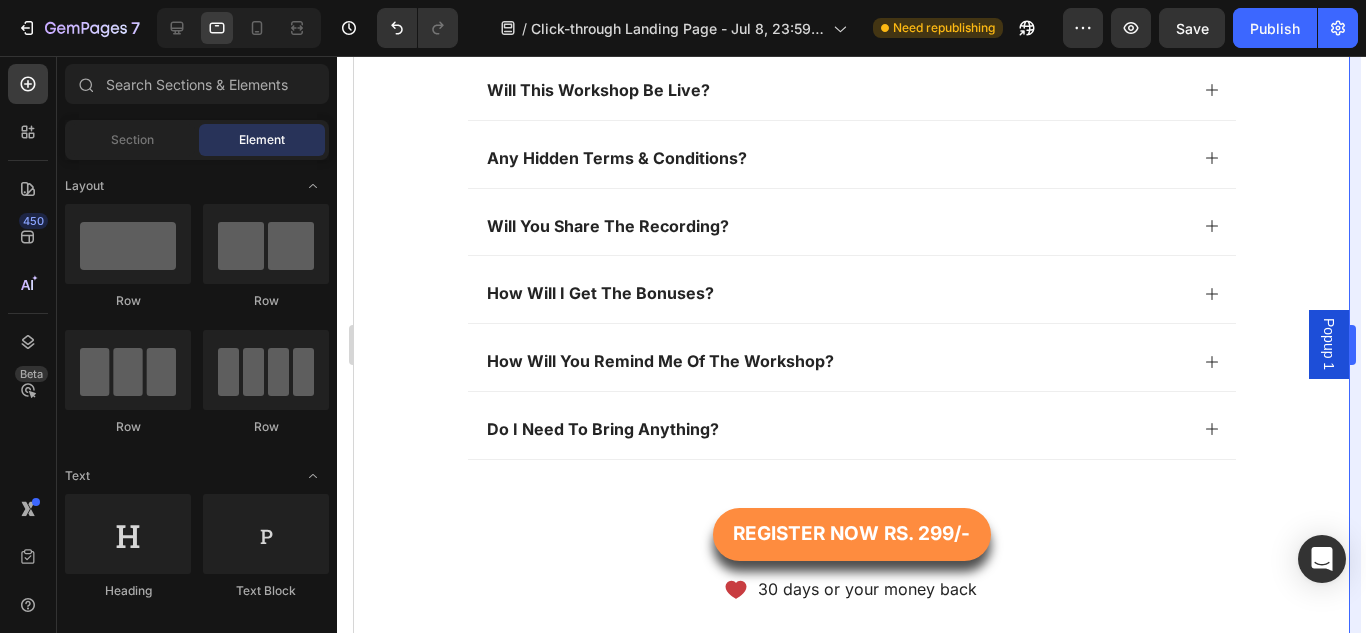 drag, startPoint x: 1345, startPoint y: 576, endPoint x: 1349, endPoint y: 586, distance: 10.770329 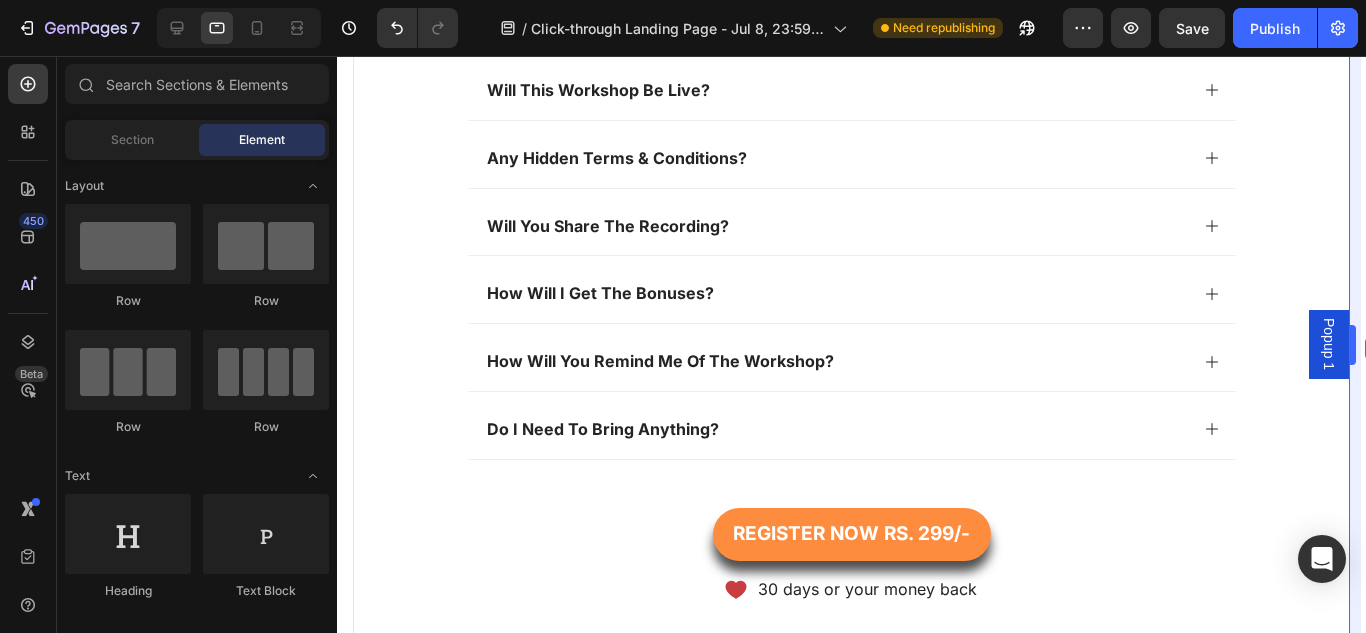 drag, startPoint x: 1349, startPoint y: 584, endPoint x: 990, endPoint y: 340, distance: 434.07028 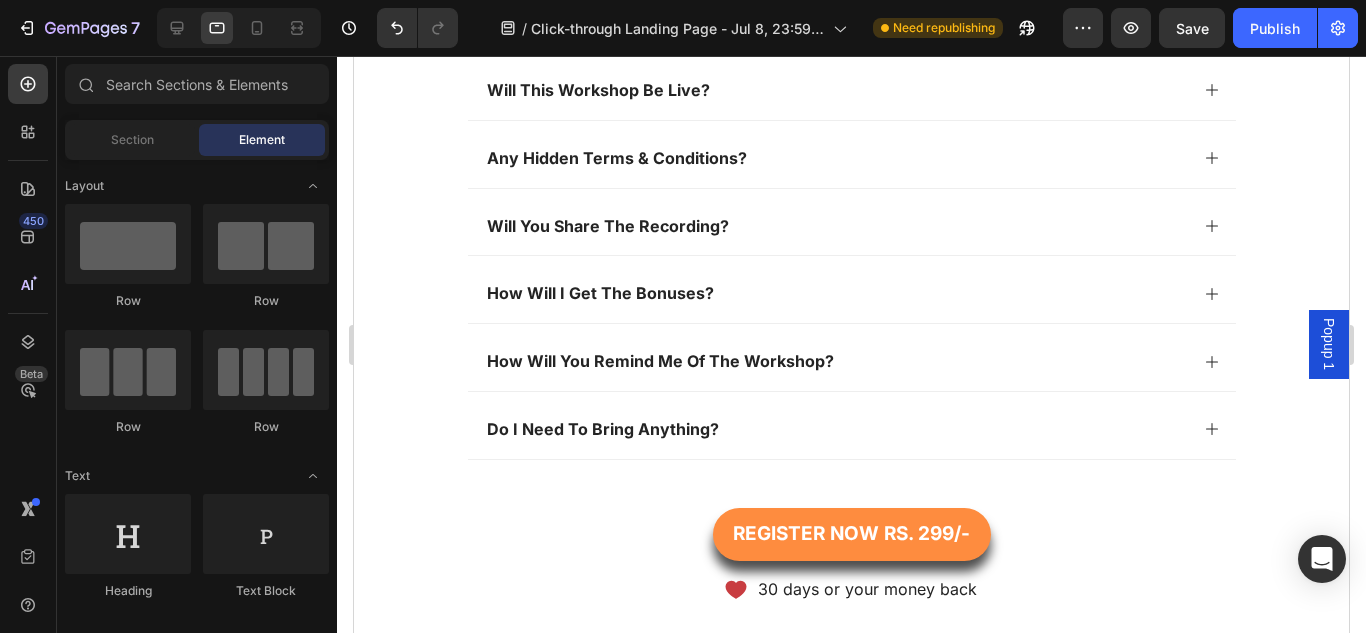 click on "Popup 1" at bounding box center [1329, 344] 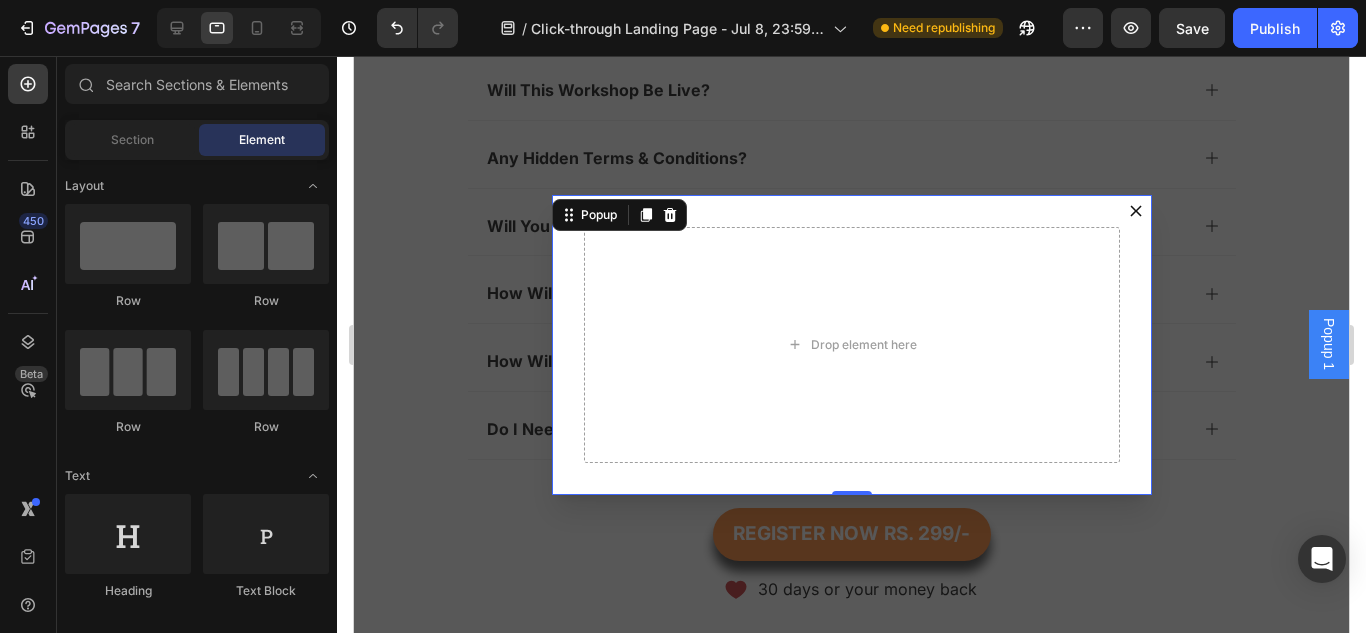 click at bounding box center [851, 344] 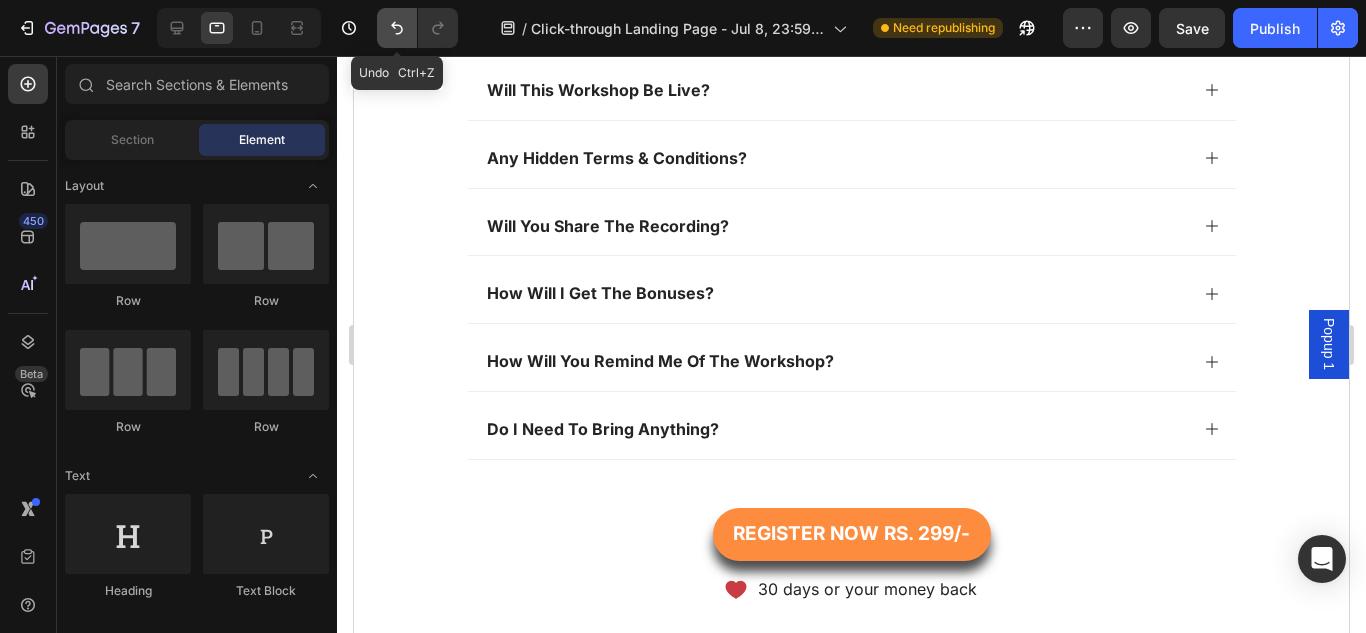 click 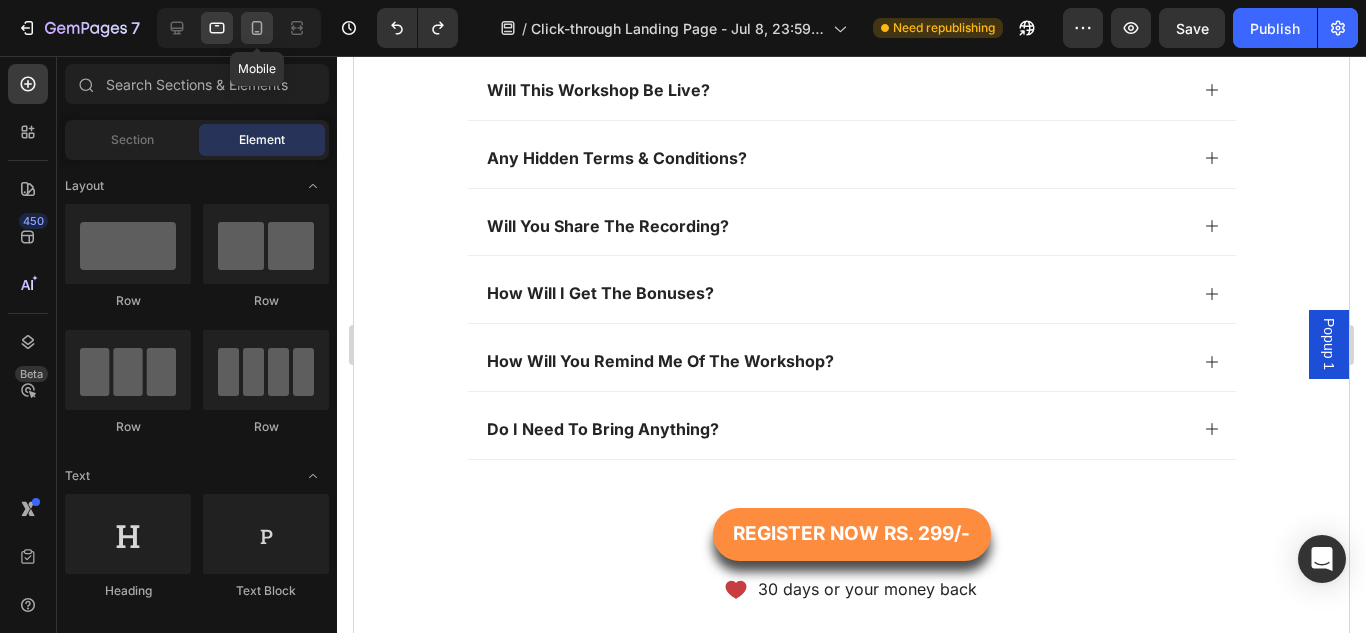click 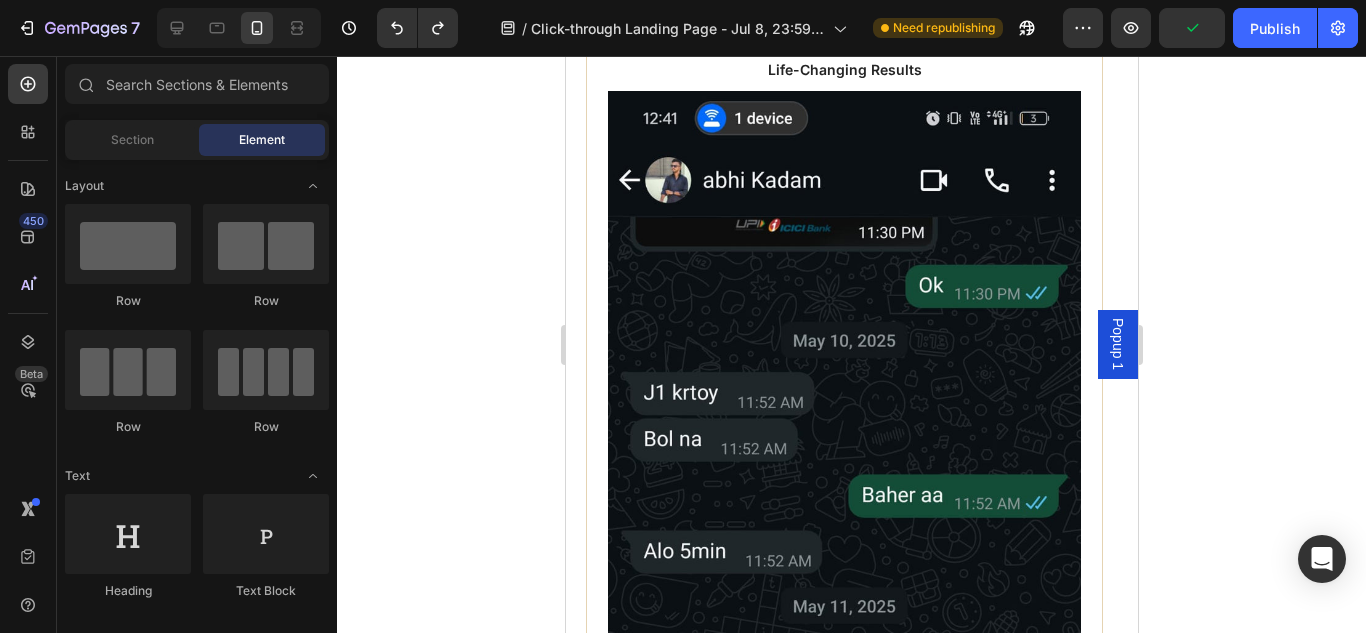 scroll, scrollTop: 5000, scrollLeft: 0, axis: vertical 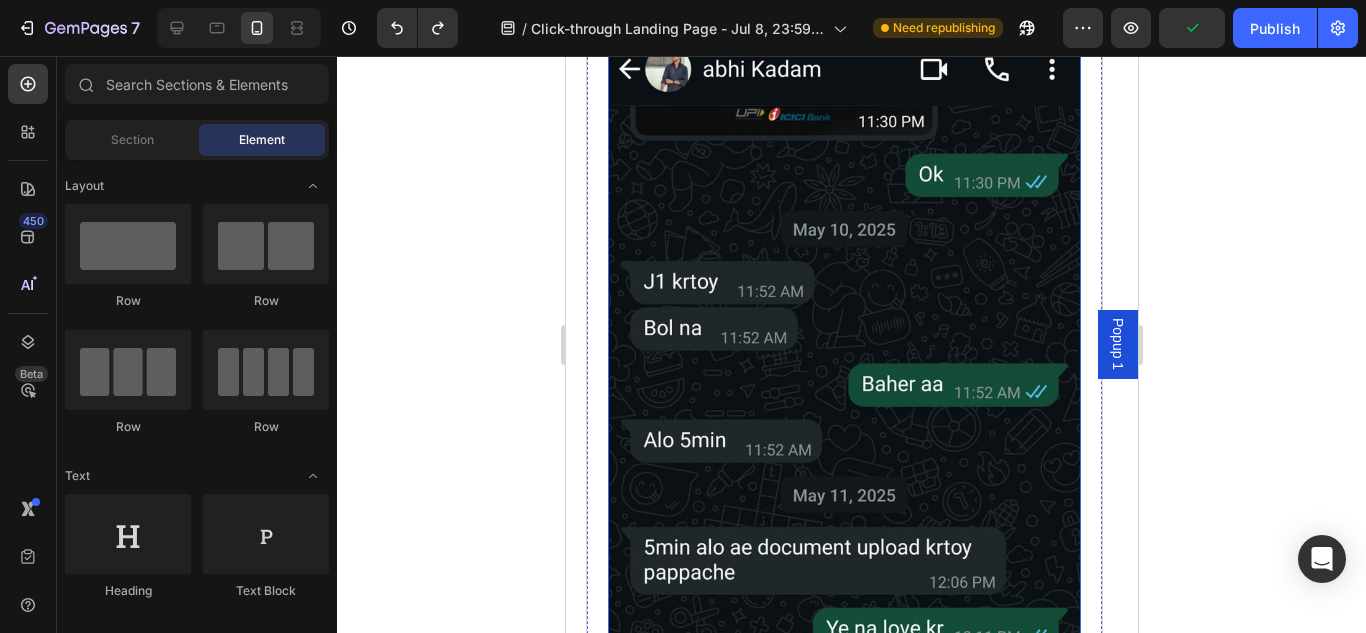 click at bounding box center (843, 318) 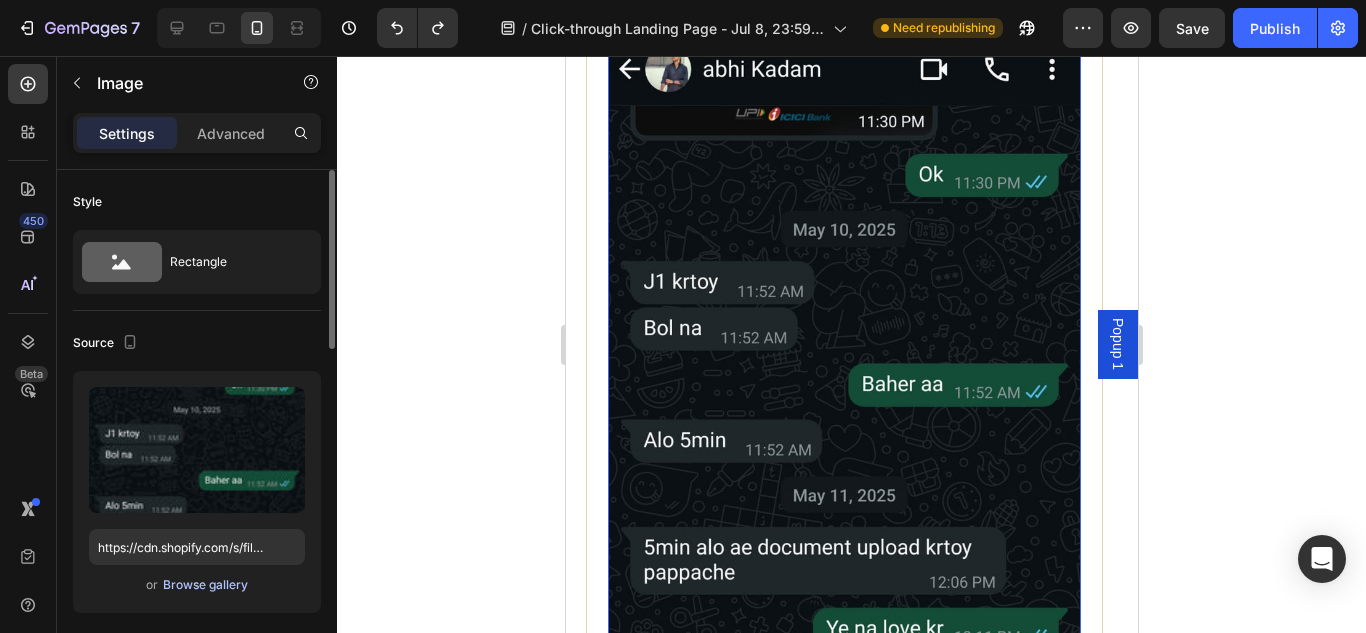 click on "Browse gallery" at bounding box center [205, 585] 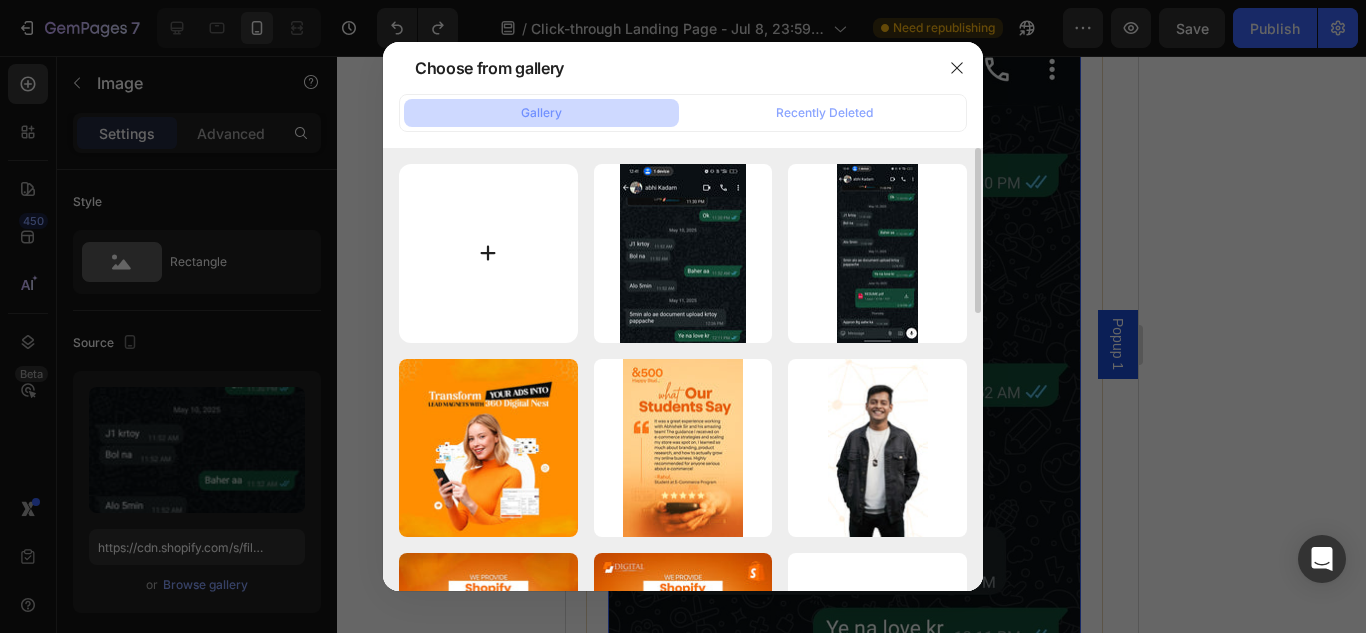click at bounding box center (488, 253) 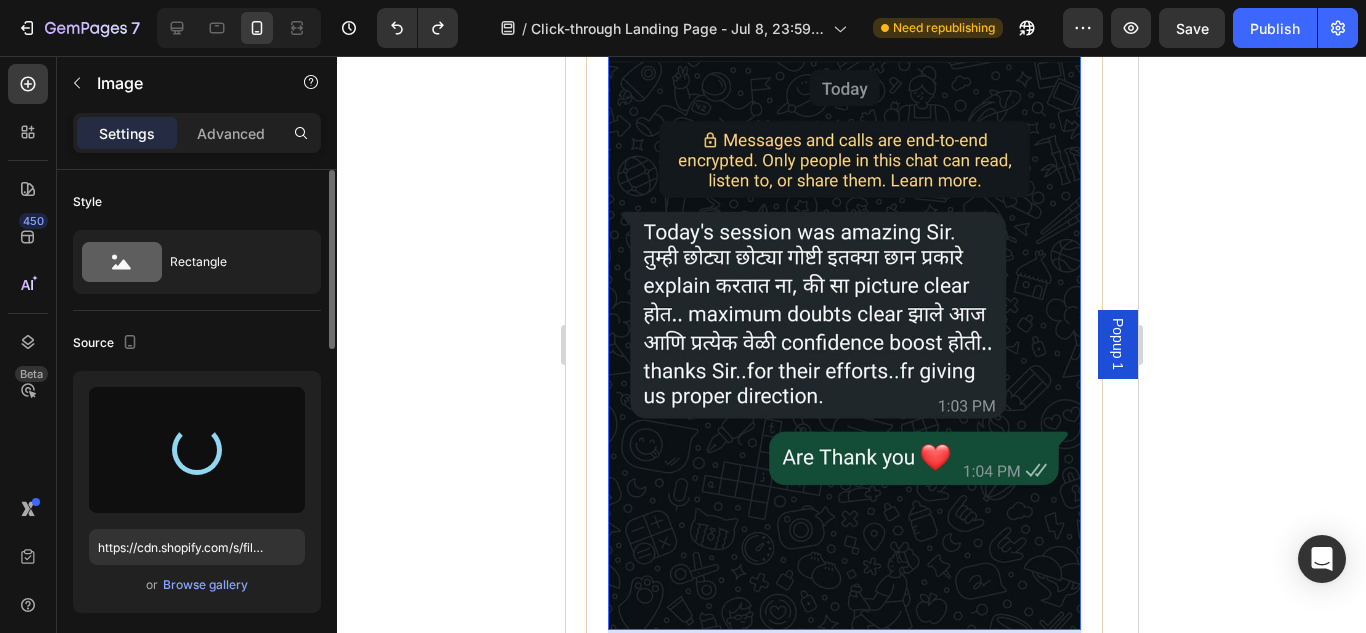 type on "https://cdn.shopify.com/s/files/1/0764/3840/5373/files/gempages_574568462442038501-3c35564a-7b65-453b-94bd-fd7bfd3d6ffc.jpg" 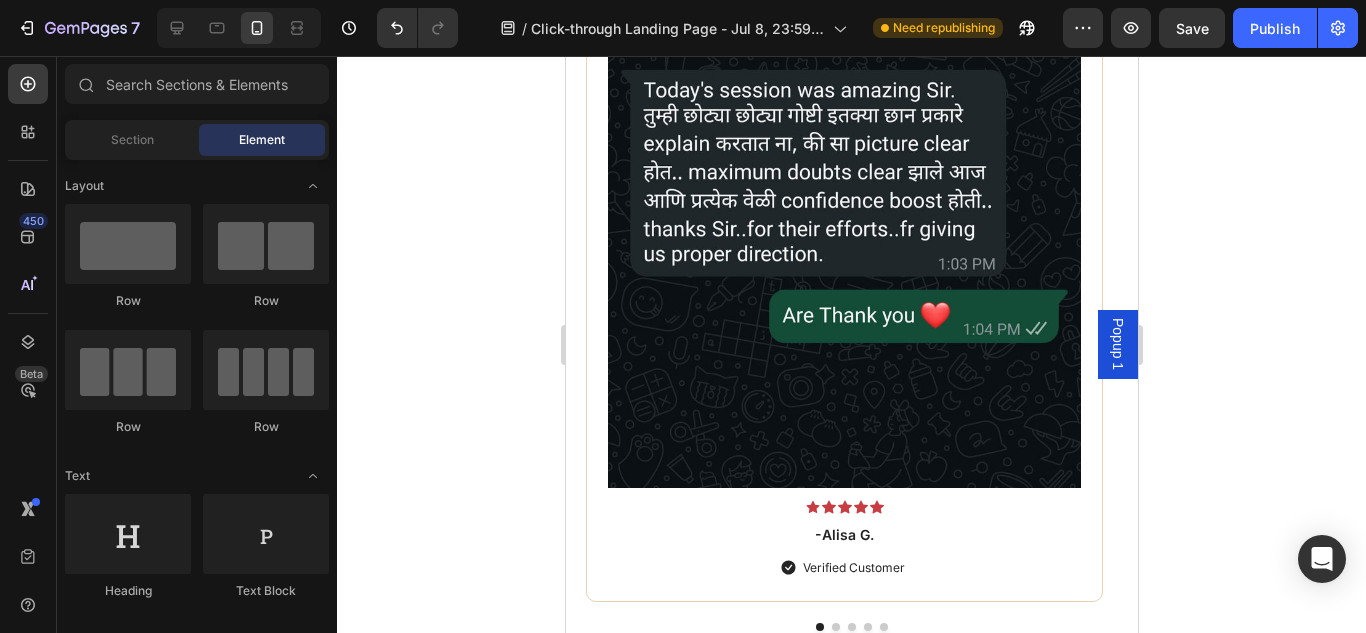 scroll, scrollTop: 5000, scrollLeft: 0, axis: vertical 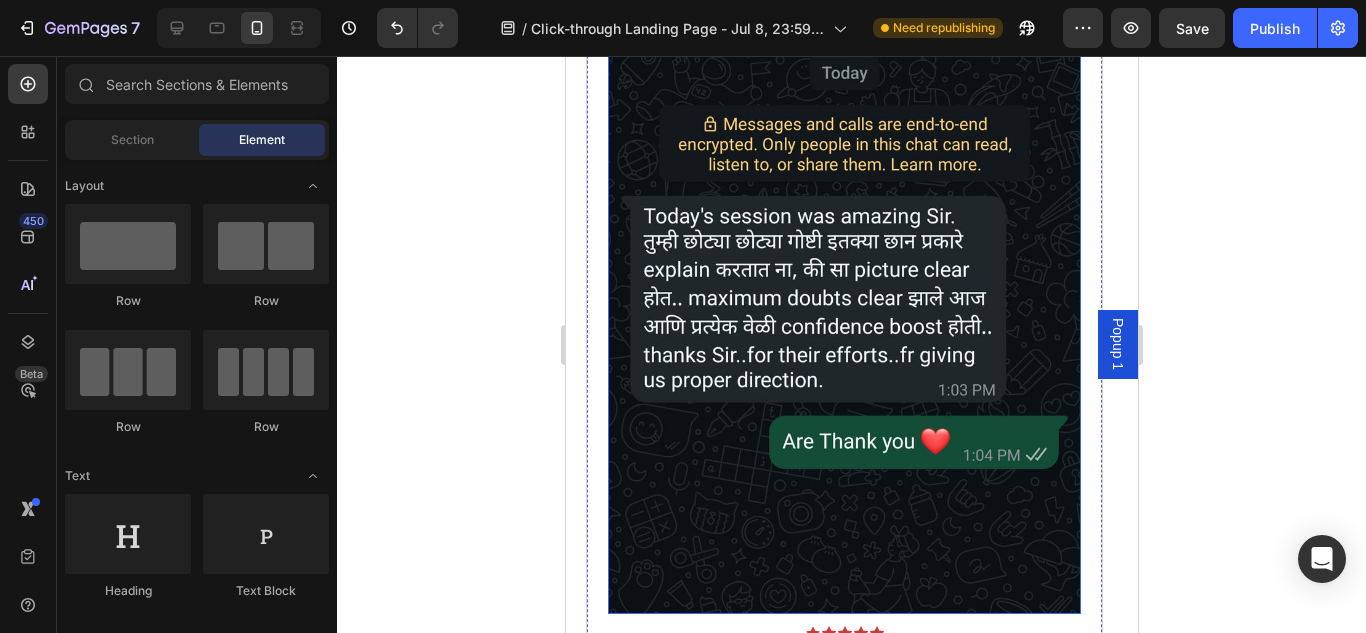 click at bounding box center [843, 289] 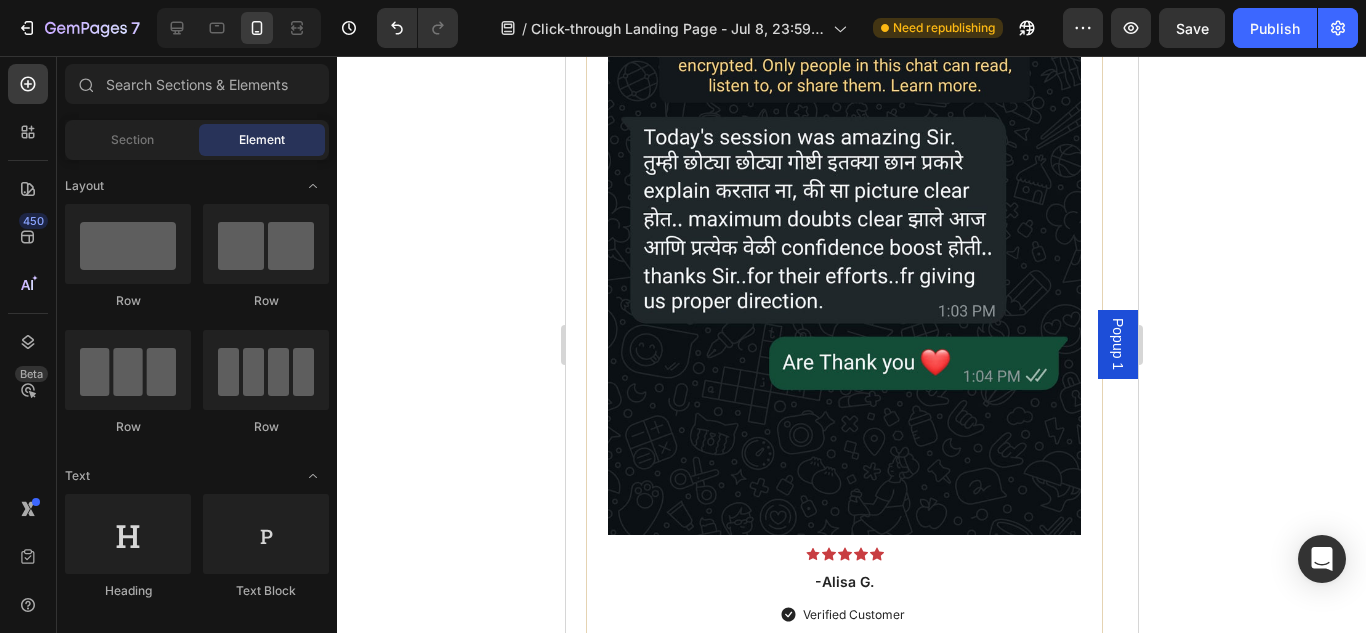scroll, scrollTop: 5189, scrollLeft: 0, axis: vertical 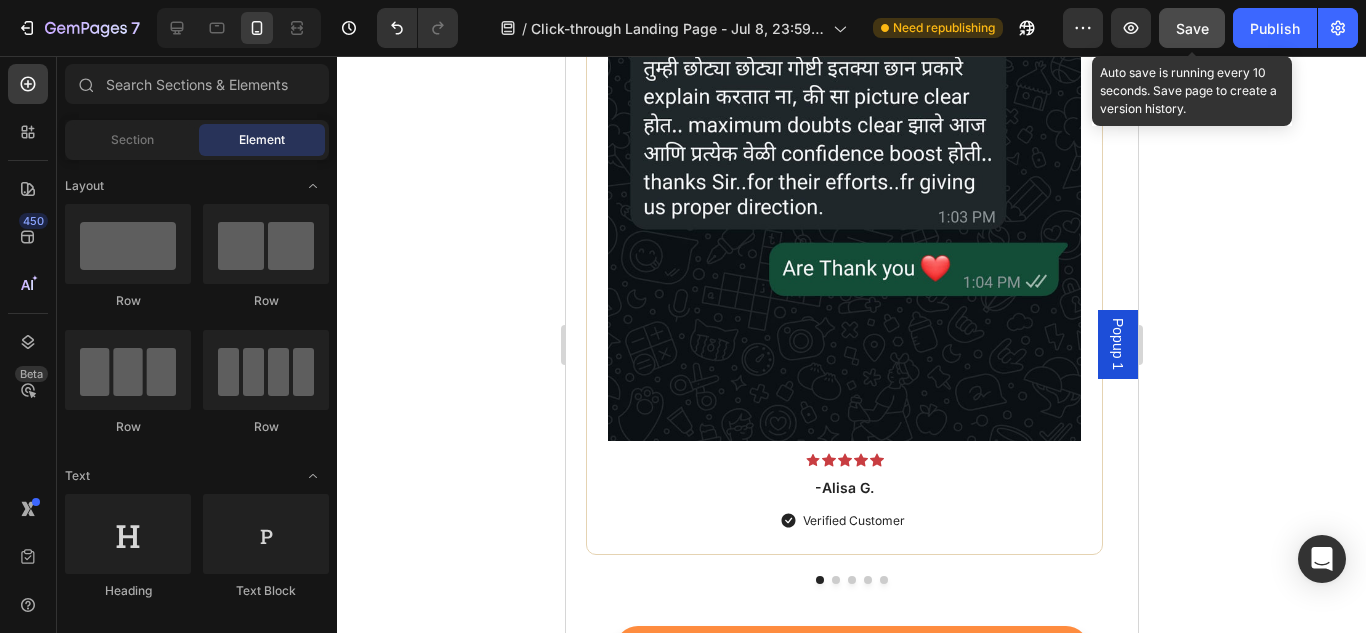 click on "Save" 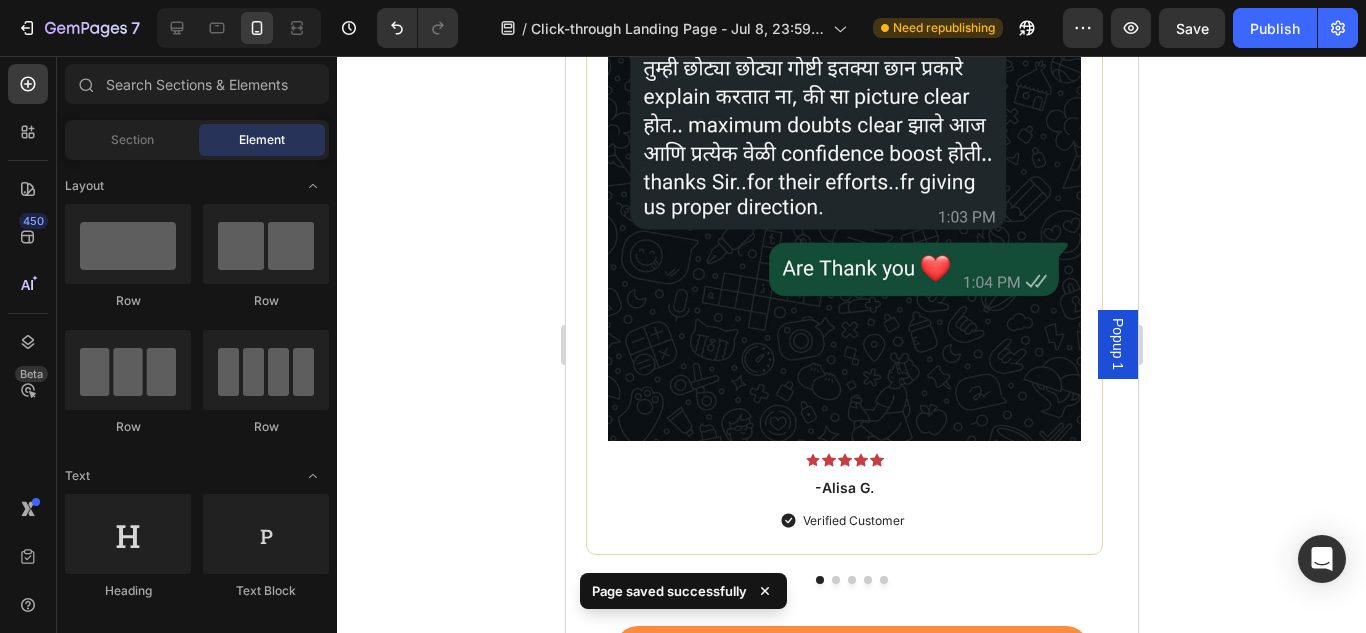 scroll, scrollTop: 5379, scrollLeft: 0, axis: vertical 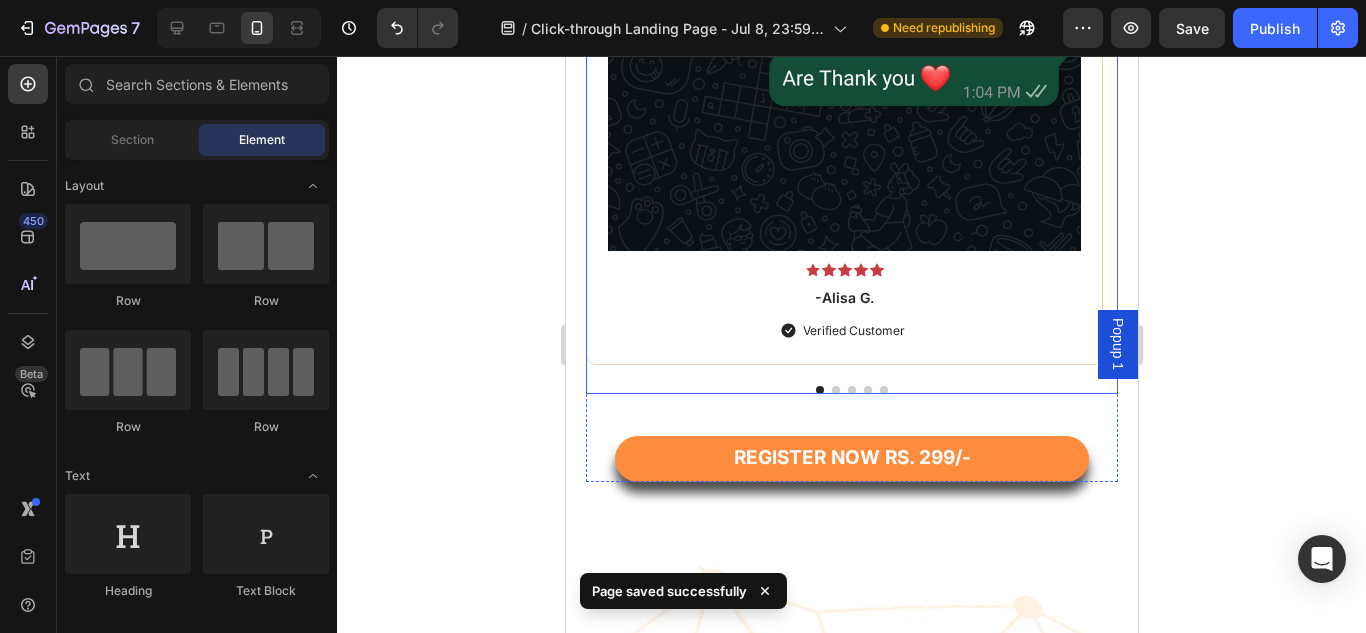 click at bounding box center [851, 390] 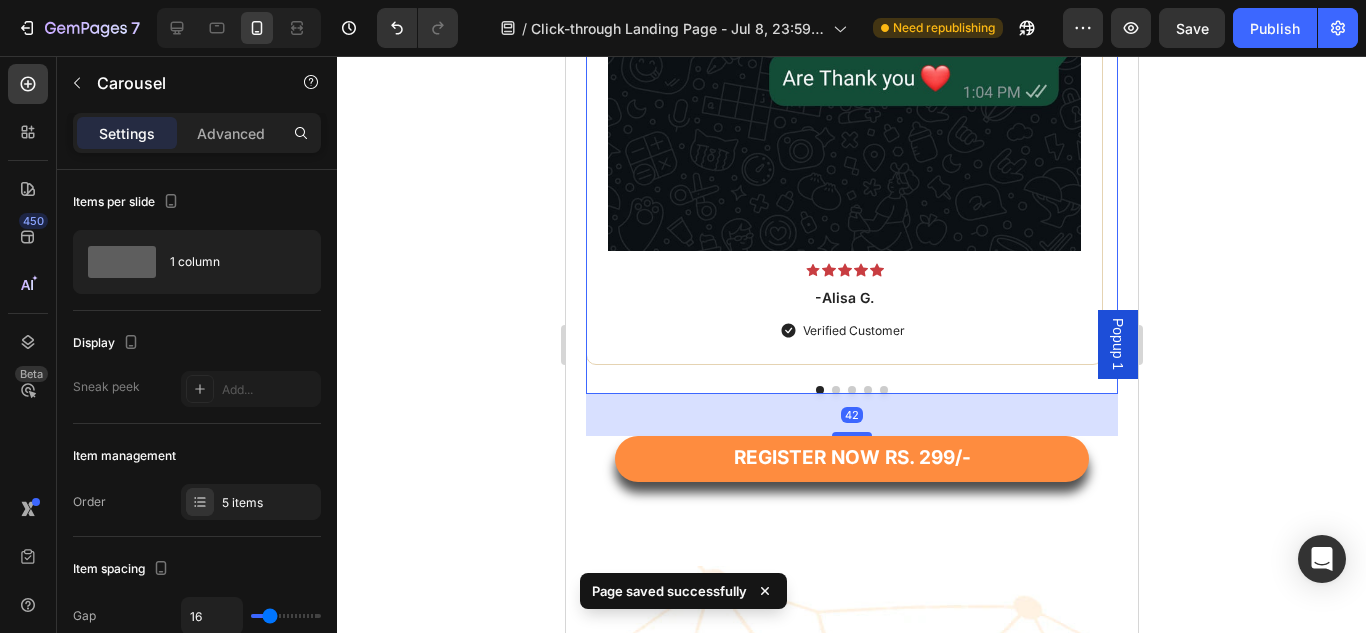 click at bounding box center [851, 390] 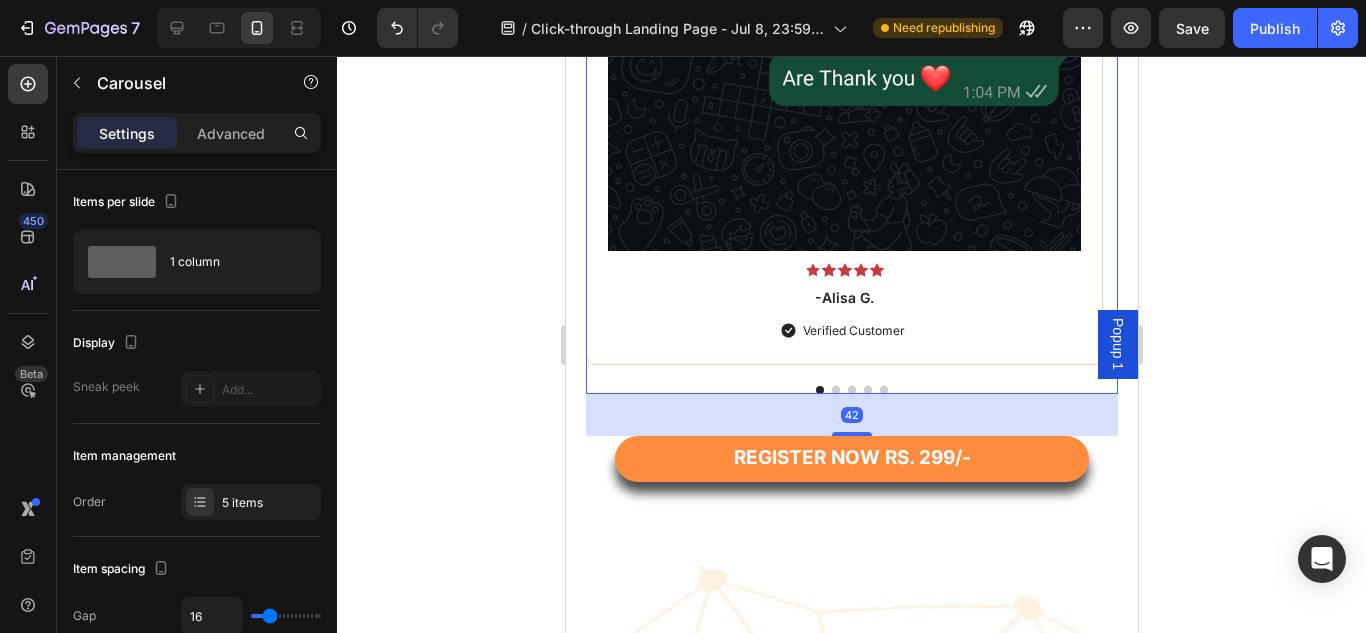 click at bounding box center (851, 390) 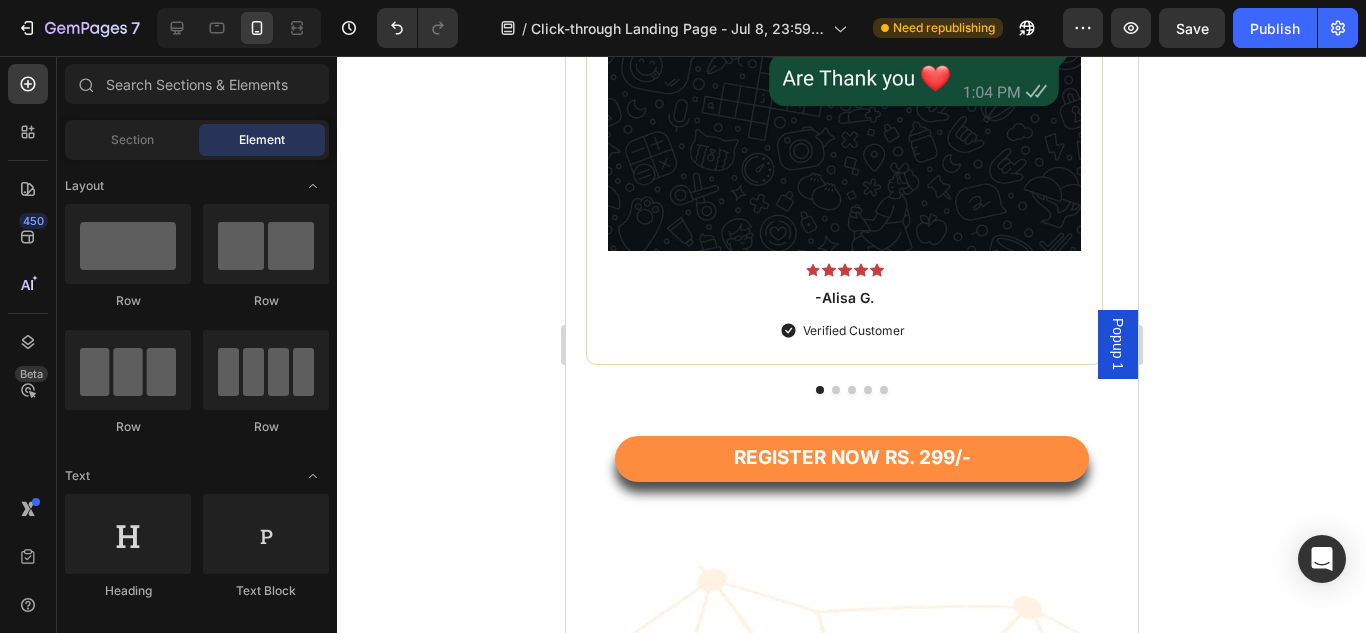 scroll, scrollTop: 5284, scrollLeft: 0, axis: vertical 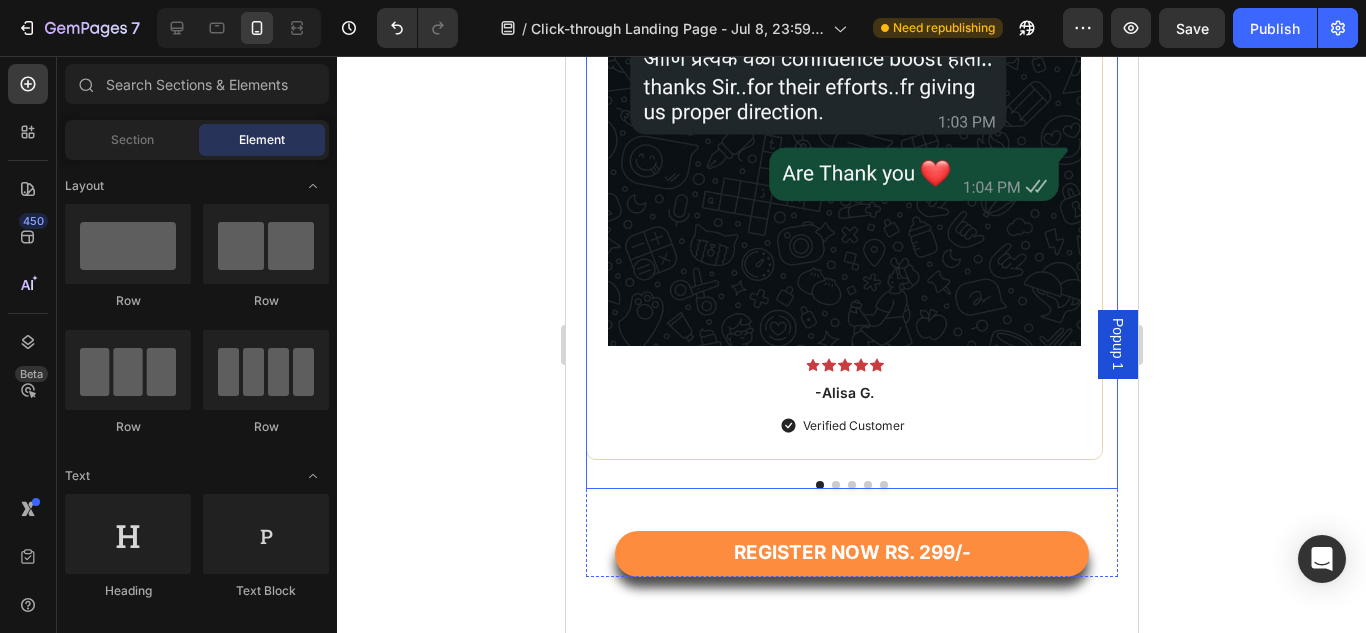 click at bounding box center [835, 485] 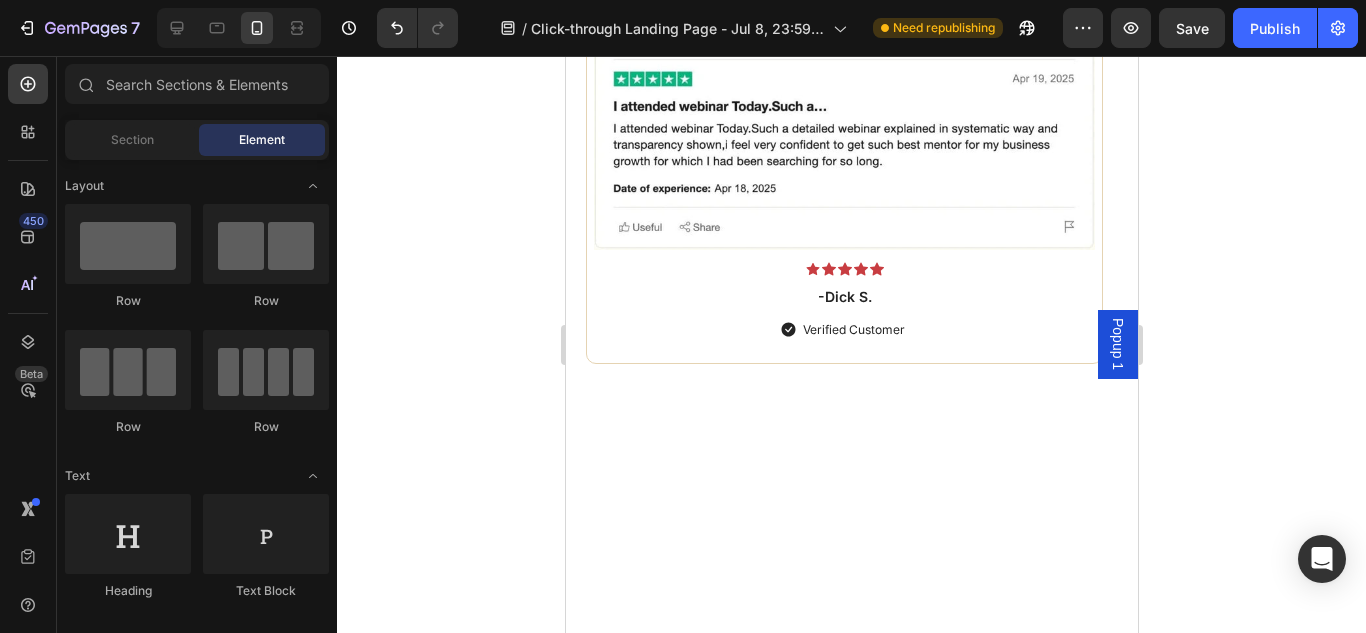 scroll, scrollTop: 4905, scrollLeft: 0, axis: vertical 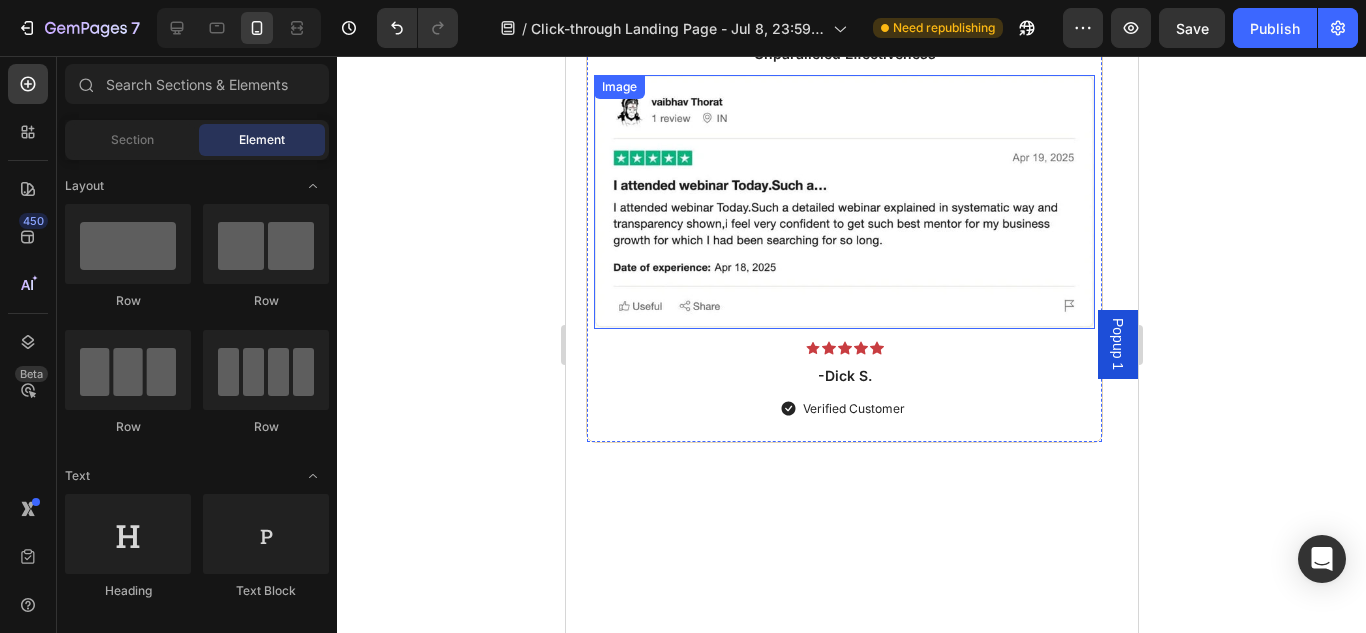 click at bounding box center [843, 202] 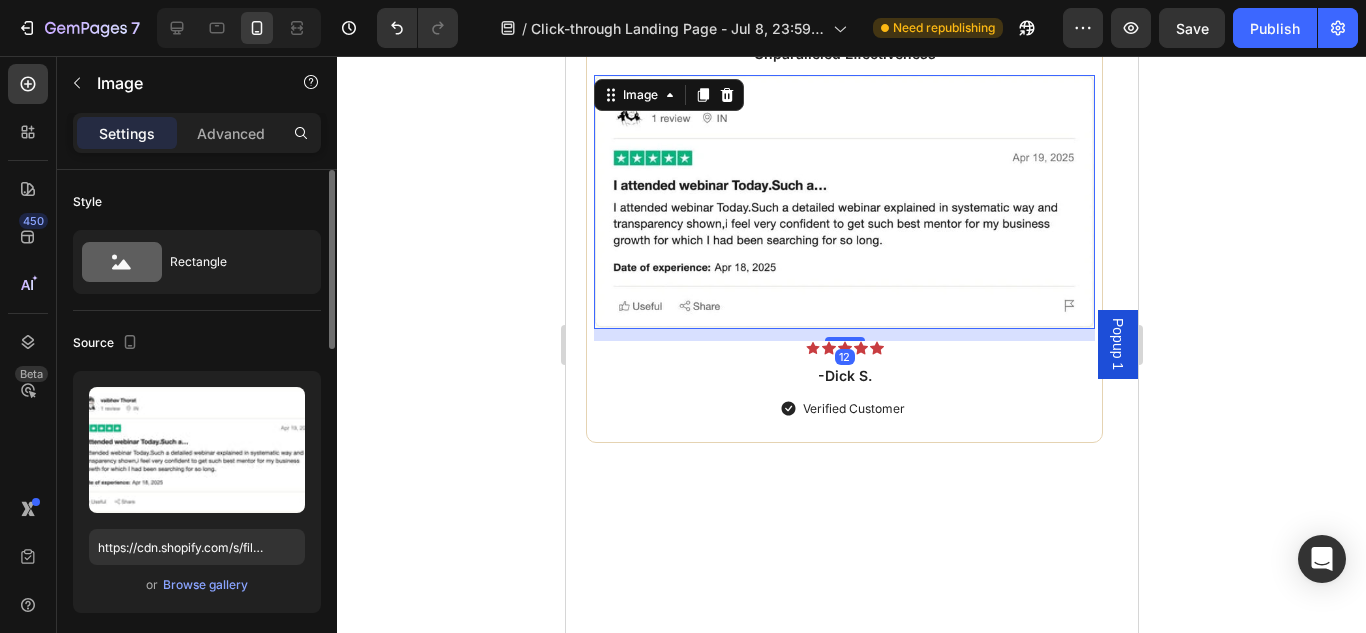 click on "Upload Image https://cdn.shopify.com/s/files/1/0764/3840/5373/files/gempages_574568462442038501-70162ce2-eff2-4983-8874-ce07bad2d7d1.webp or  Browse gallery" at bounding box center [197, 492] 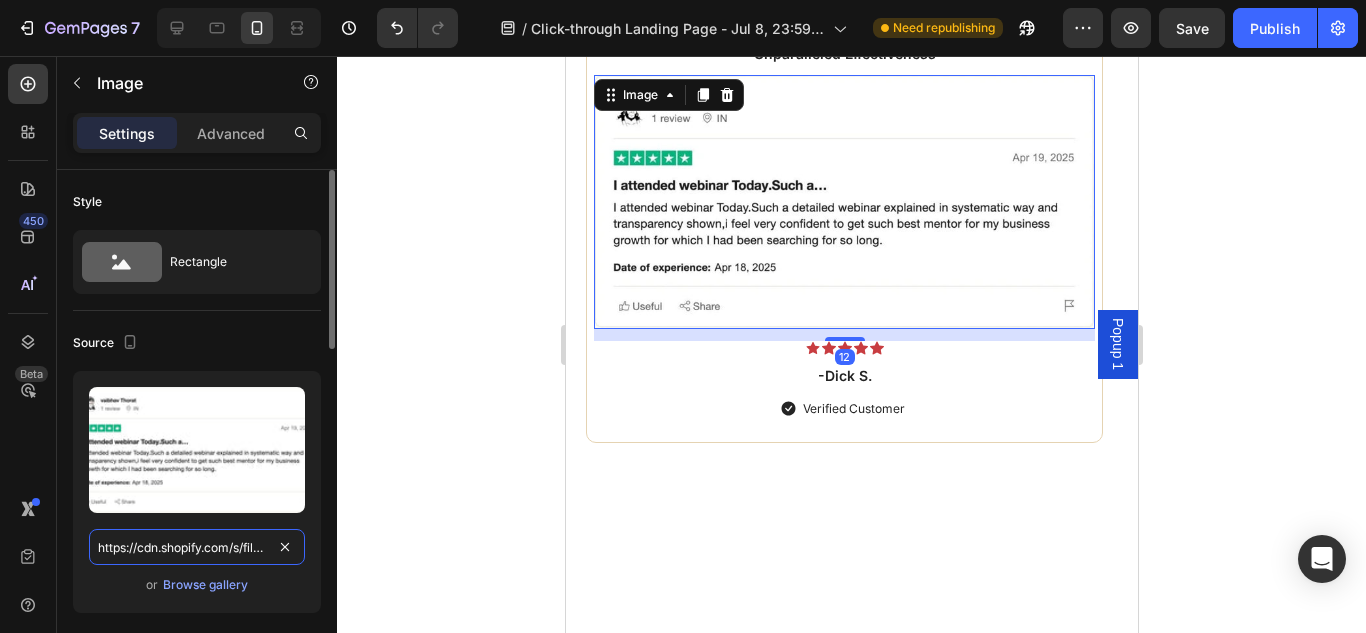 click on "https://cdn.shopify.com/s/files/1/0764/3840/5373/files/gempages_574568462442038501-70162ce2-eff2-4983-8874-ce07bad2d7d1.webp" at bounding box center (197, 547) 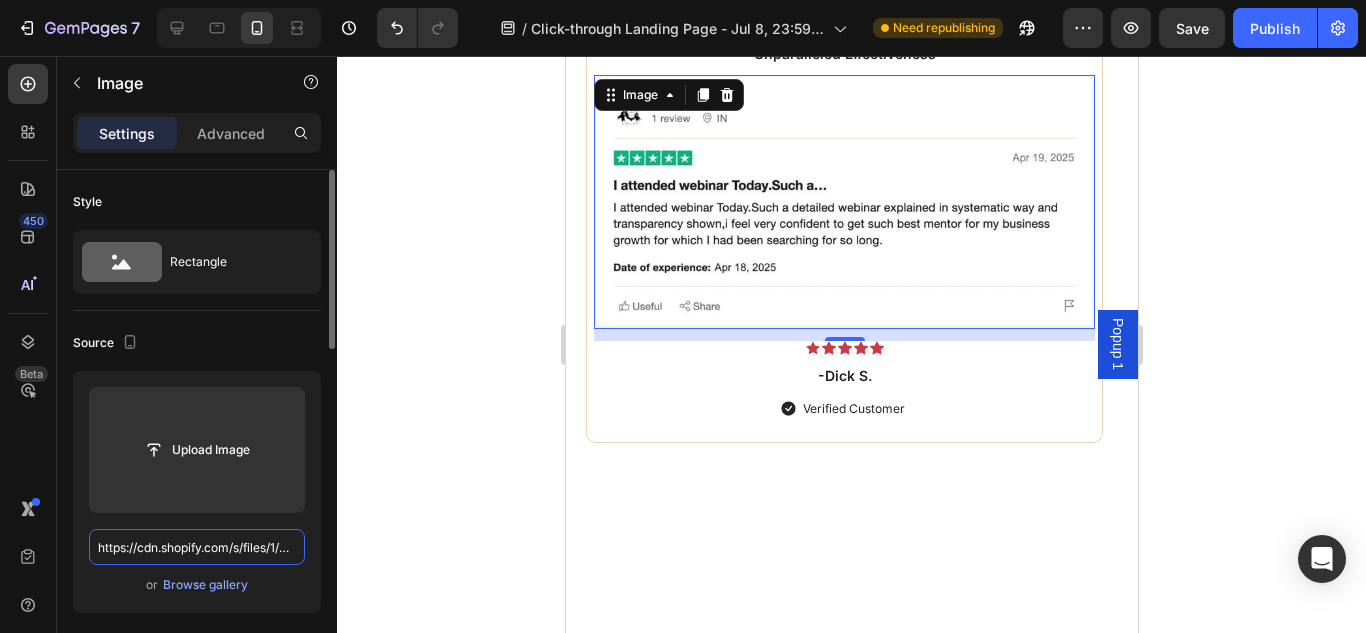 type 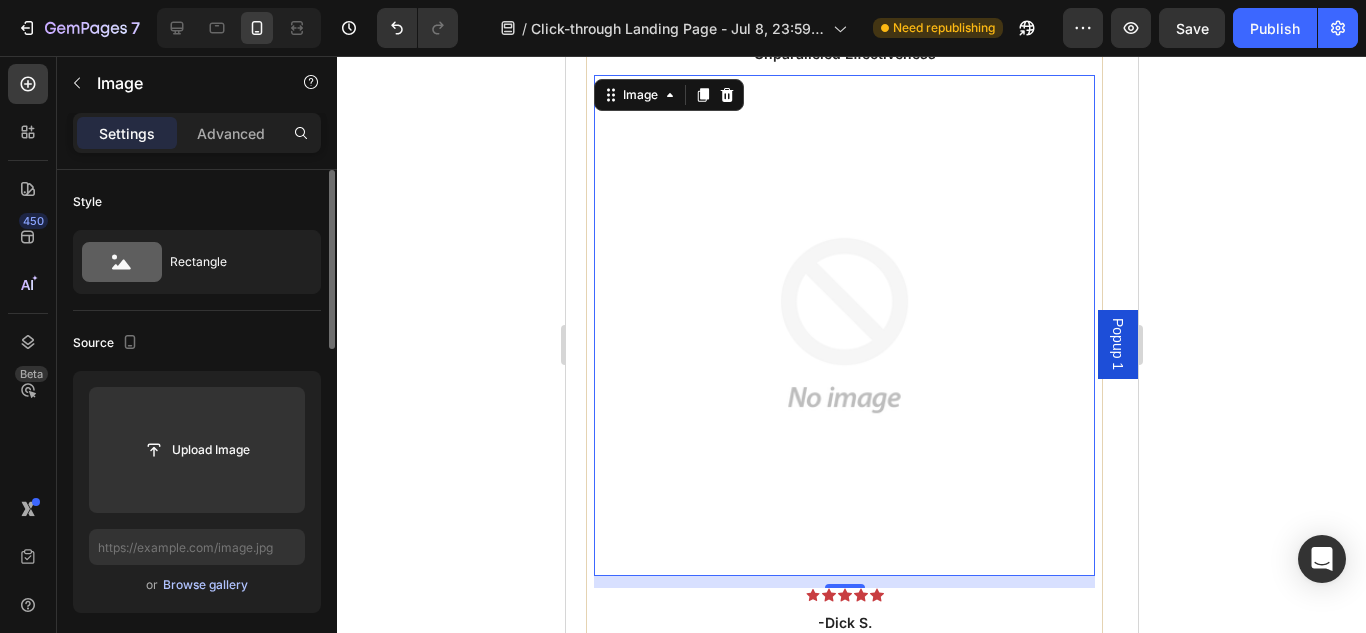 click on "Browse gallery" at bounding box center (205, 585) 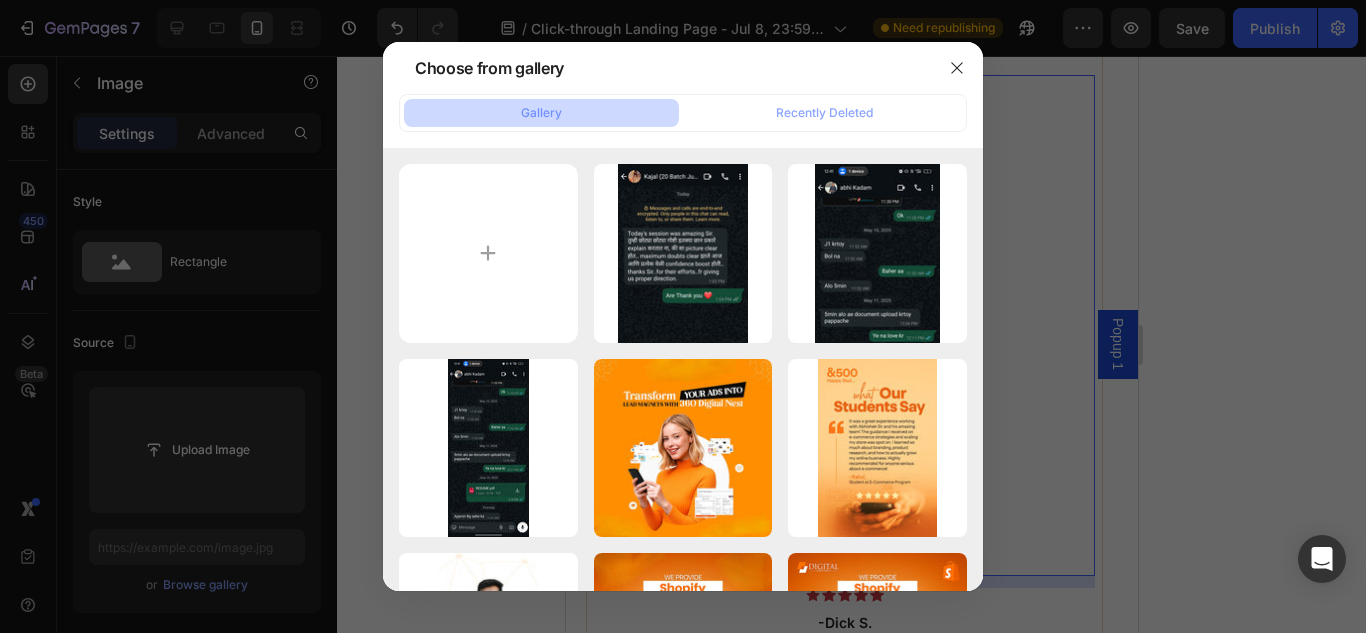 click at bounding box center (683, 316) 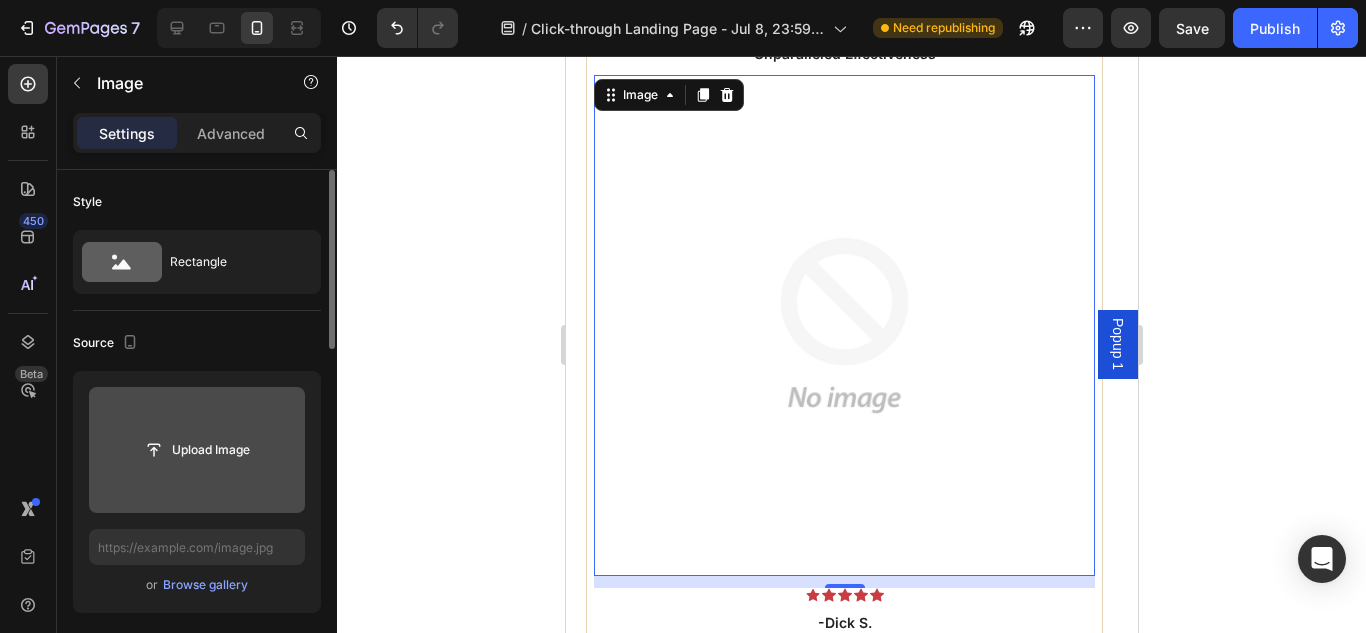 click 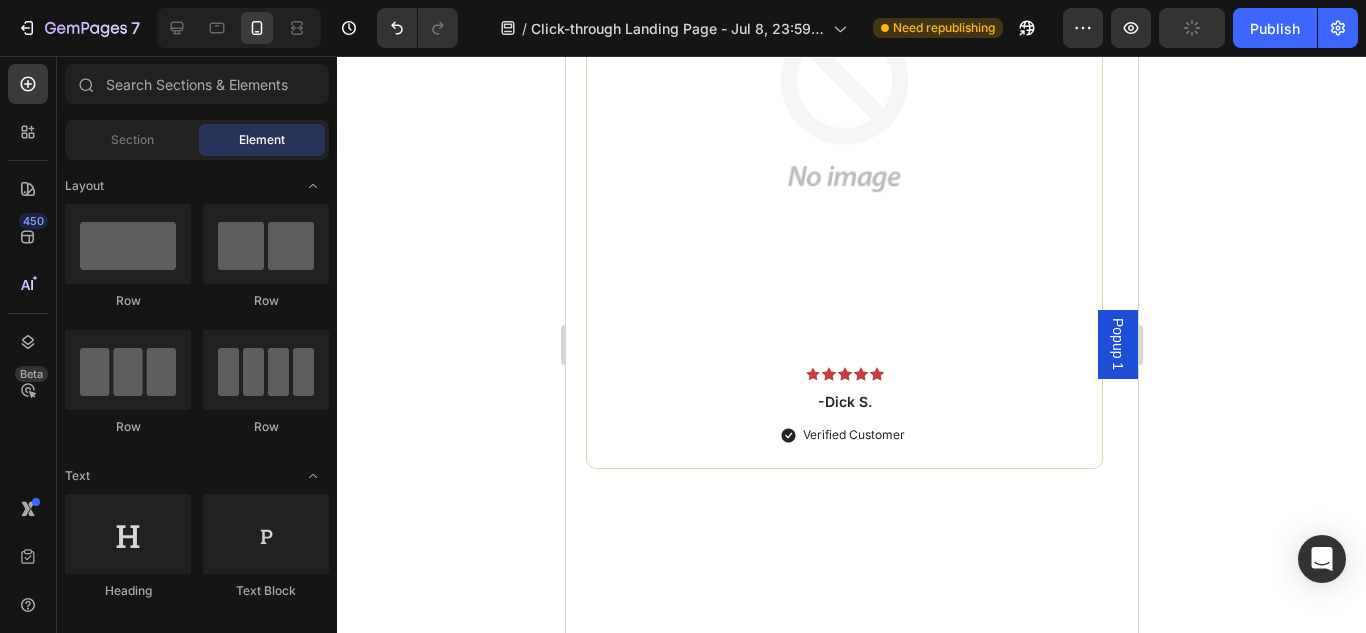 scroll, scrollTop: 5174, scrollLeft: 0, axis: vertical 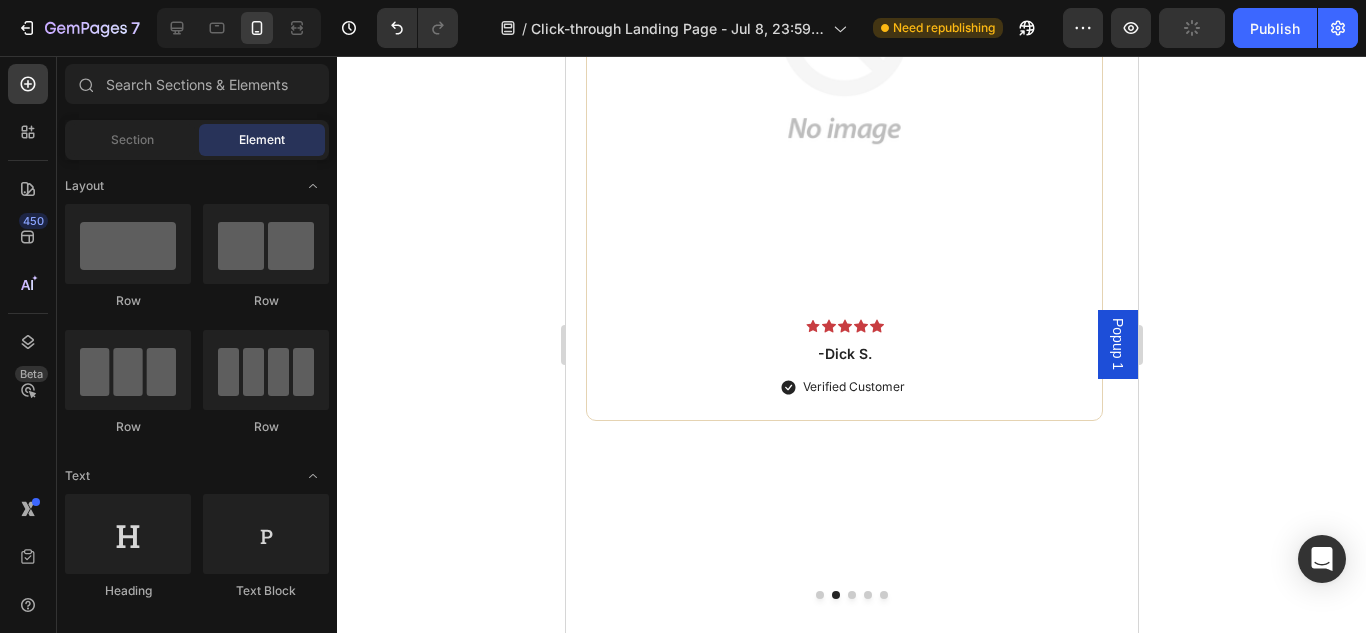 drag, startPoint x: 1127, startPoint y: 410, endPoint x: 1704, endPoint y: 483, distance: 581.59955 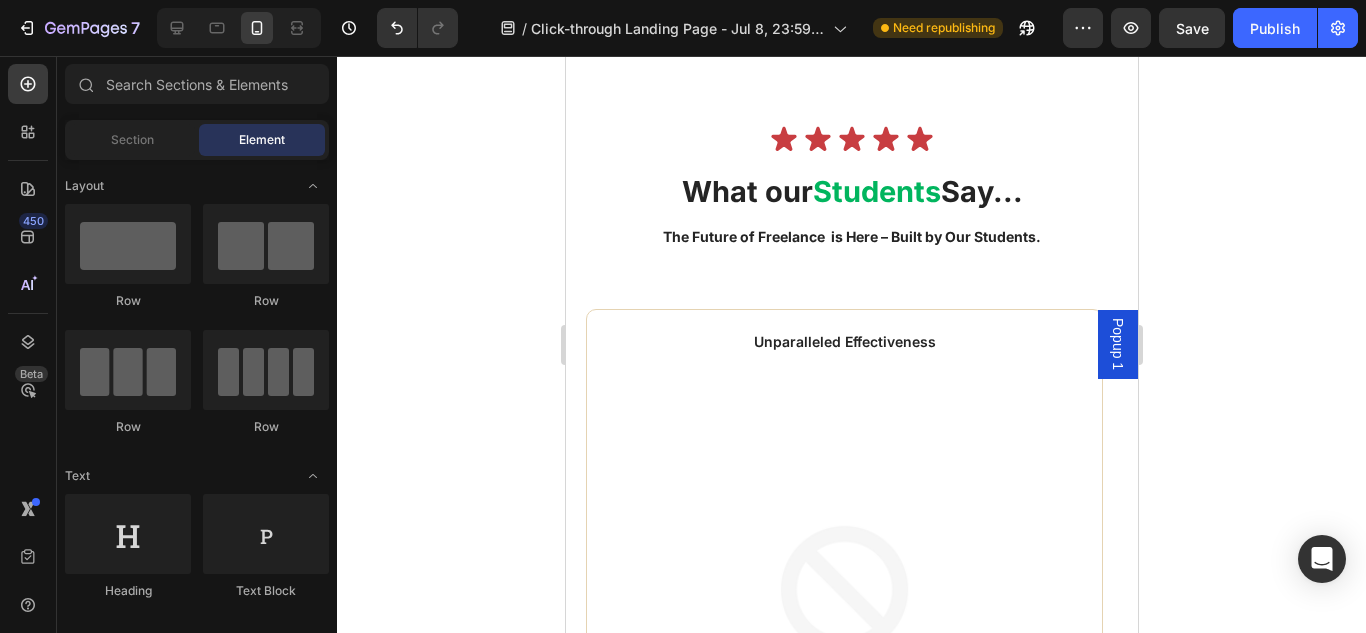 scroll, scrollTop: 4589, scrollLeft: 0, axis: vertical 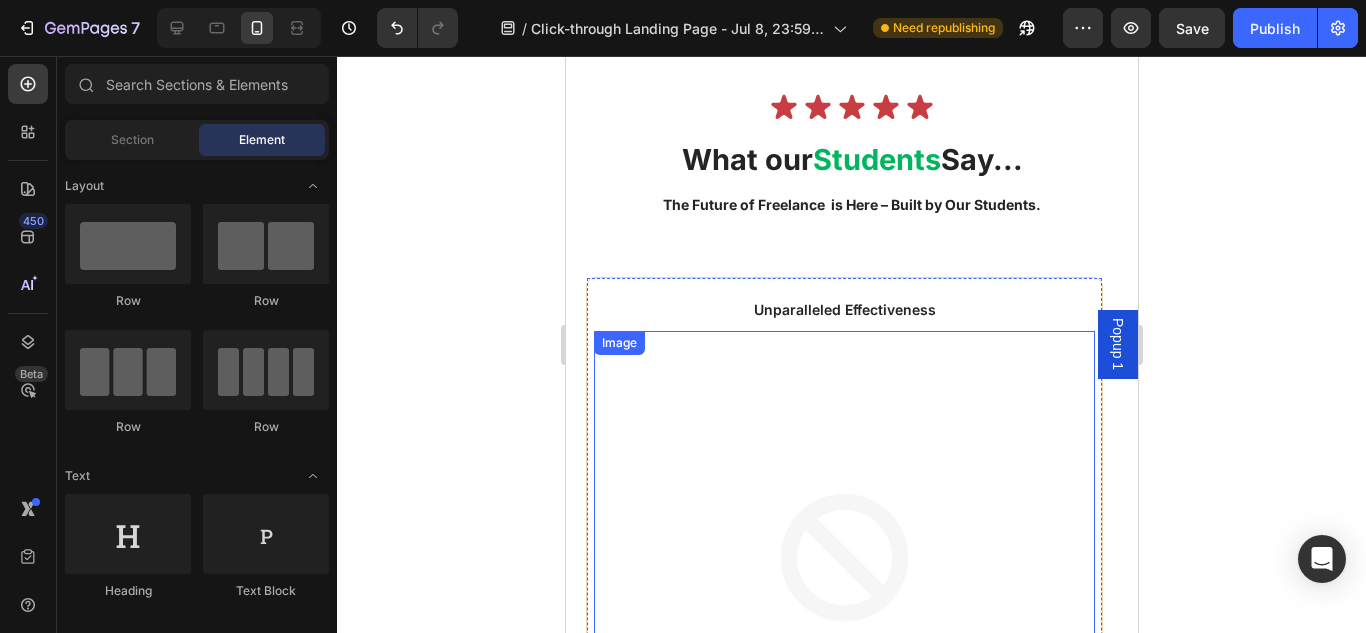 click at bounding box center (843, 581) 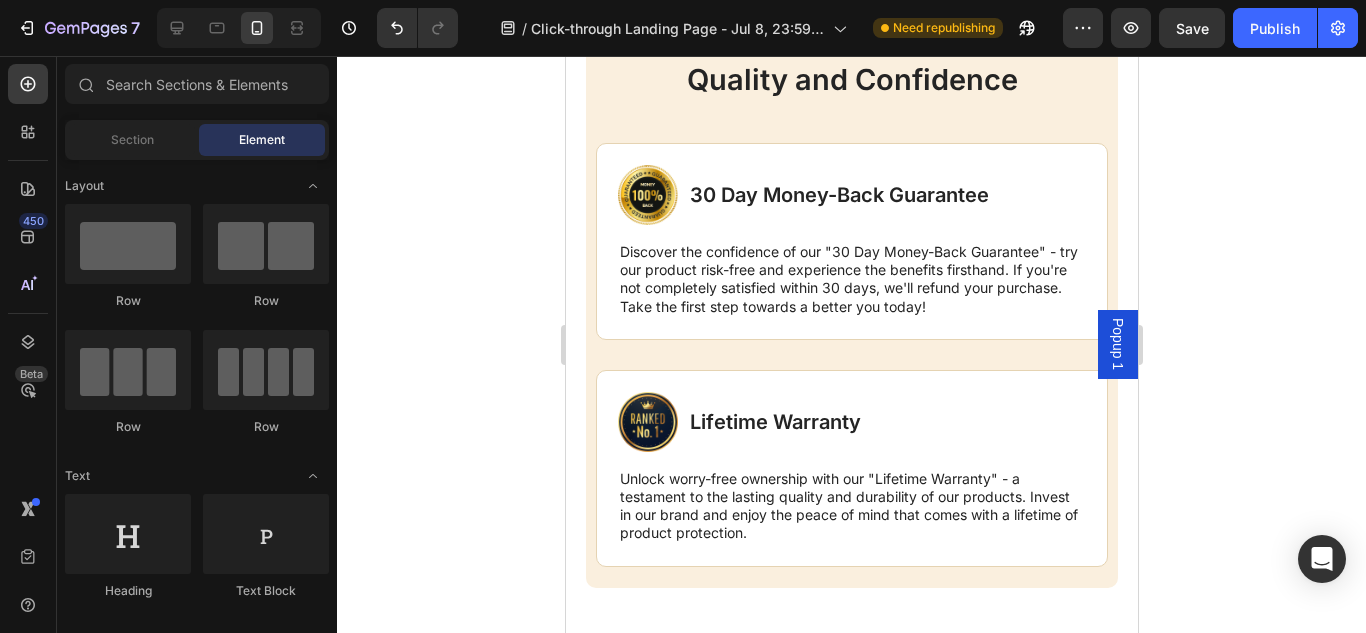 scroll, scrollTop: 4636, scrollLeft: 0, axis: vertical 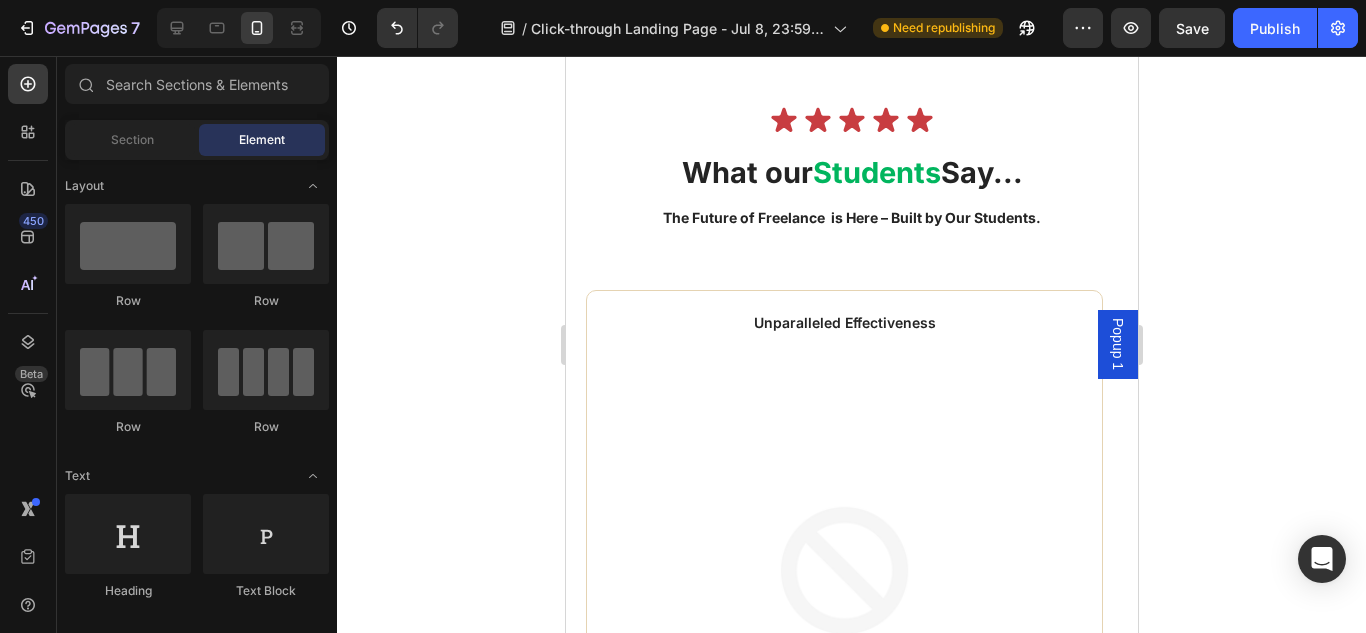 drag, startPoint x: 1133, startPoint y: 377, endPoint x: 1704, endPoint y: 437, distance: 574.14374 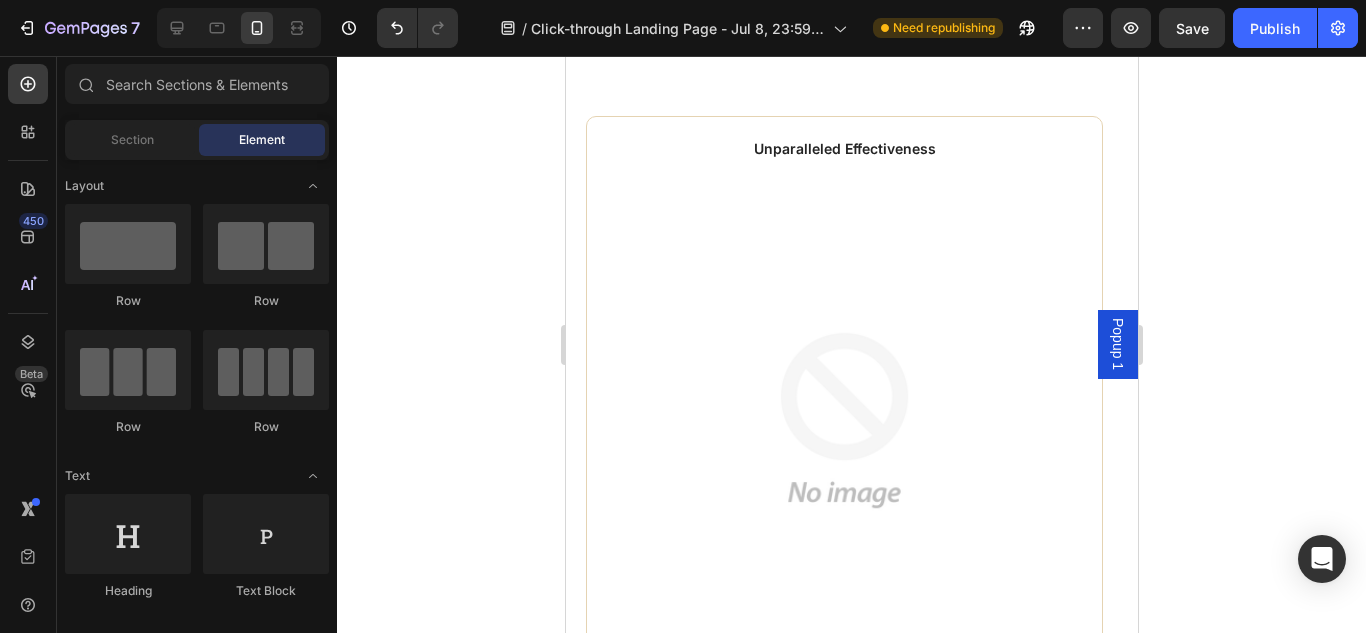 scroll, scrollTop: 4937, scrollLeft: 0, axis: vertical 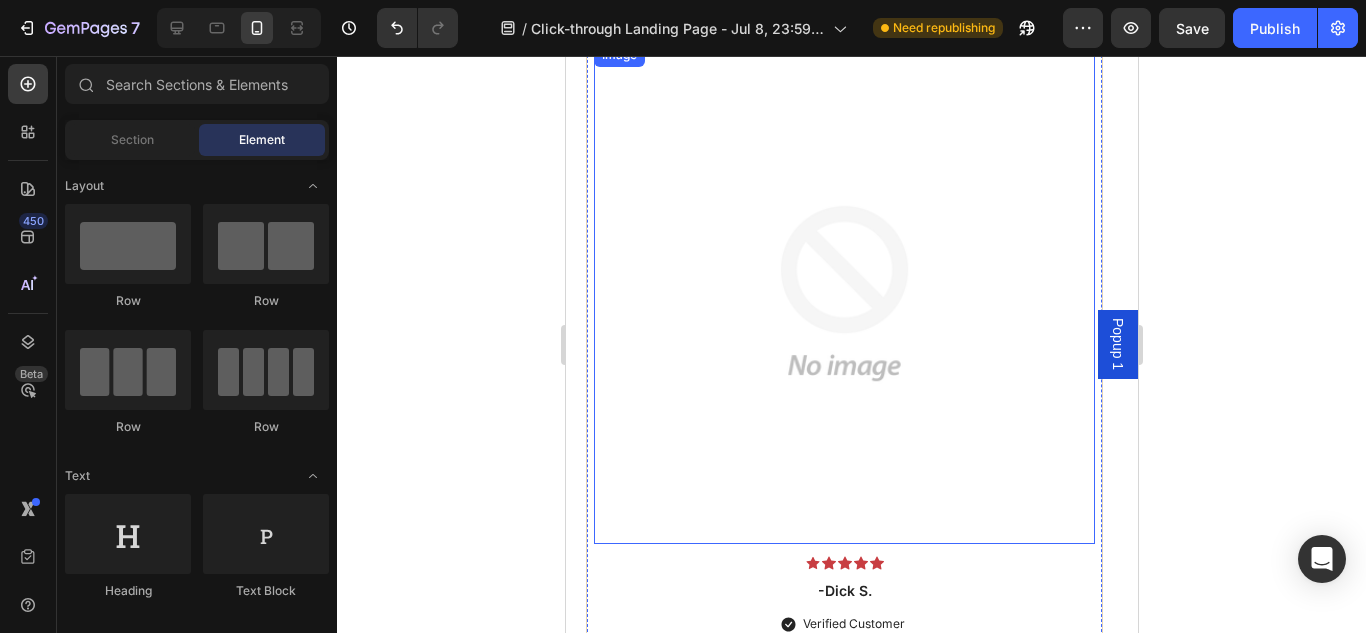 click at bounding box center (843, 293) 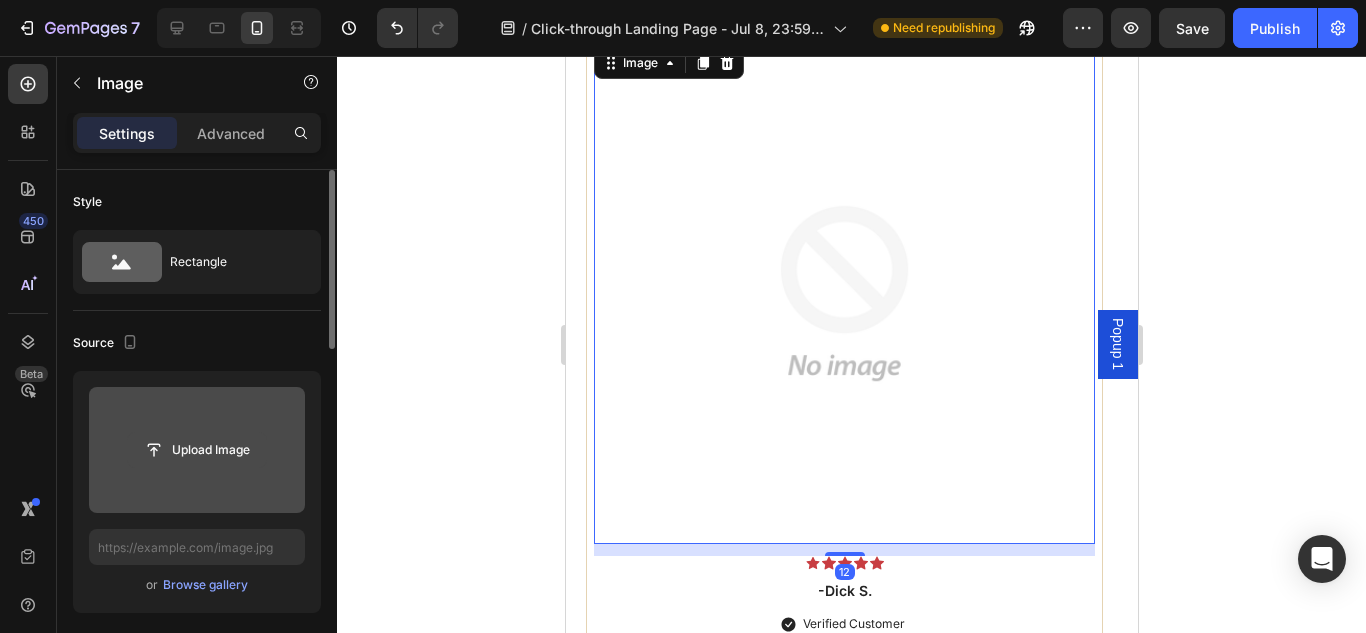 click 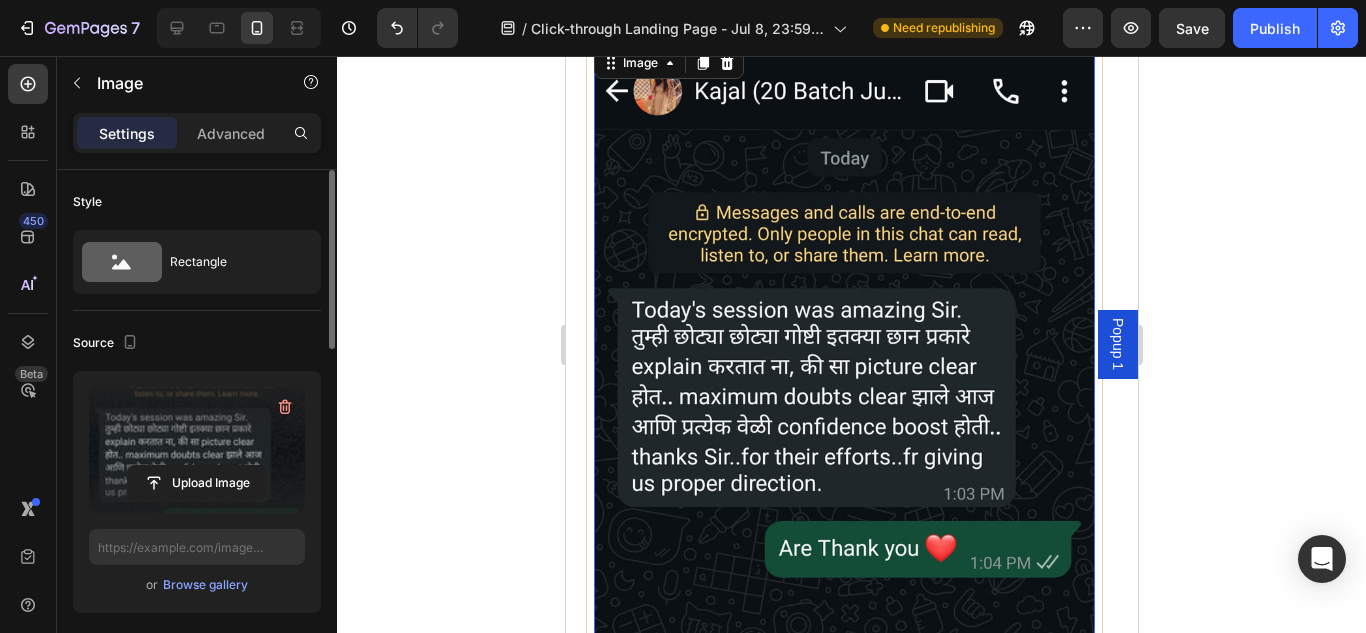 type on "https://cdn.shopify.com/s/files/1/0764/3840/5373/files/gempages_574568462442038501-3c35564a-7b65-453b-94bd-fd7bfd3d6ffc.jpg" 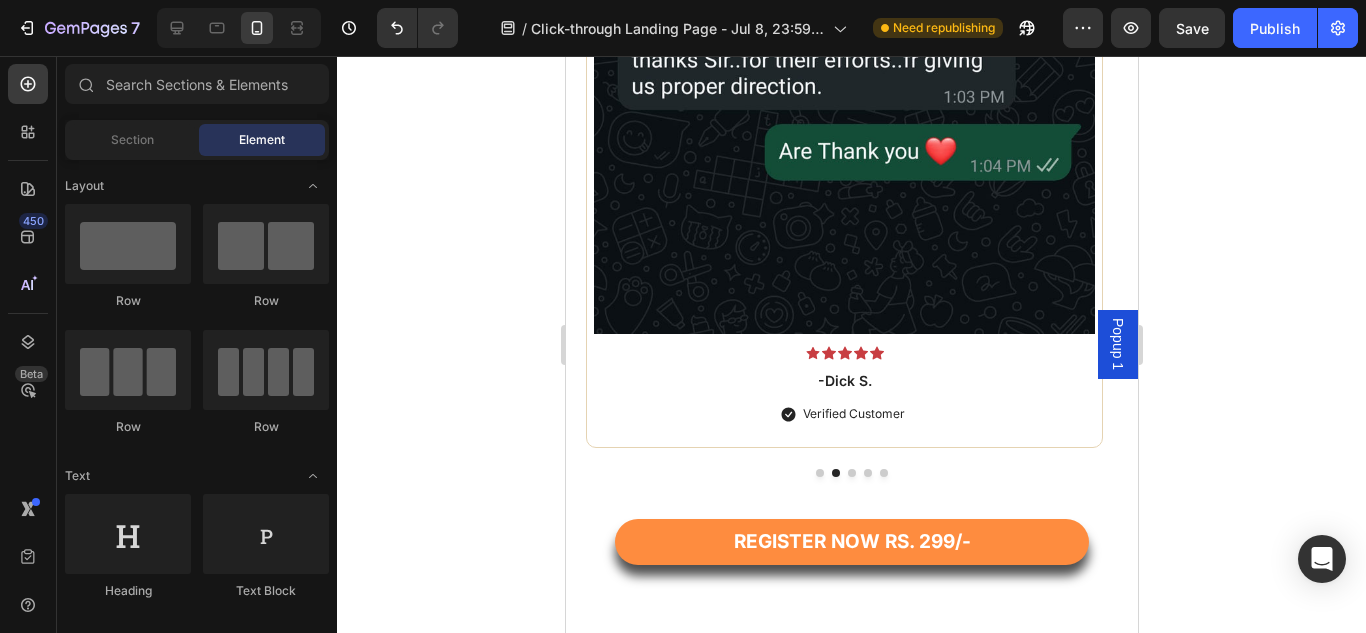 scroll, scrollTop: 5175, scrollLeft: 0, axis: vertical 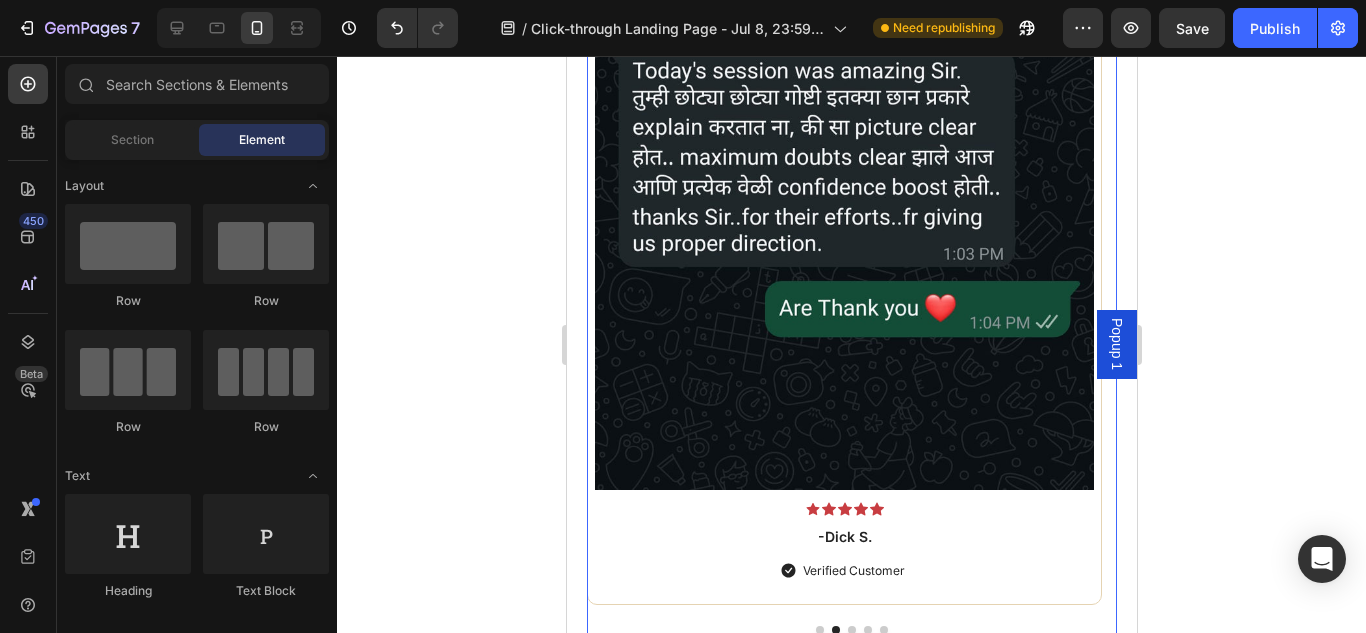click at bounding box center (819, 630) 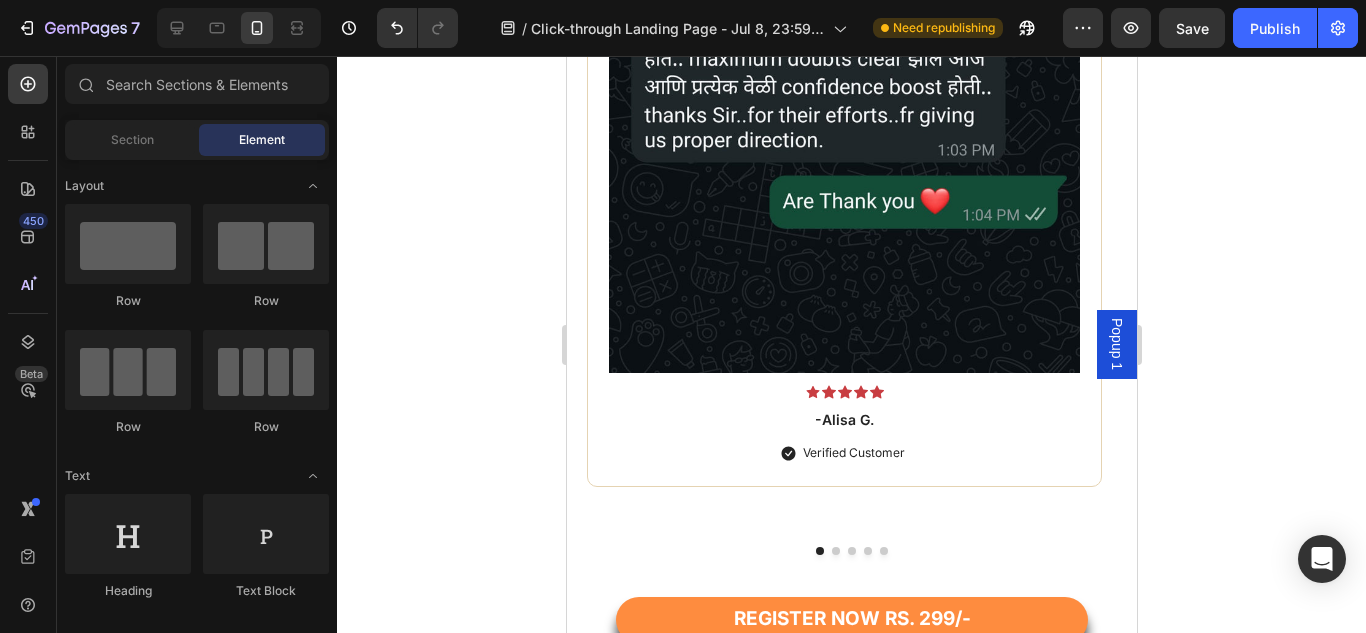 scroll, scrollTop: 5270, scrollLeft: 0, axis: vertical 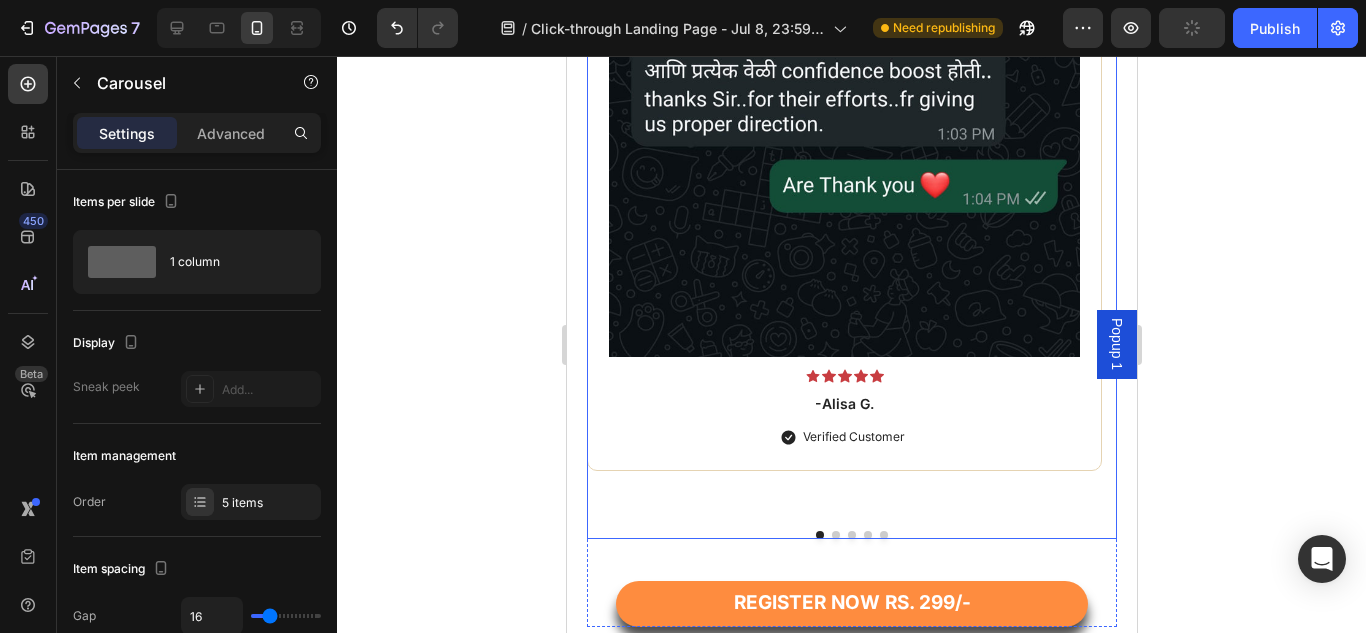 click at bounding box center (851, 535) 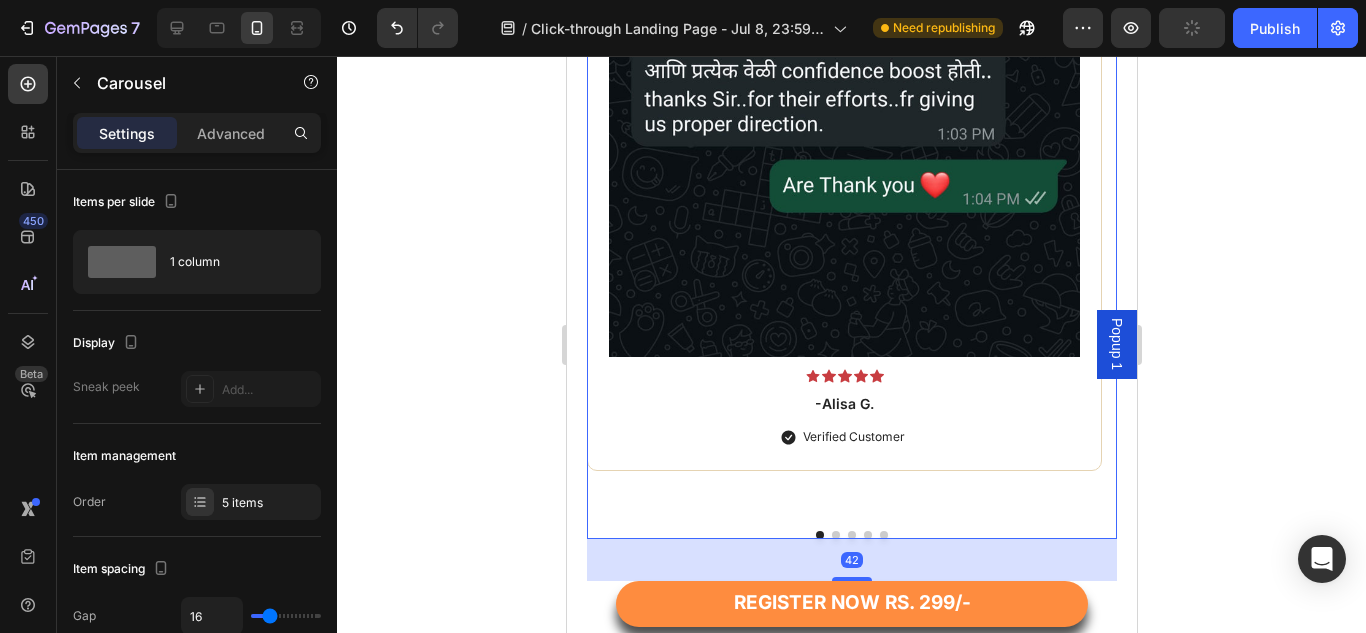 click at bounding box center [819, 535] 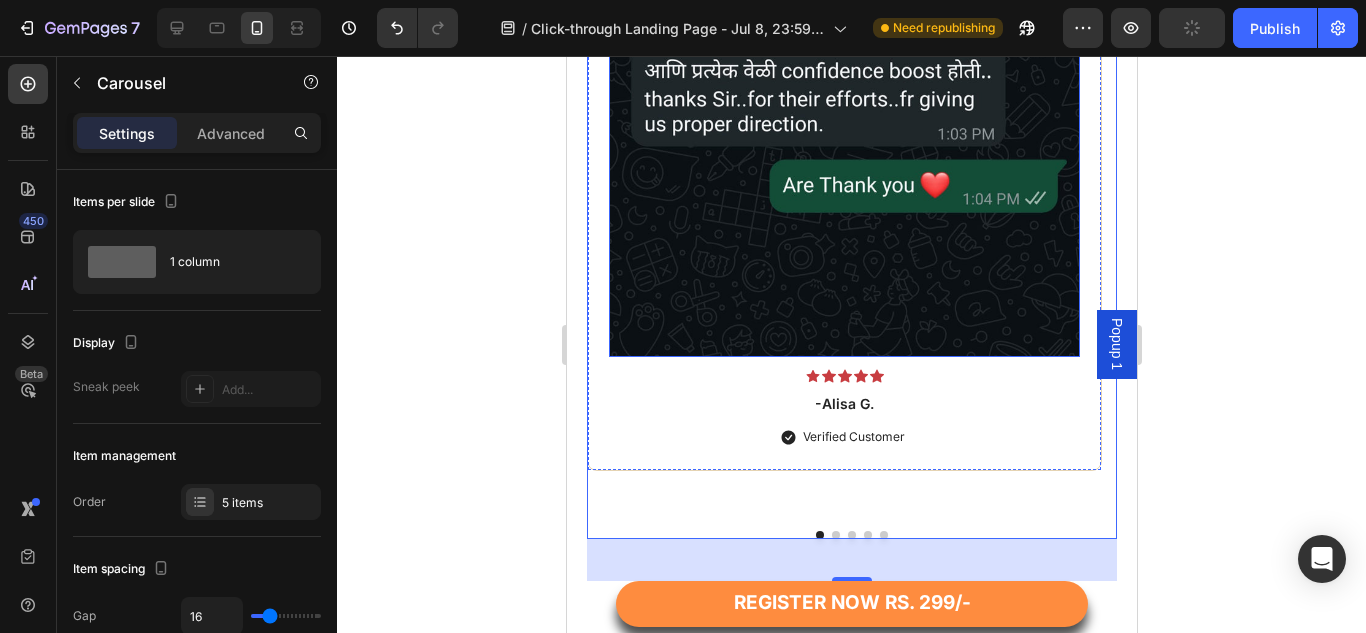 click at bounding box center [843, 33] 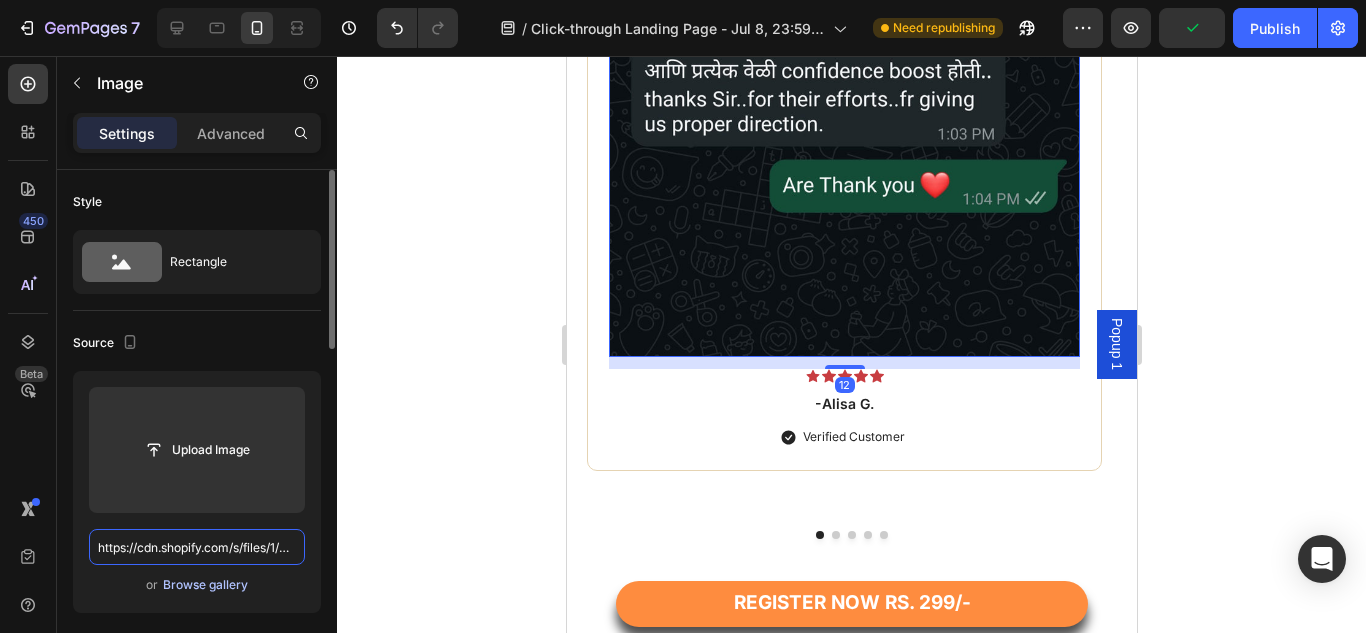 type 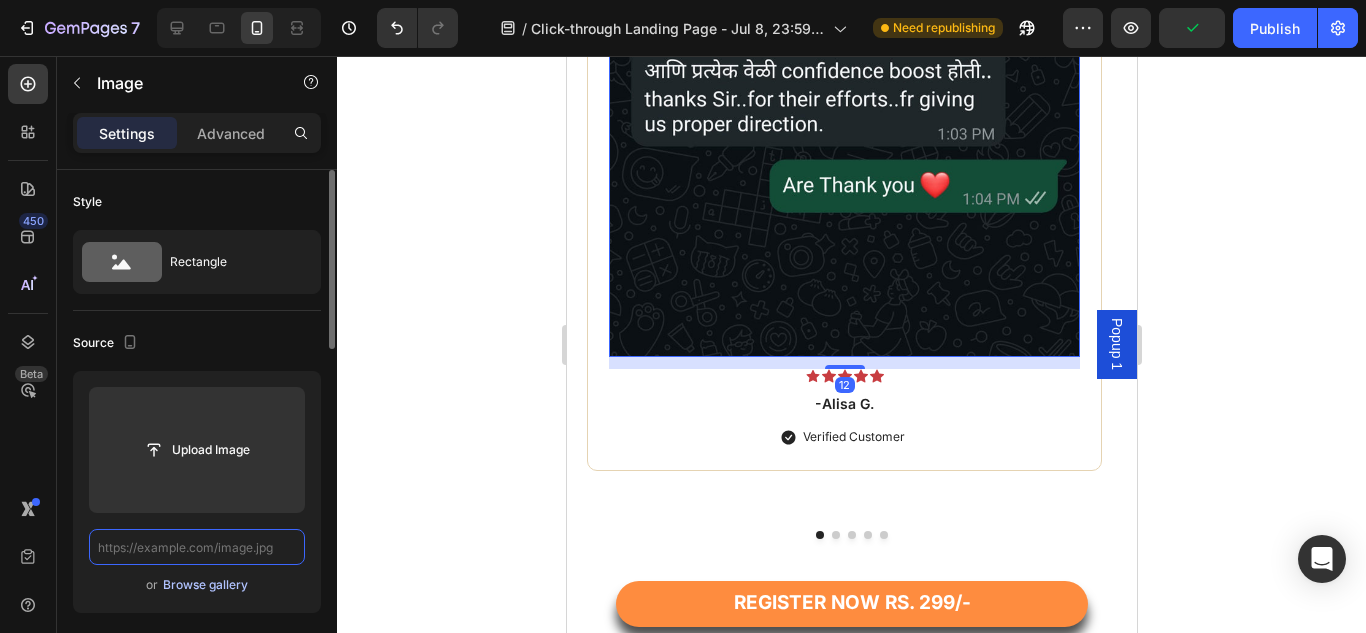 scroll, scrollTop: 0, scrollLeft: 0, axis: both 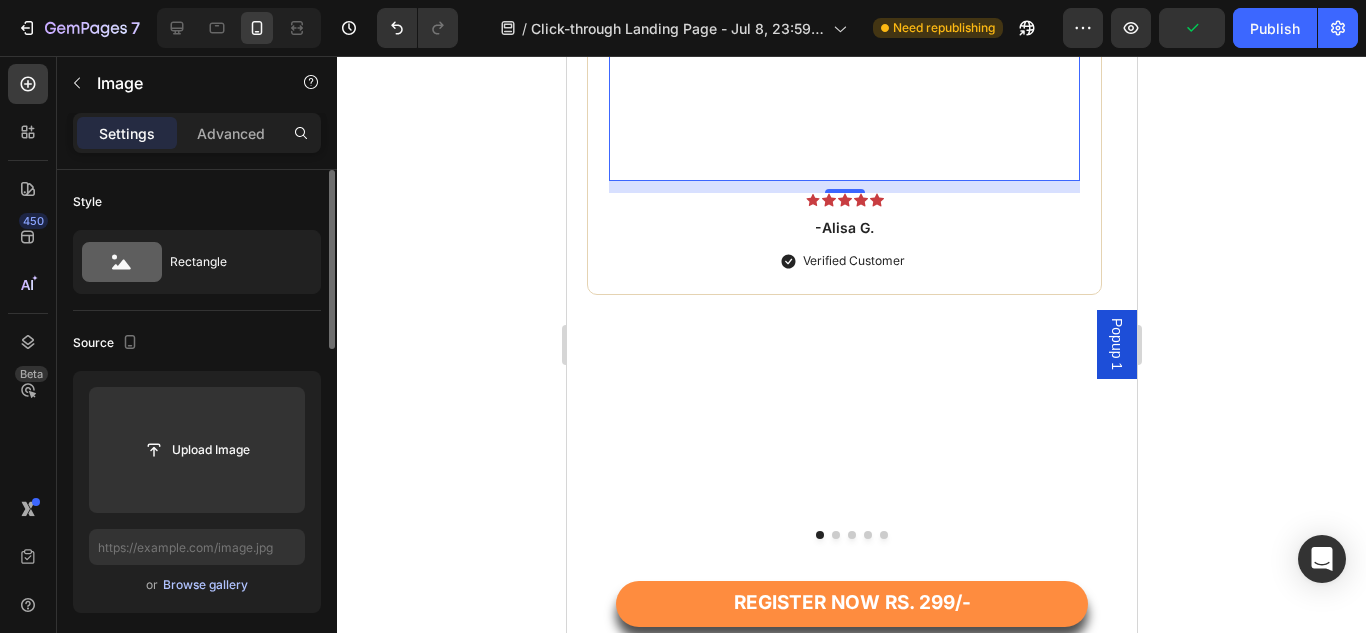 click on "Browse gallery" at bounding box center (205, 585) 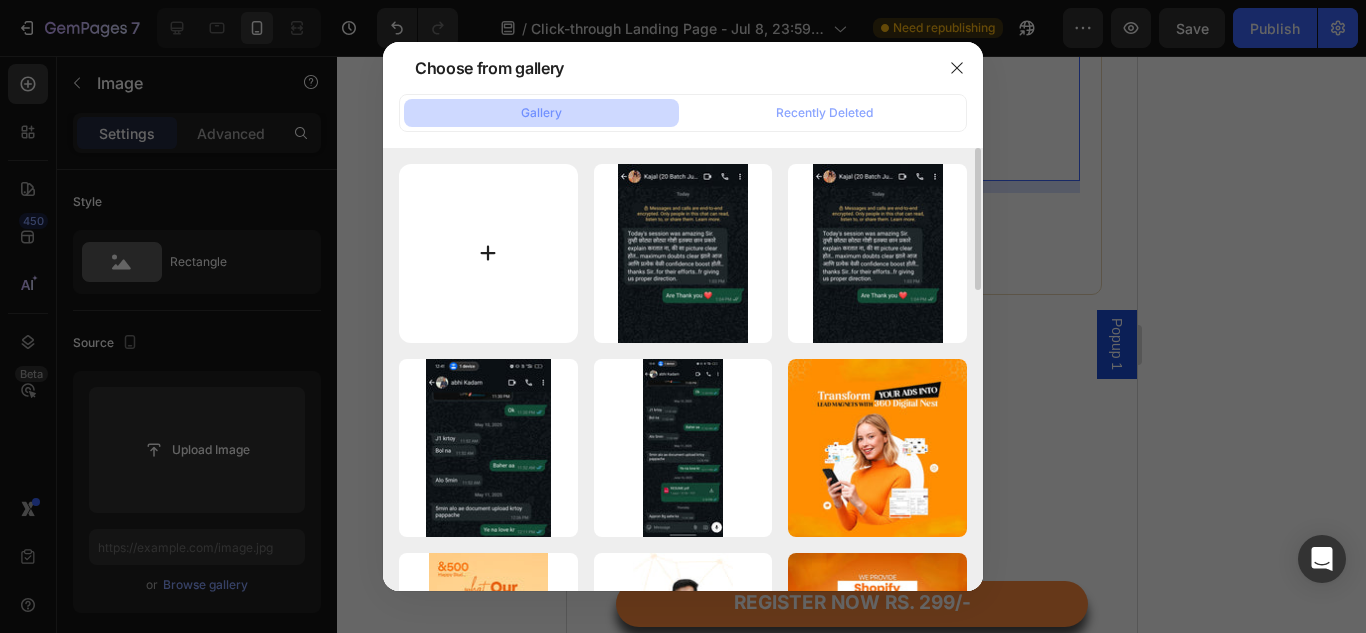 click at bounding box center (488, 253) 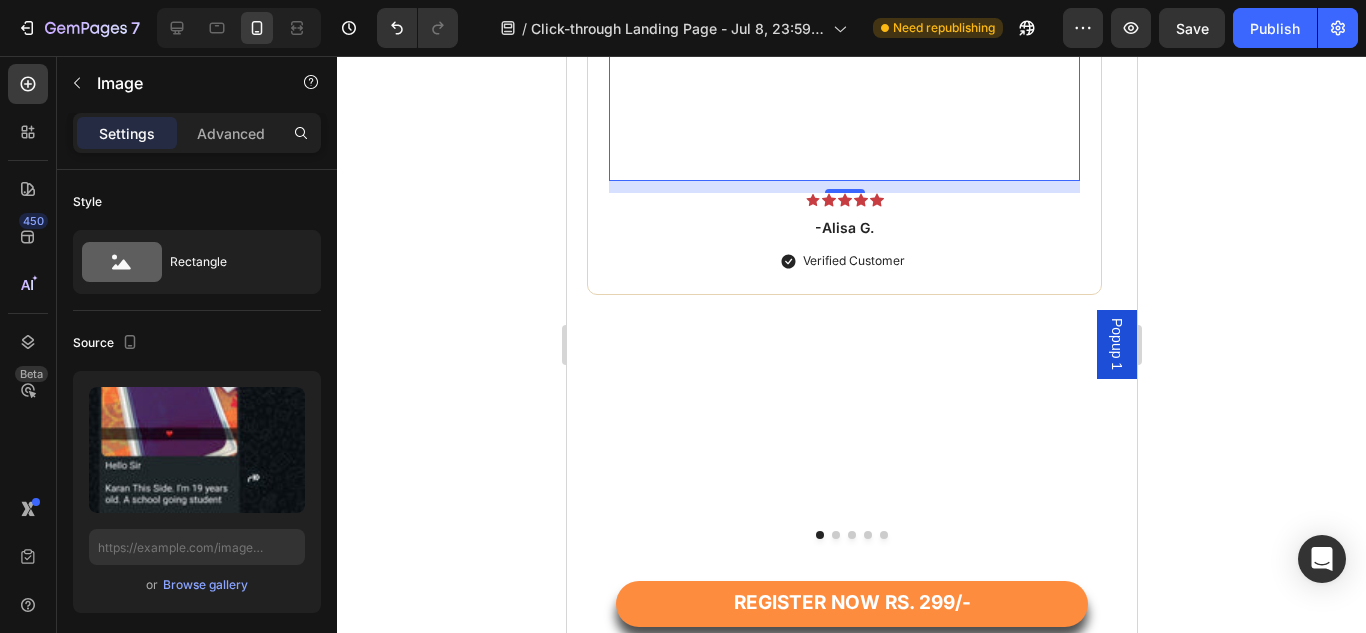 type on "https://cdn.shopify.com/s/files/1/0764/3840/5373/files/gempages_574568462442038501-4ff18cd3-af4d-4994-bc01-ddab8586adbf.jpg" 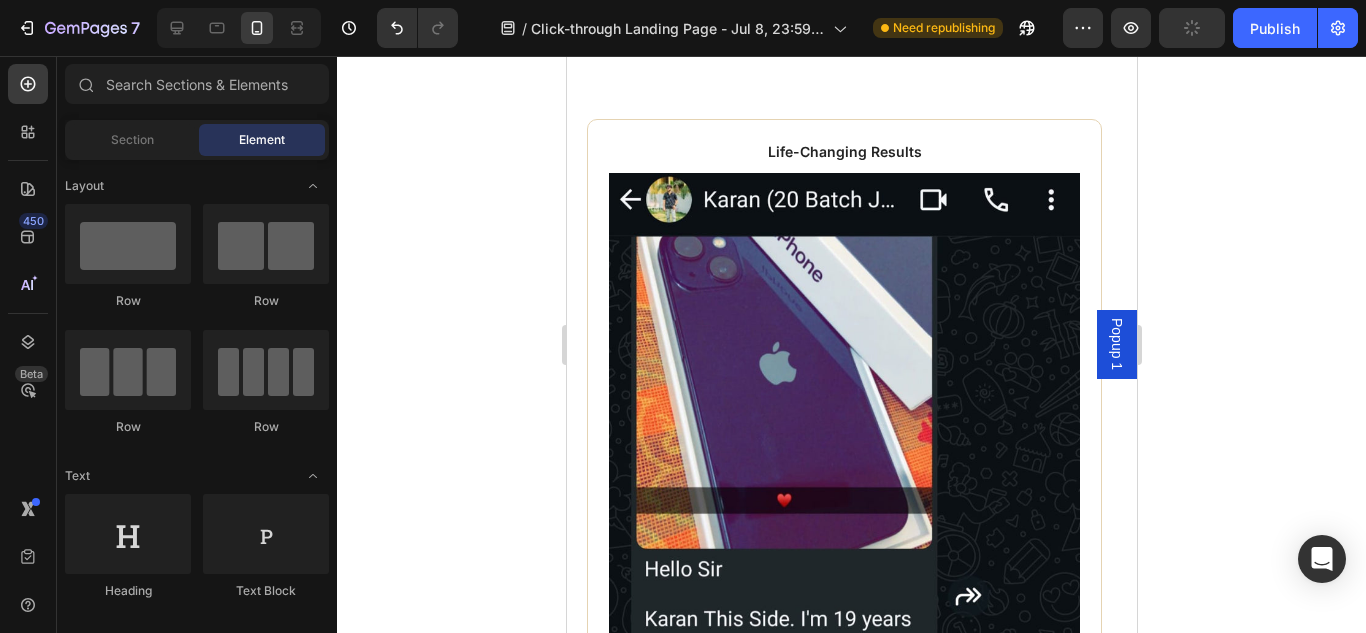 scroll, scrollTop: 4728, scrollLeft: 0, axis: vertical 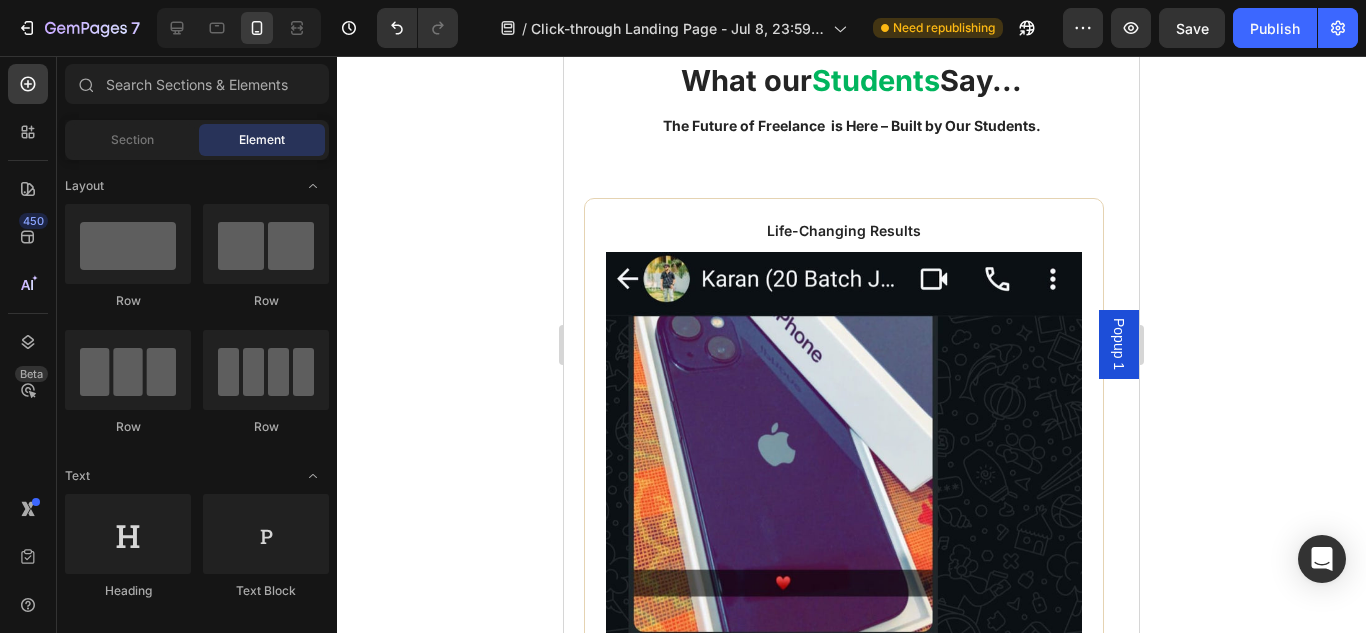 click 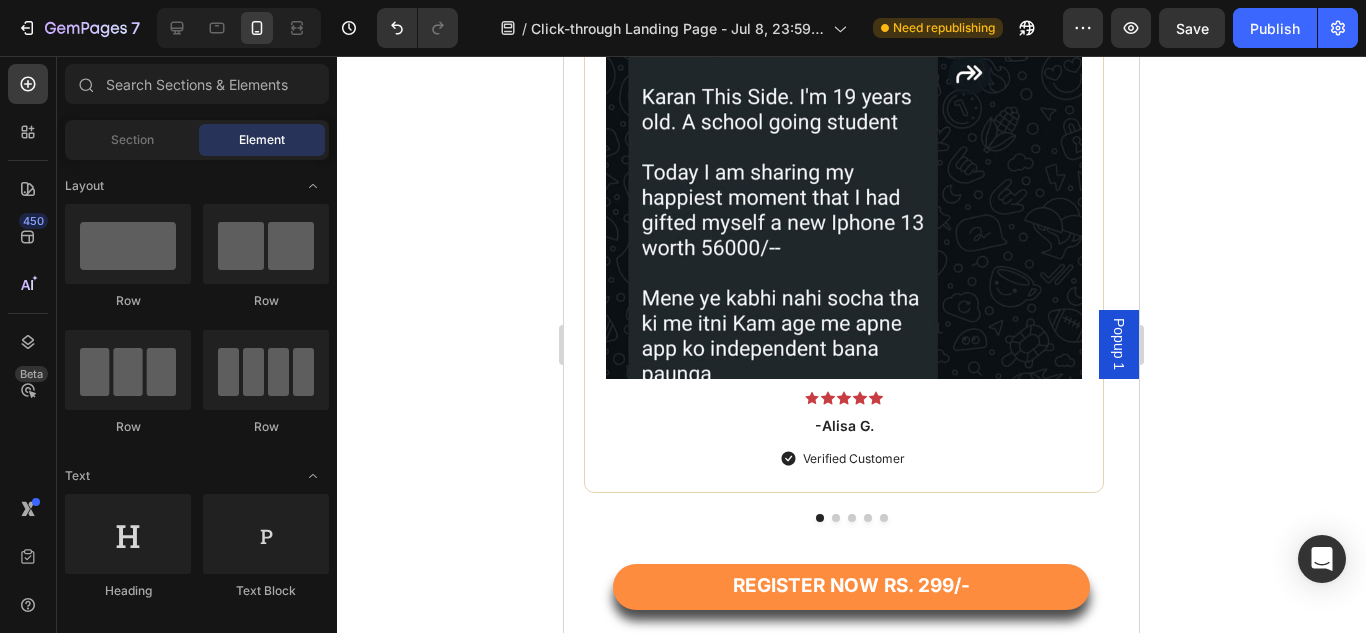 scroll, scrollTop: 5430, scrollLeft: 0, axis: vertical 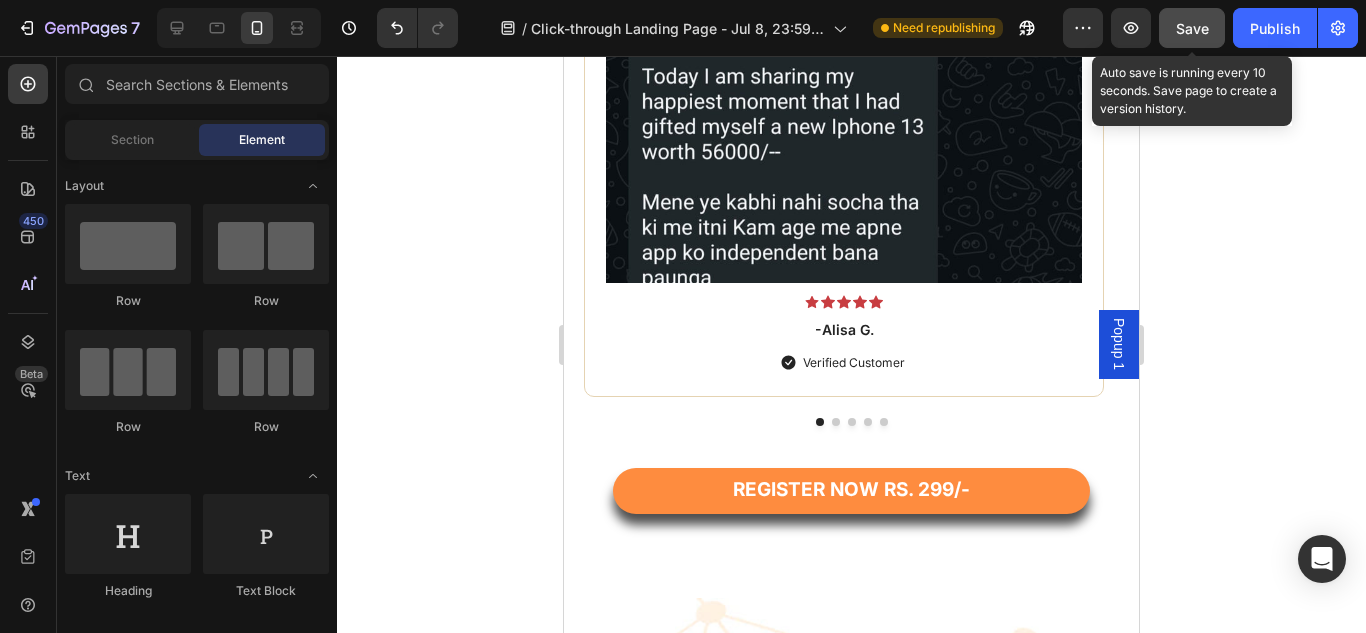 click on "Save" 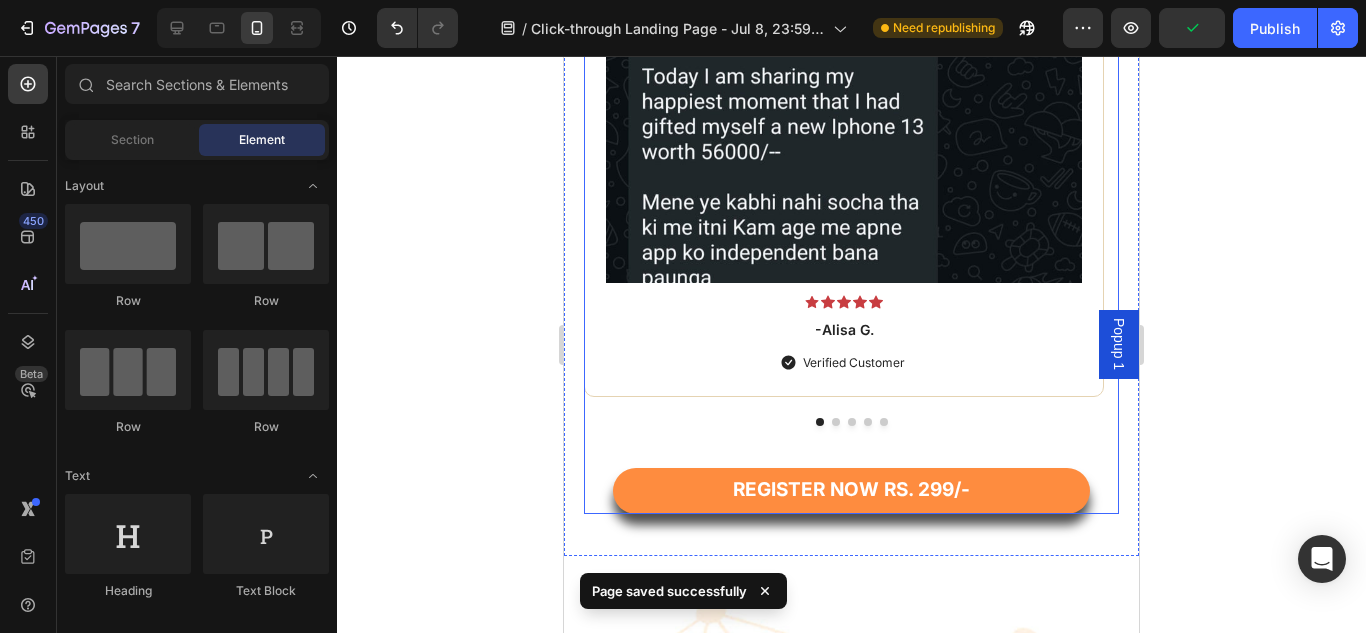 click on "Life-Changing Results Text Block Image
Icon Icon Icon Icon Icon Icon List -[FIRST] [LAST]. Text Block
Verified Customer Item List Row Unparalleled Effectiveness Text Block Image
Icon Icon Icon Icon Icon Icon List -[FIRST] [LAST]. Text Block
Verified Customer Item List Row A Vitality Boost Like No Other Text Block Image
Icon Icon Icon Icon Icon Icon List -[FIRST] [LAST]. Text Block
Verified Customer Item List Row From Skeptic to Believer Text Block
Icon Icon Icon Icon Icon Icon List "I'm so grateful for this nutritional supplement bottle. It has truly transformed my health and given me the vitality I've been seeking. I can confidently say that it's one of the best investments I've made for my well-being." Text Block -[FIRST] [LAST]. Text Block
Verified Customer Item List Row Image Carousel" at bounding box center (851, -18) 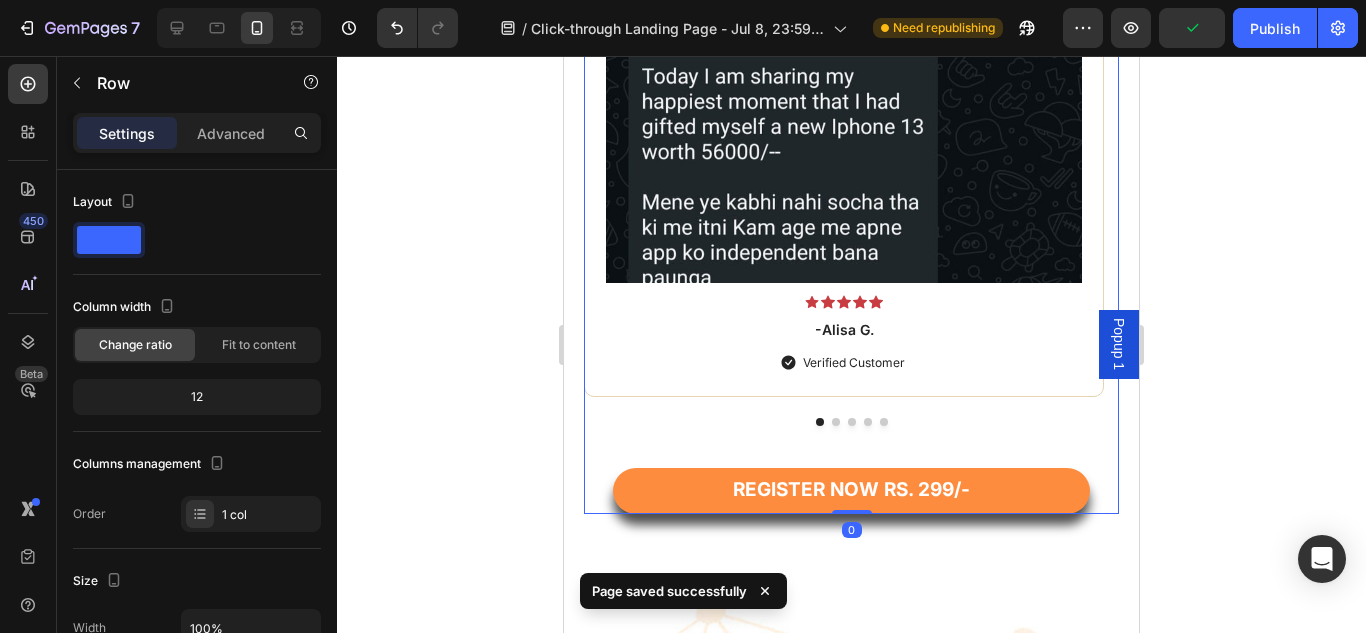 click at bounding box center [836, 422] 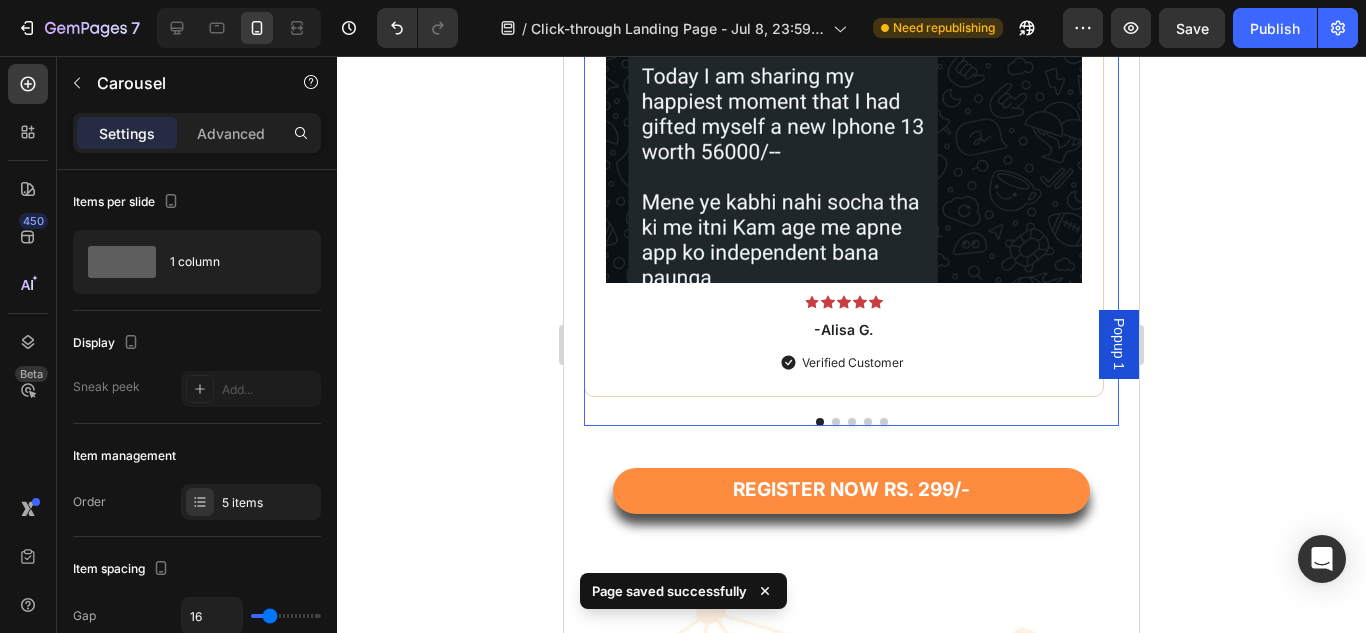 click at bounding box center [836, 422] 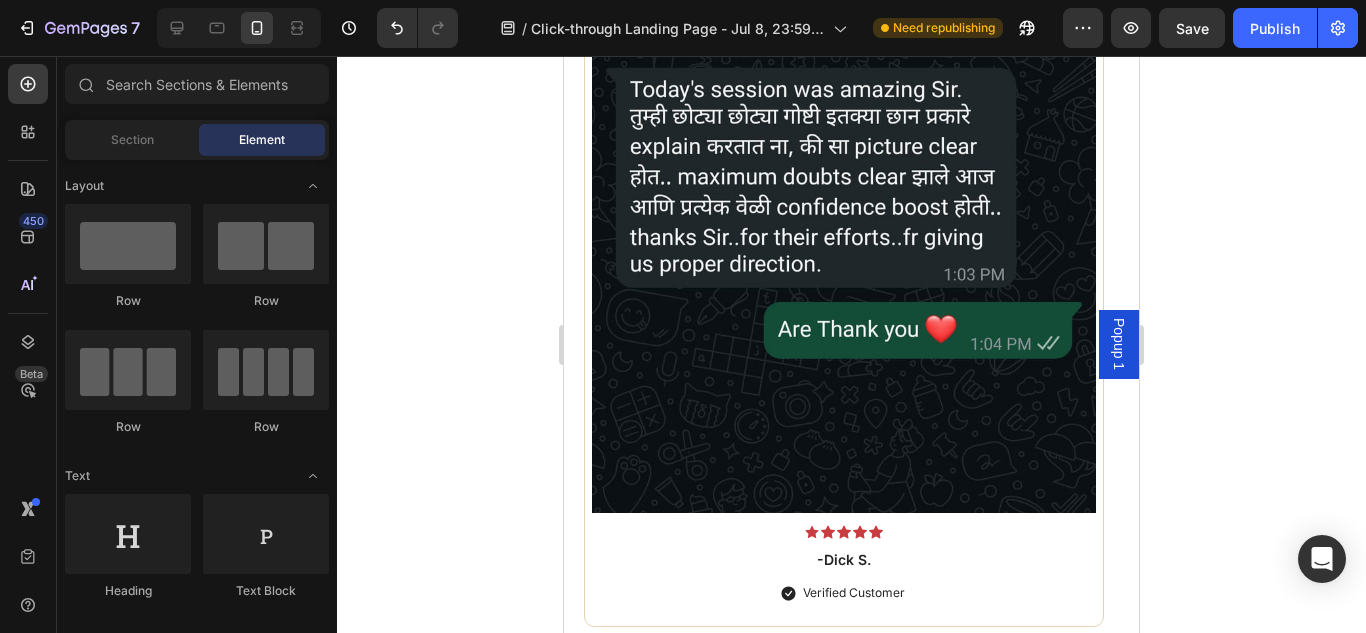 scroll, scrollTop: 5223, scrollLeft: 0, axis: vertical 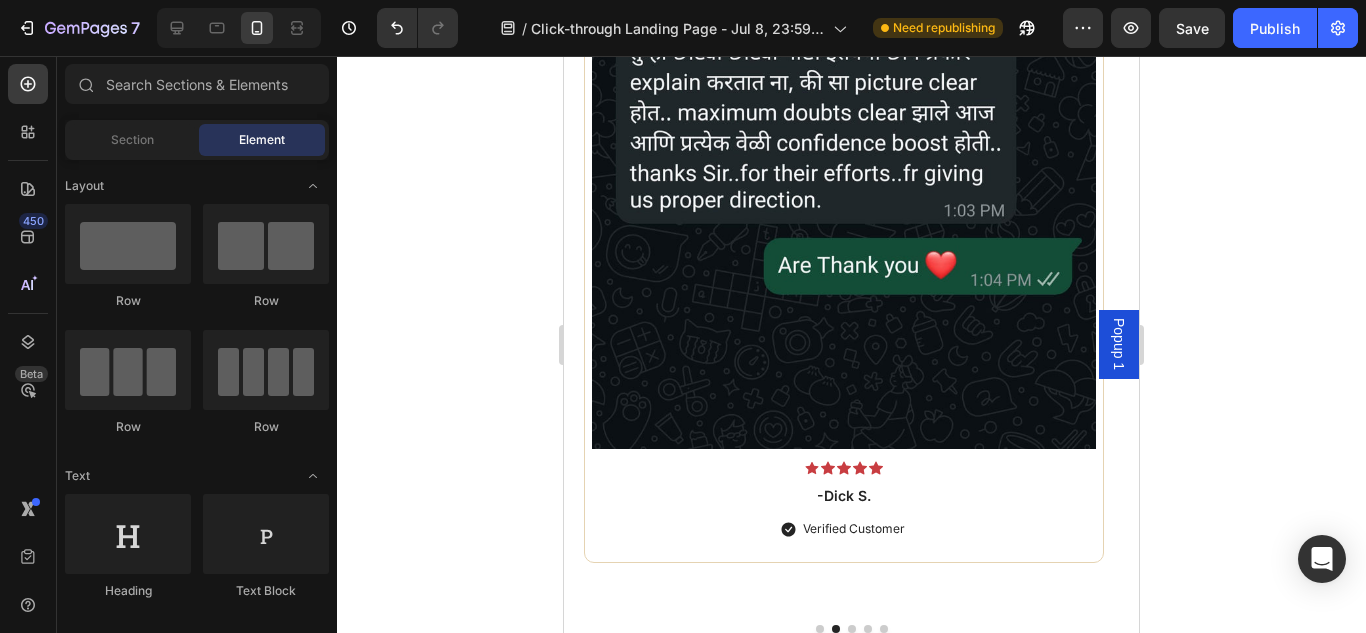click 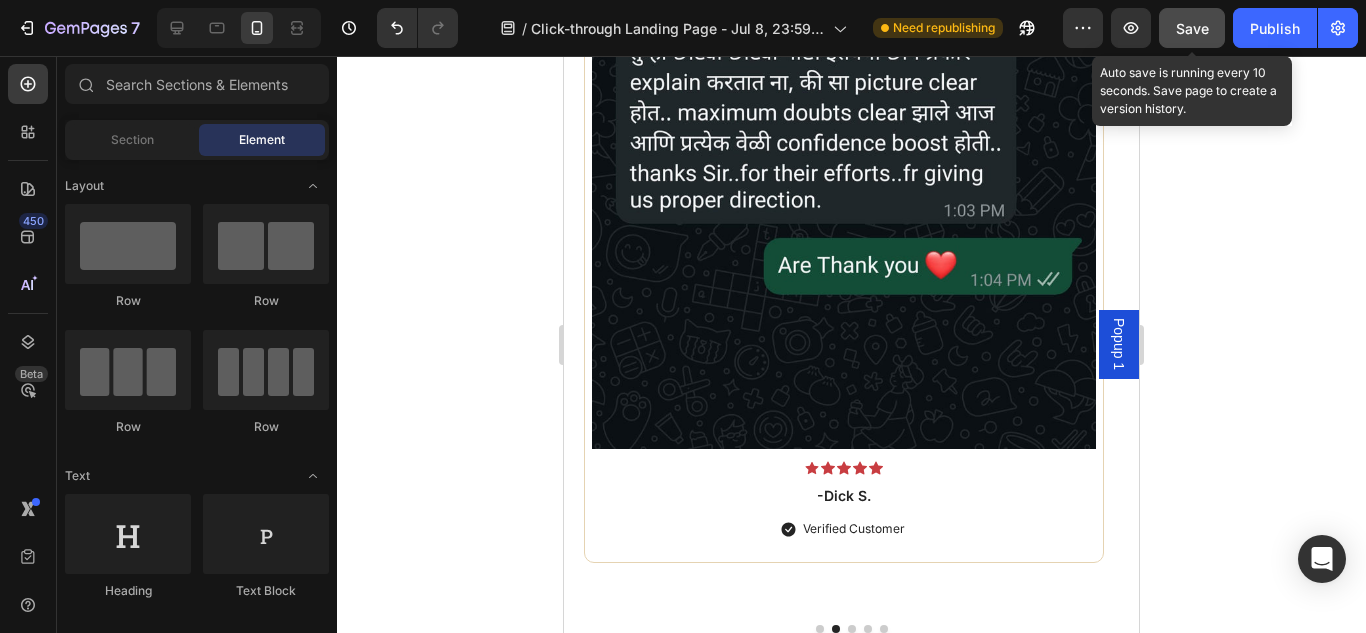 click on "Save" 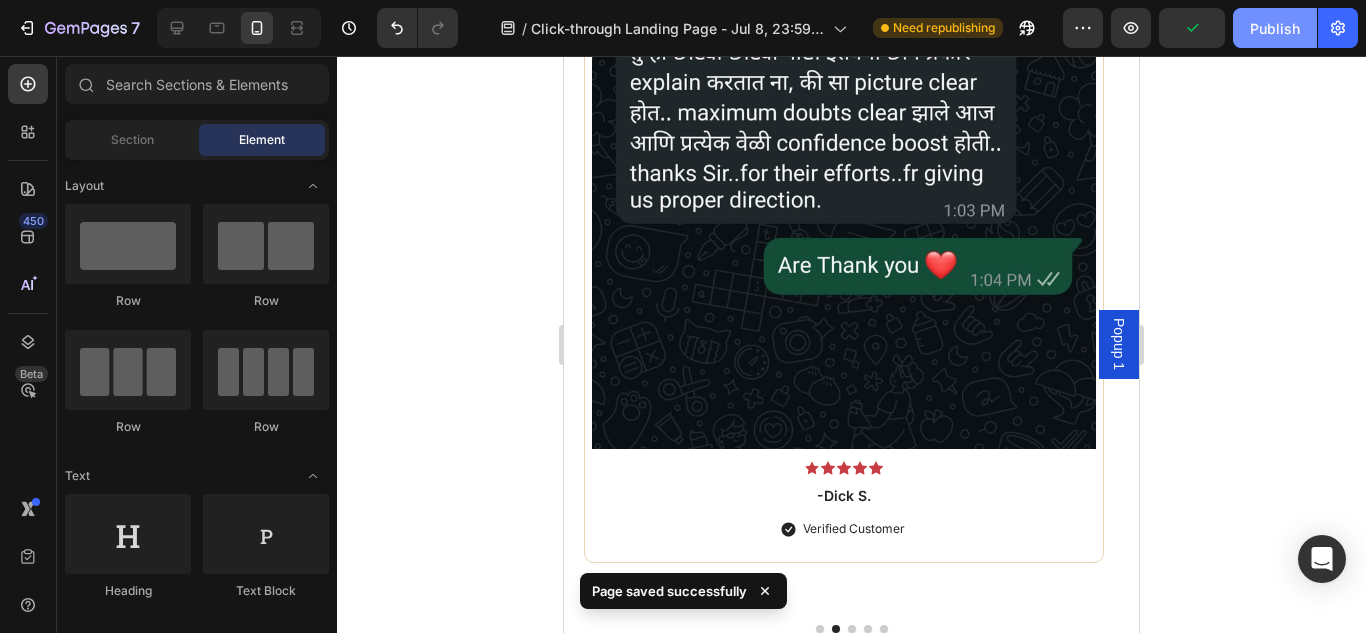 click on "Publish" at bounding box center (1275, 28) 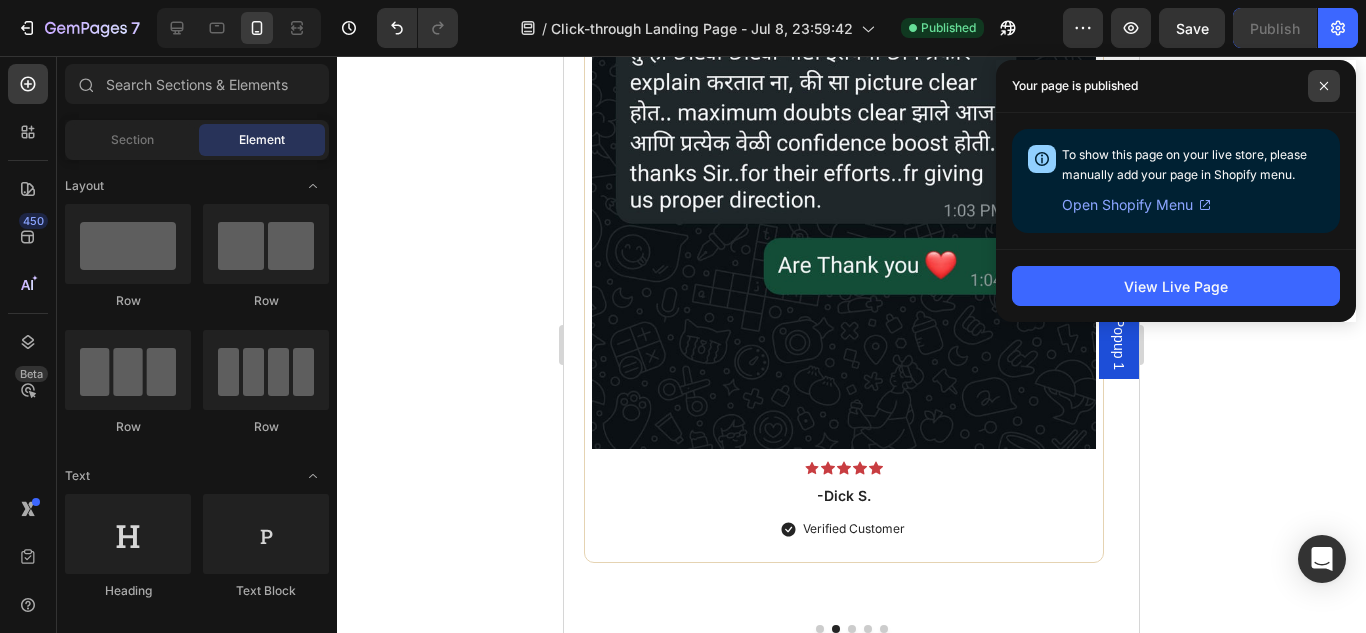 click 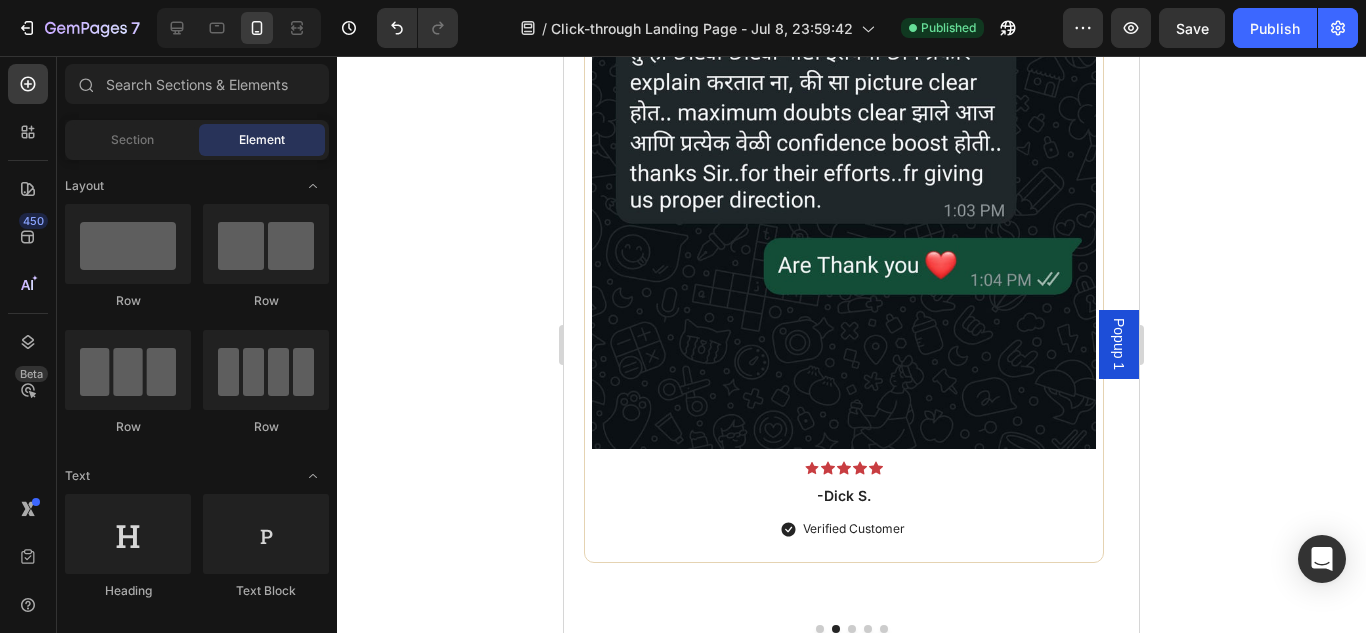 click 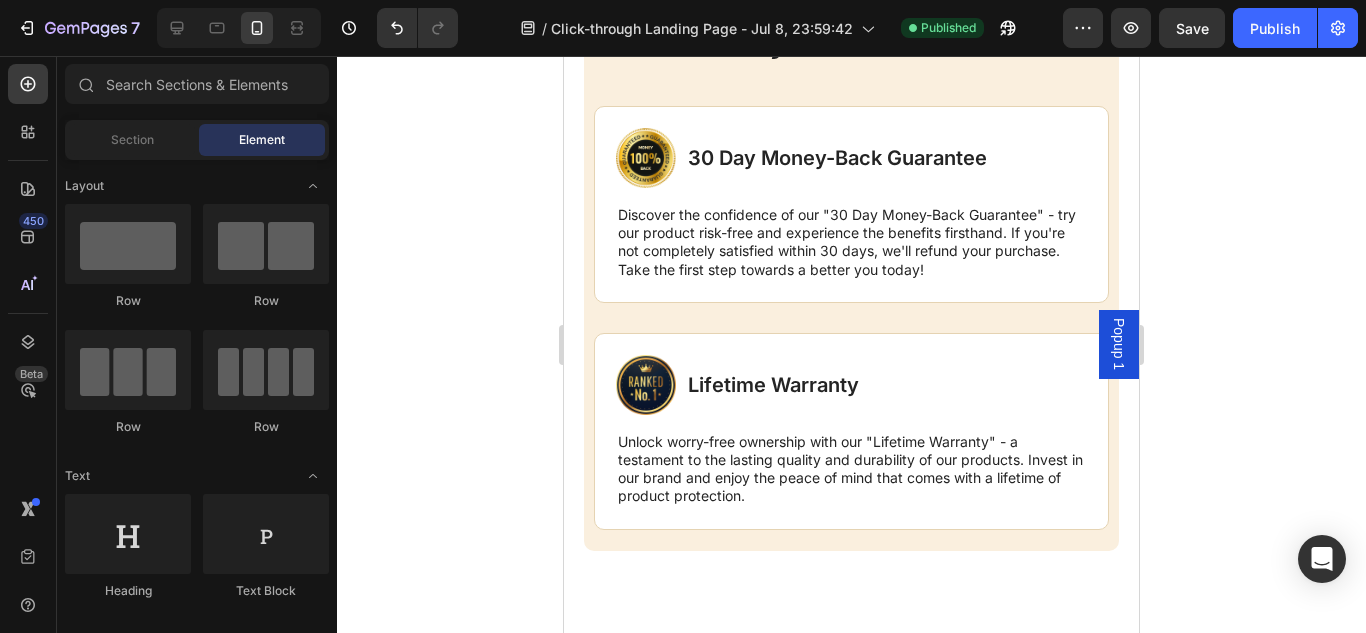 scroll, scrollTop: 3642, scrollLeft: 0, axis: vertical 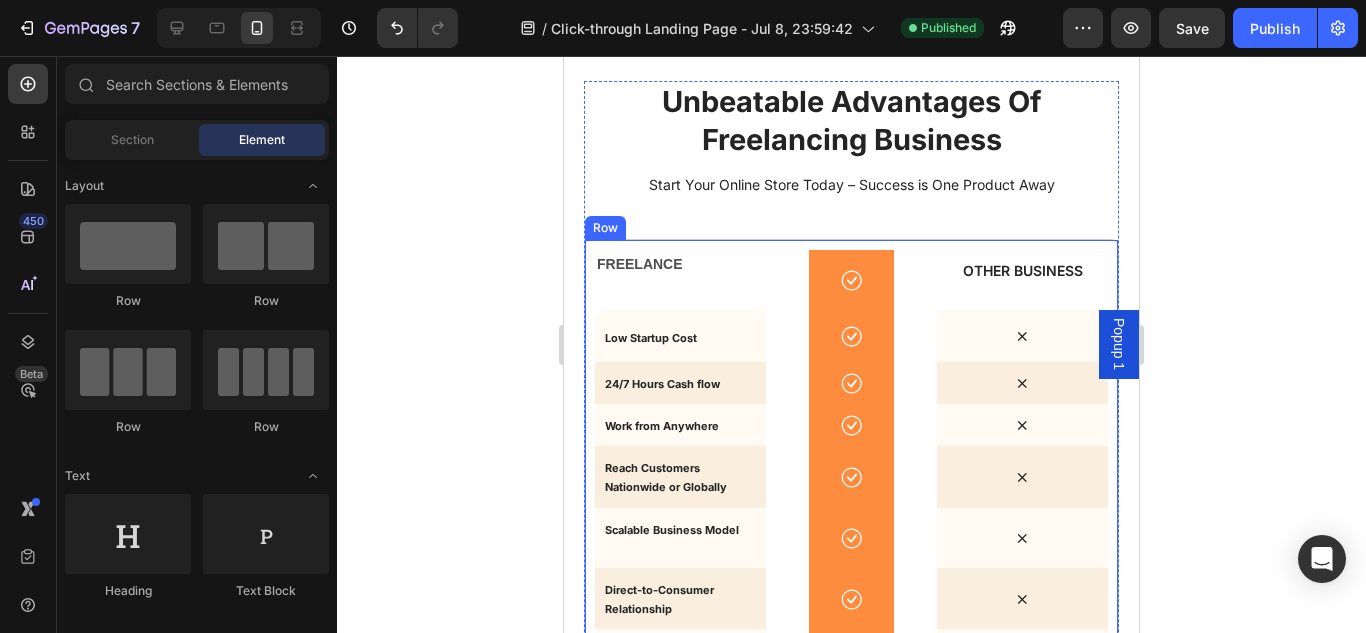 click on "FREELANCE Text Block
Icon Hero Banner OTHER BUSINESS Text Block Hero Banner Row Low Startup Cost Text Block Hero Banner
Icon Hero Banner
Icon Hero Banner Row 24/7 Hours Cash flow Text Block Hero Banner
Icon Hero Banner
Icon Hero Banner Row Work from Anywhere Text Block Hero Banner
Icon Hero Banner
Icon Hero Banner Row Reach Customers Nationwide or Globally Text Block Hero Banner
Icon Hero Banner
Icon Hero Banner Row Scalable Business Model   Text Block Hero Banner
Icon Hero Banner
Icon Hero Banner Row Direct-to-Consumer Relationship Text Block Hero Banner
Icon Hero Banner
Icon Hero Banner Row Unlimited Product & Service Testing Text Block Hero Banner
Icon Hero Banner
Icon Hero Banner Row Row" at bounding box center (851, 470) 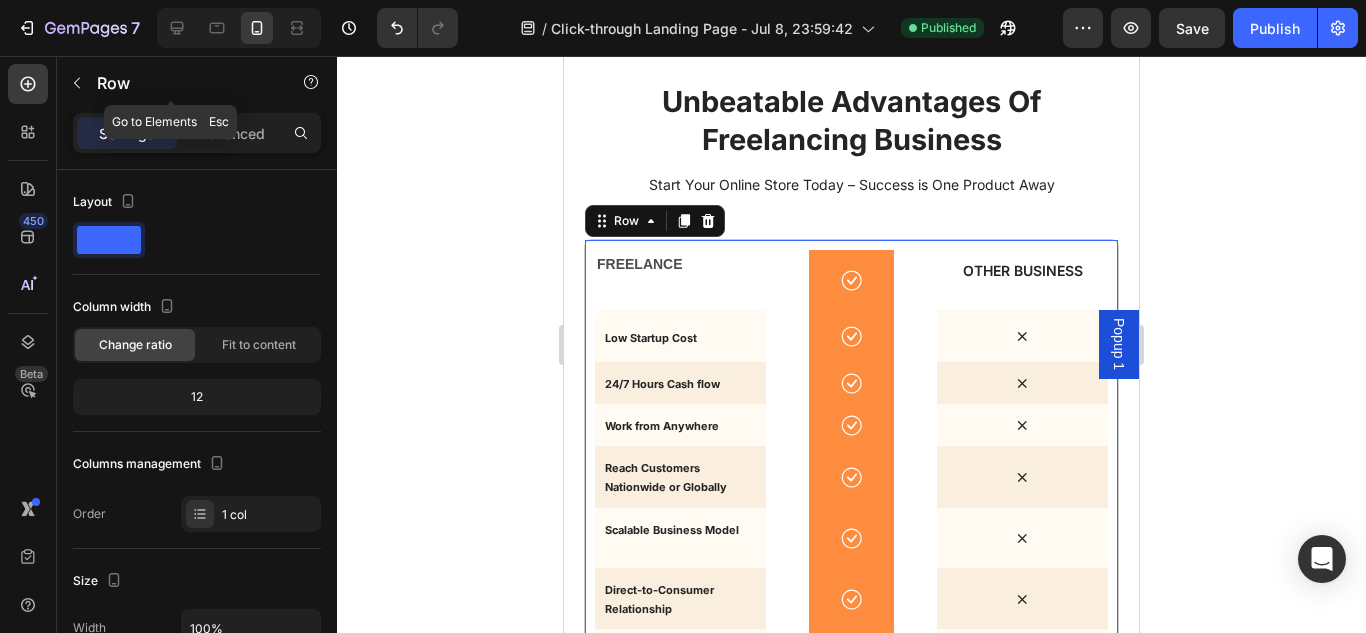 click at bounding box center [77, 83] 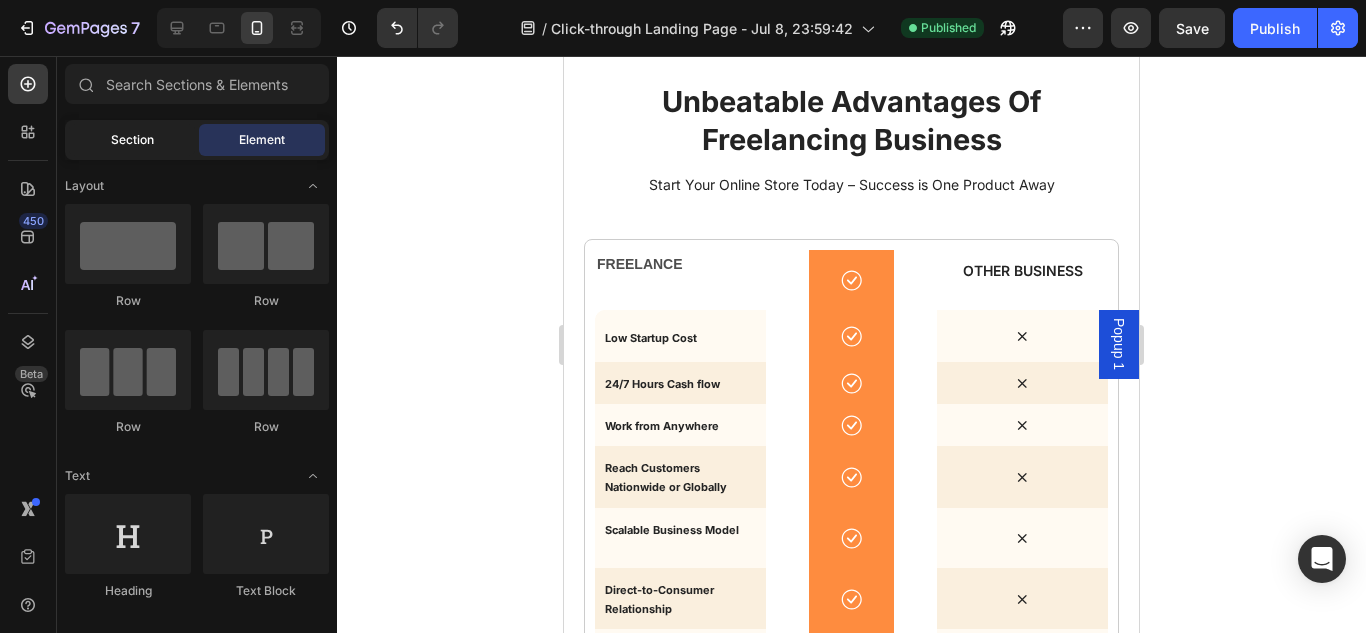 click on "Section" at bounding box center (132, 140) 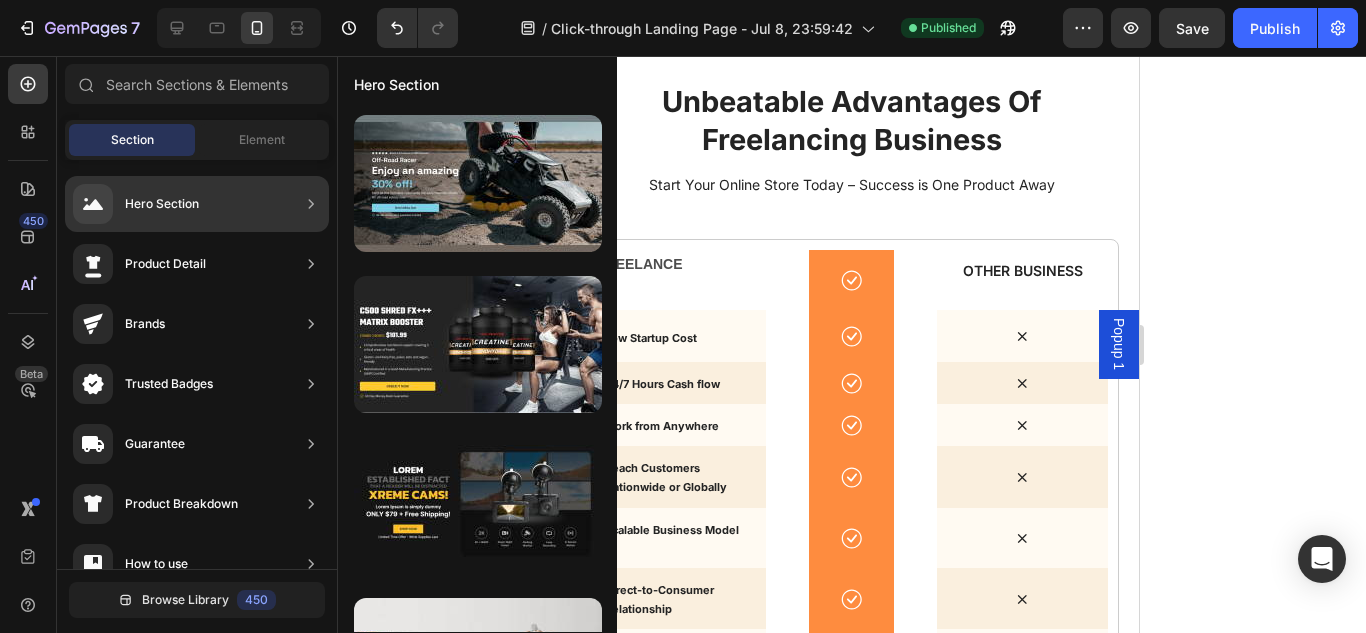 click 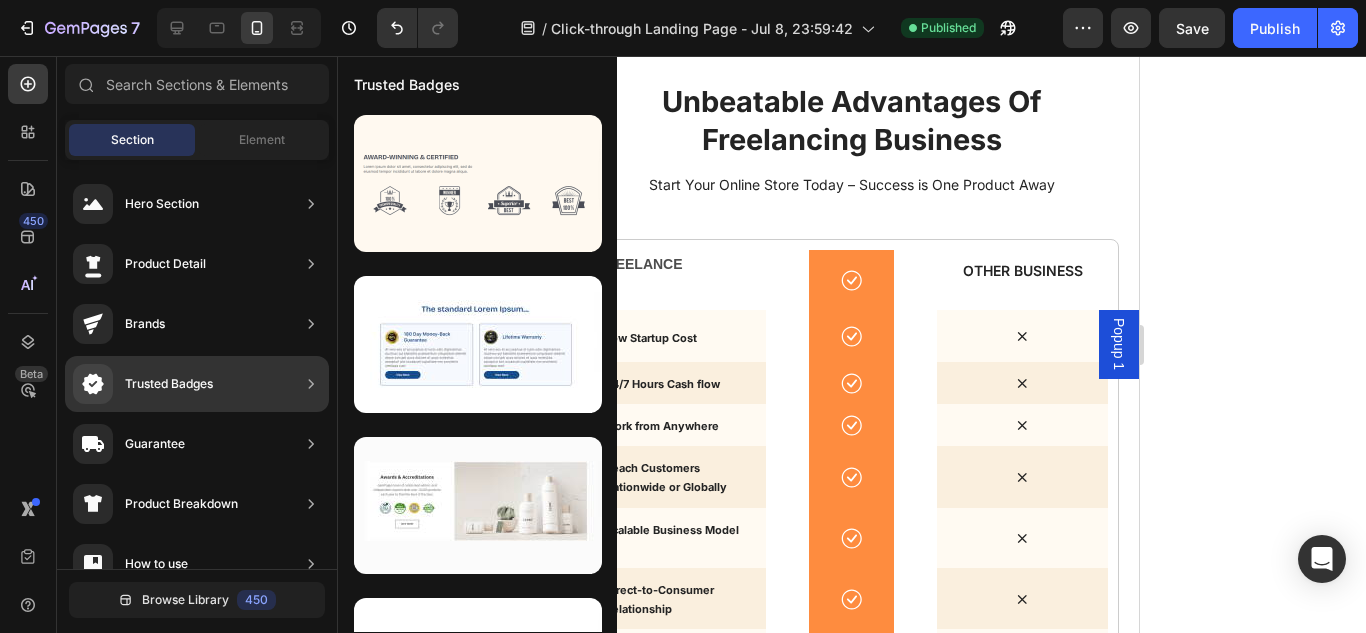 click 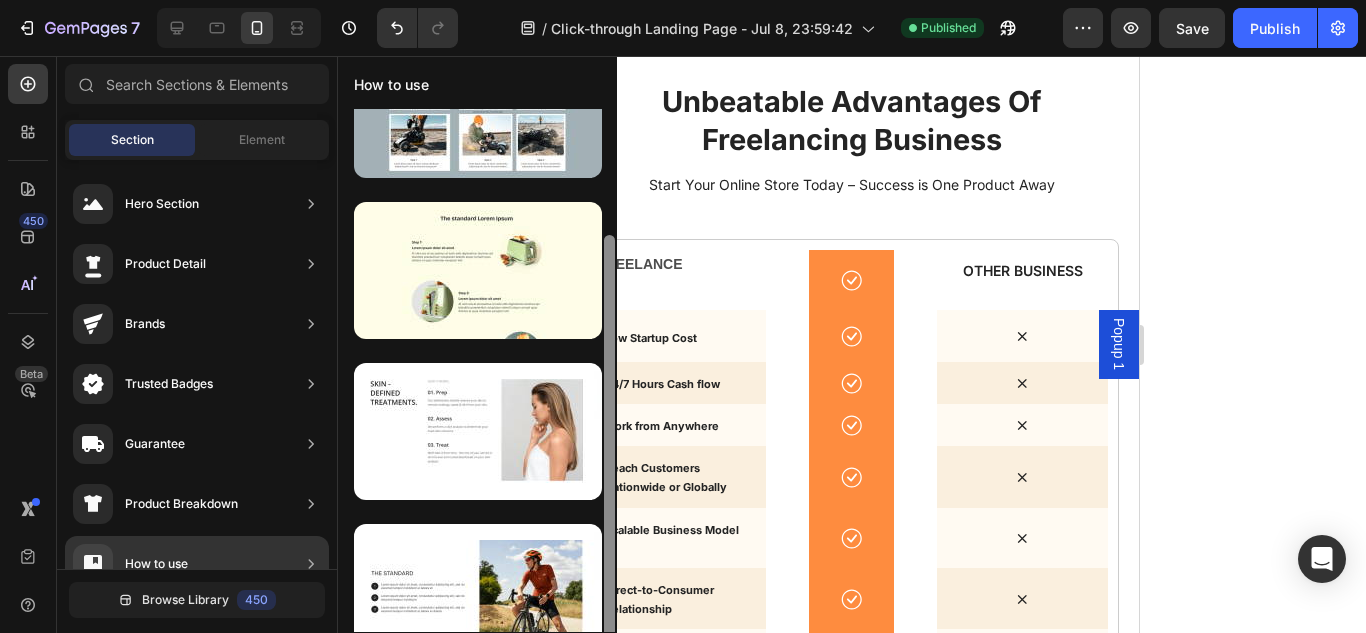scroll, scrollTop: 109, scrollLeft: 0, axis: vertical 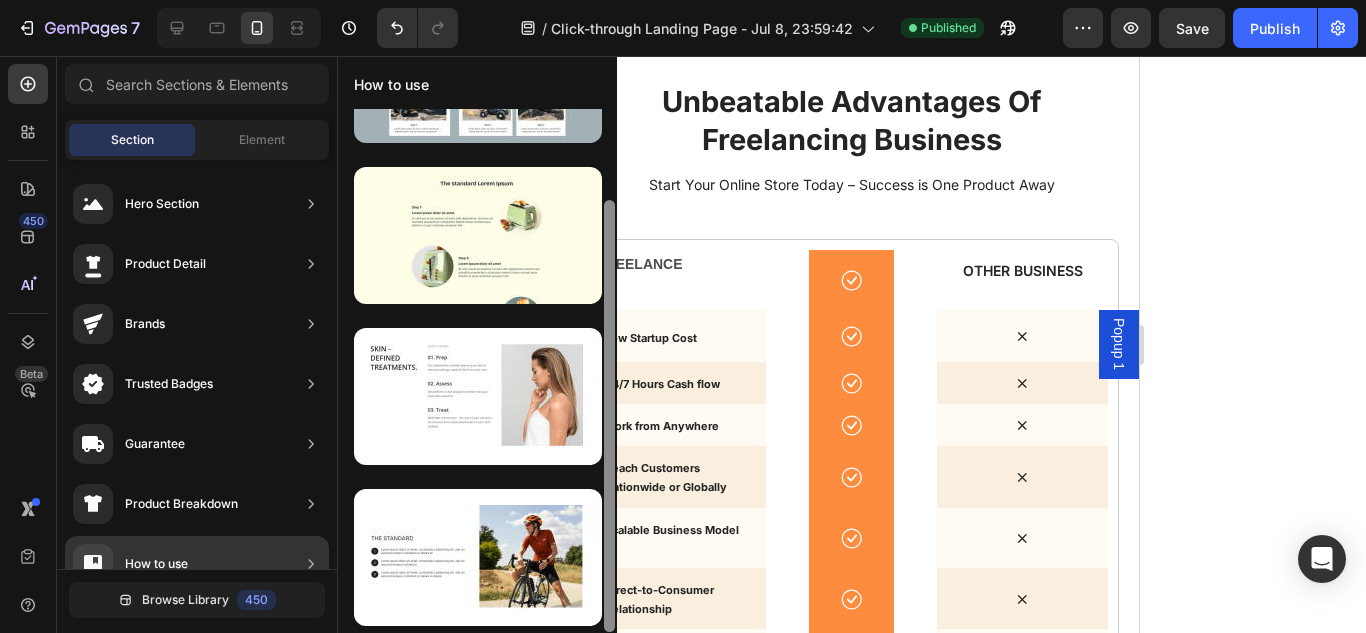 drag, startPoint x: 611, startPoint y: 402, endPoint x: 613, endPoint y: 502, distance: 100.02 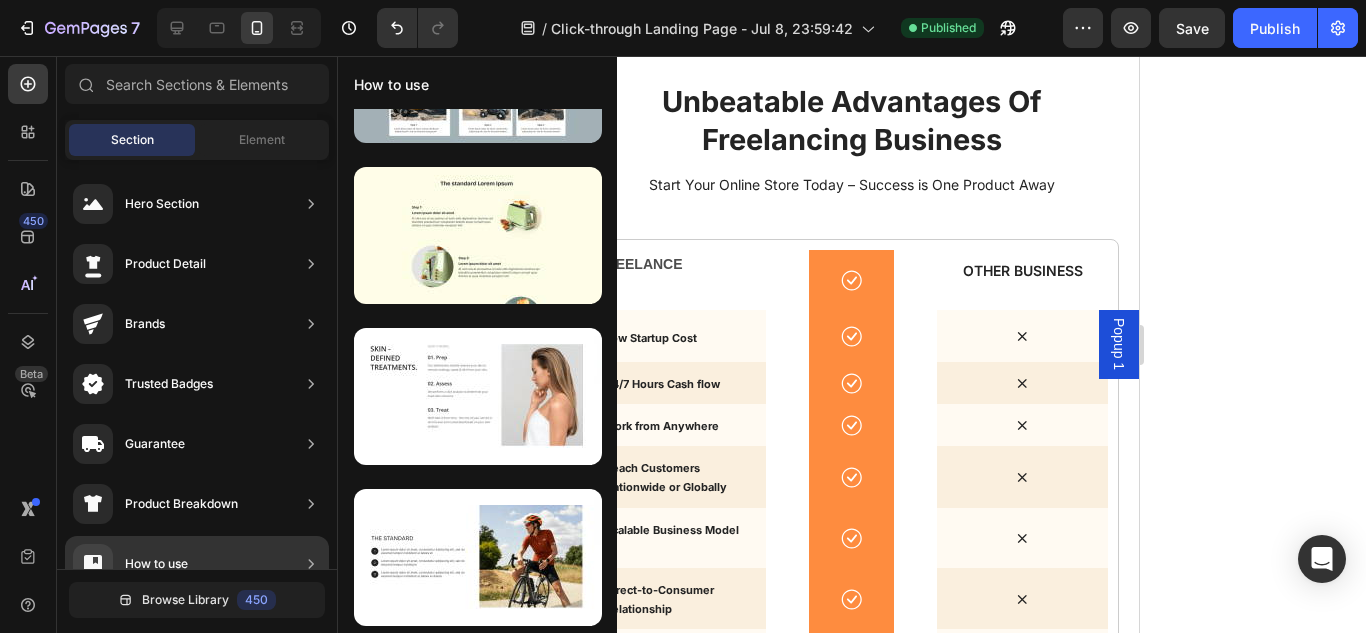 click 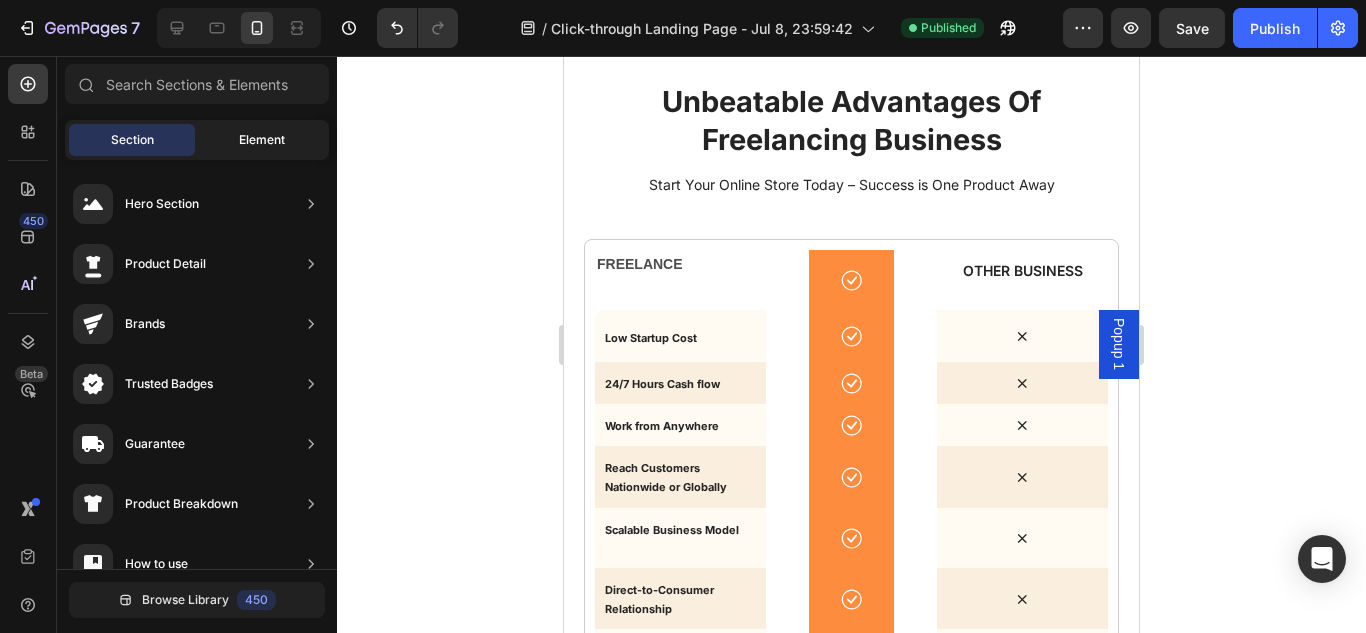 click on "Element" at bounding box center [262, 140] 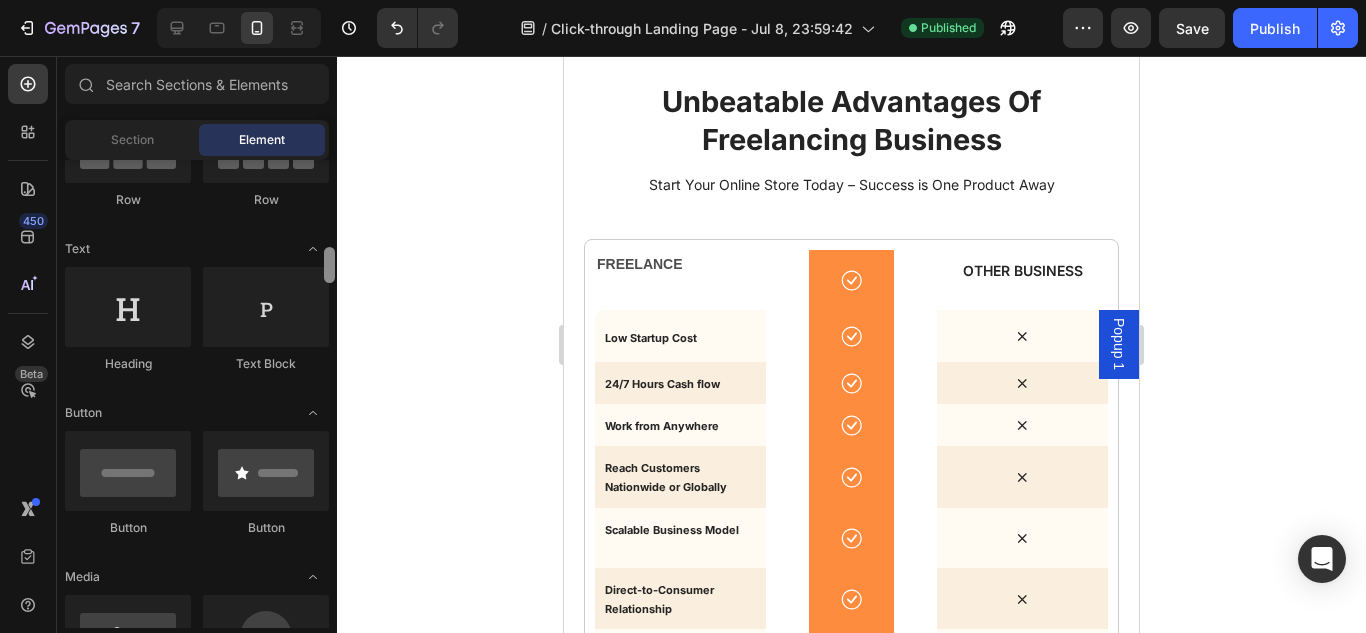 scroll, scrollTop: 442, scrollLeft: 0, axis: vertical 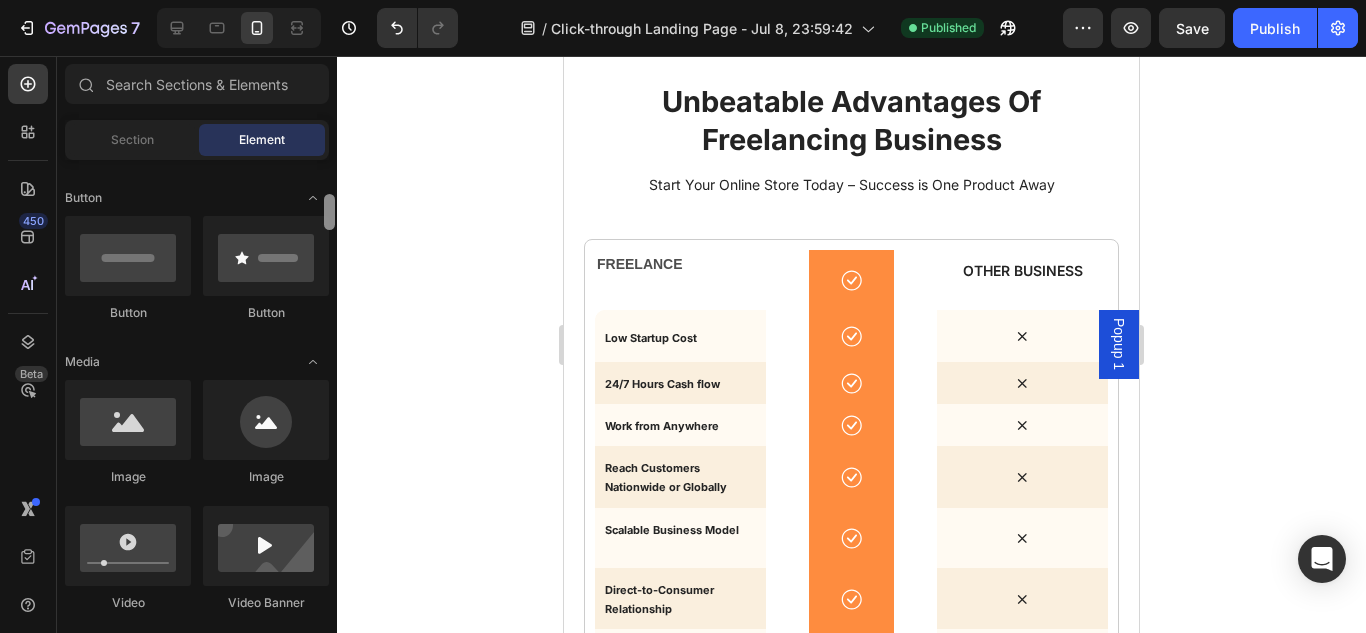 drag, startPoint x: 325, startPoint y: 178, endPoint x: 331, endPoint y: 213, distance: 35.510563 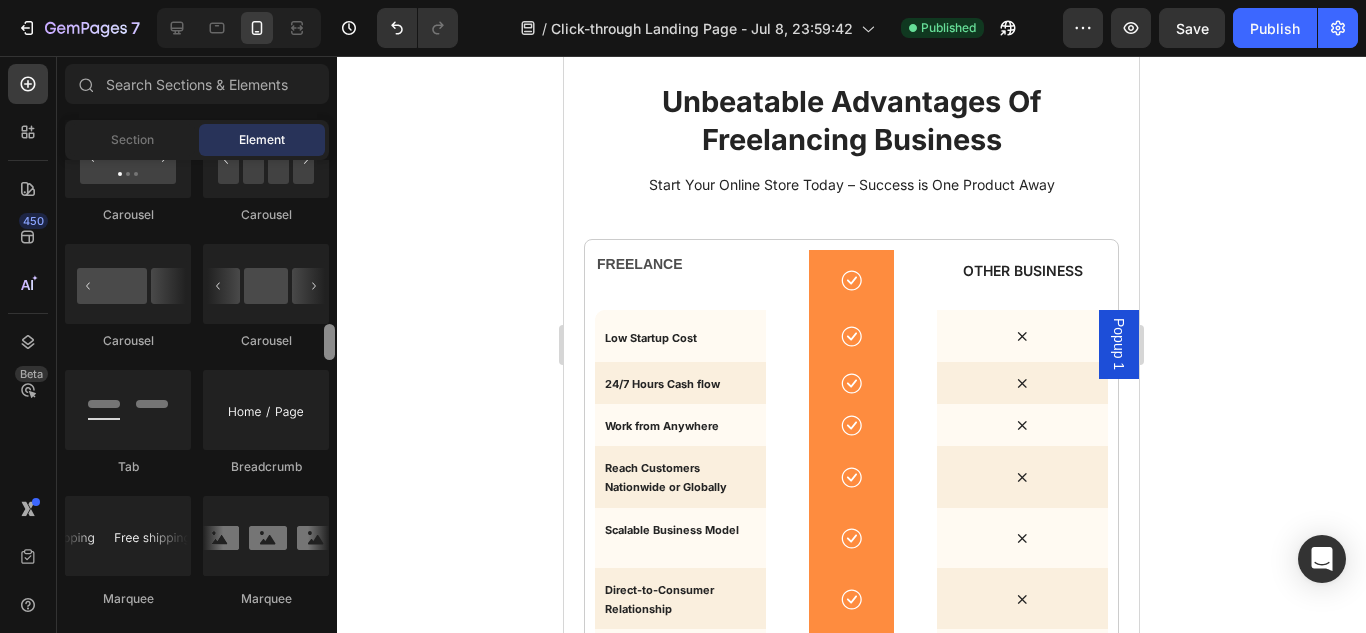 scroll, scrollTop: 2198, scrollLeft: 0, axis: vertical 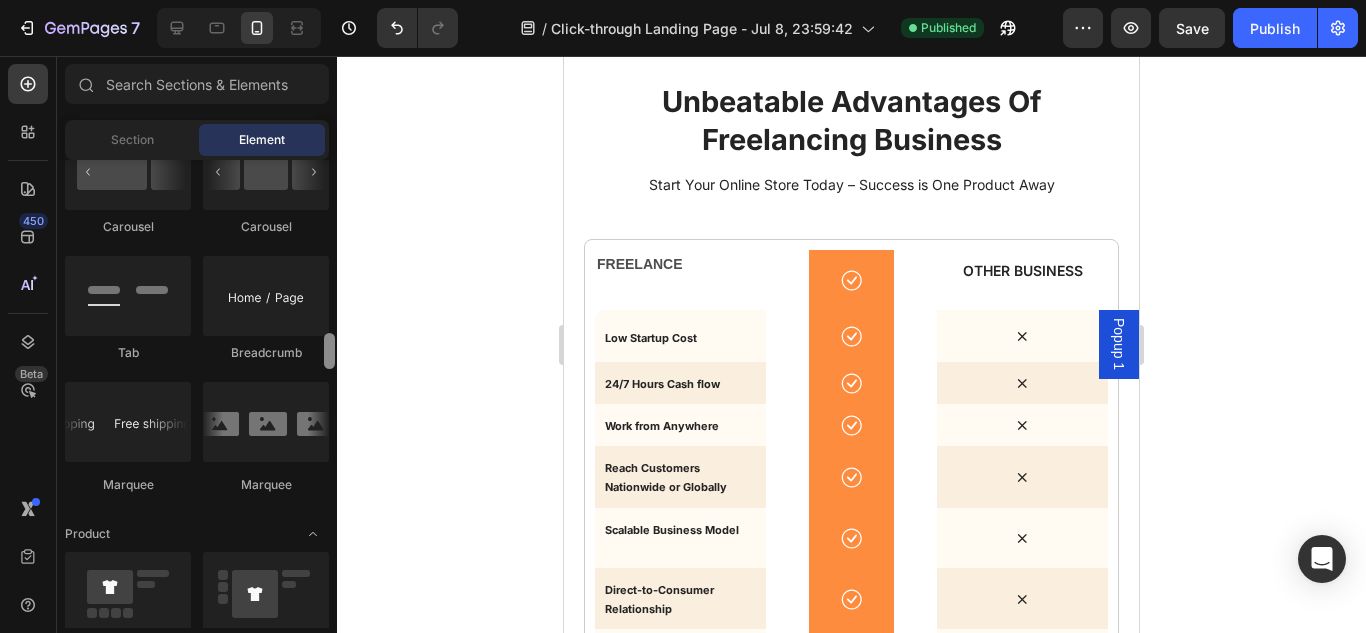 drag, startPoint x: 331, startPoint y: 213, endPoint x: 358, endPoint y: 352, distance: 141.59802 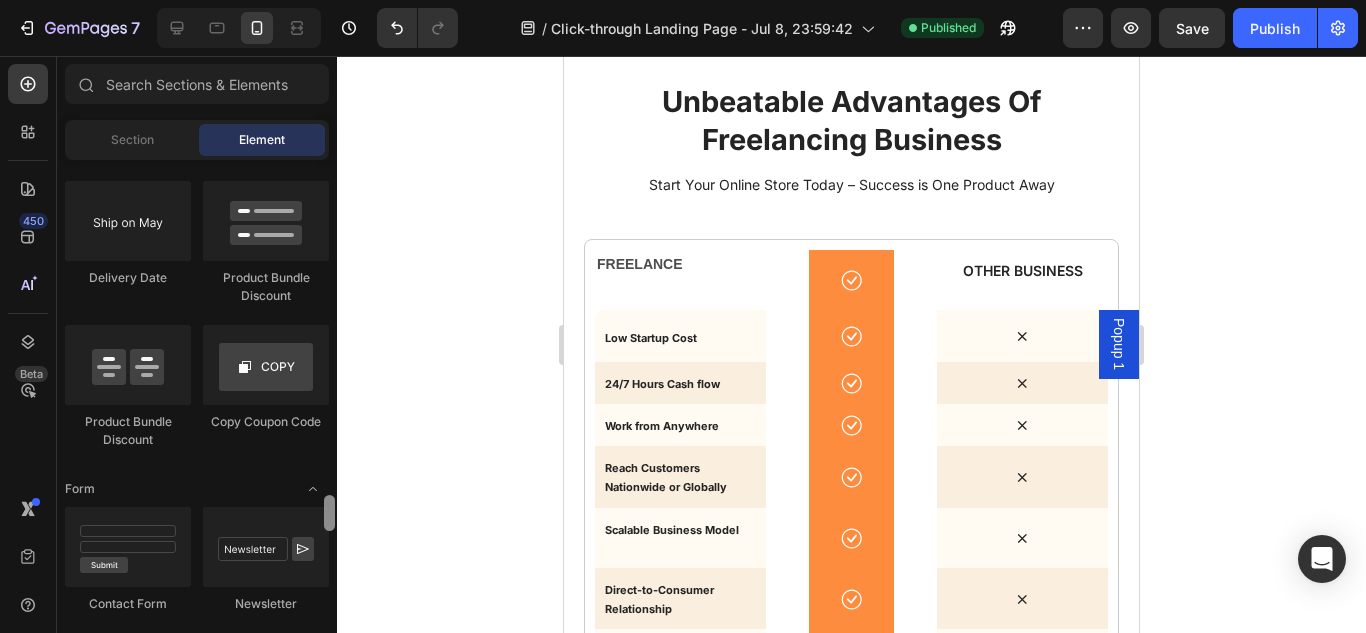 scroll, scrollTop: 4914, scrollLeft: 0, axis: vertical 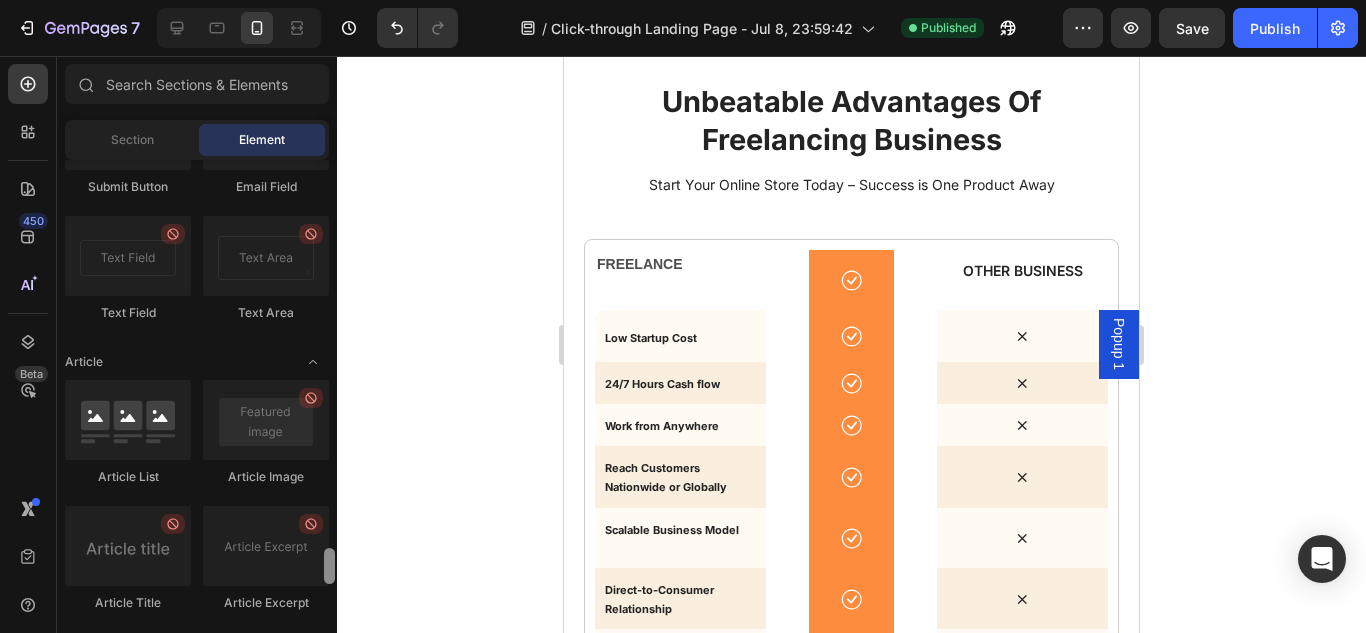 drag, startPoint x: 331, startPoint y: 358, endPoint x: 330, endPoint y: 482, distance: 124.004036 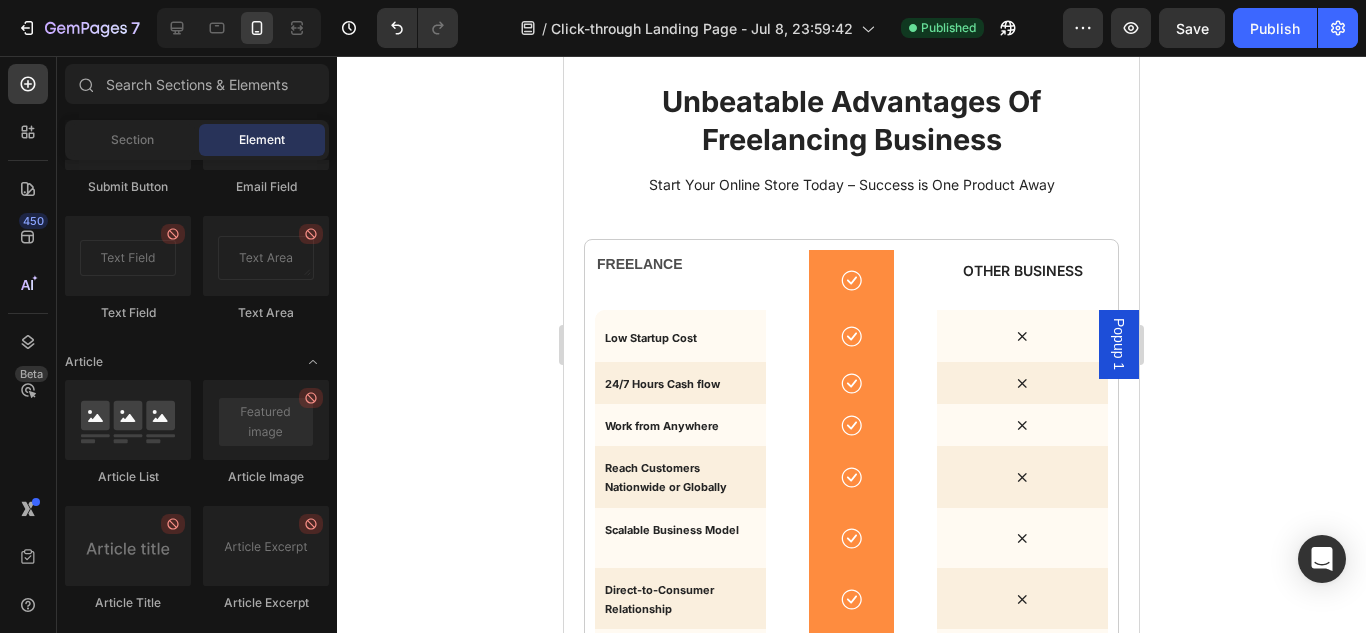 drag, startPoint x: 330, startPoint y: 482, endPoint x: 328, endPoint y: 454, distance: 28.071337 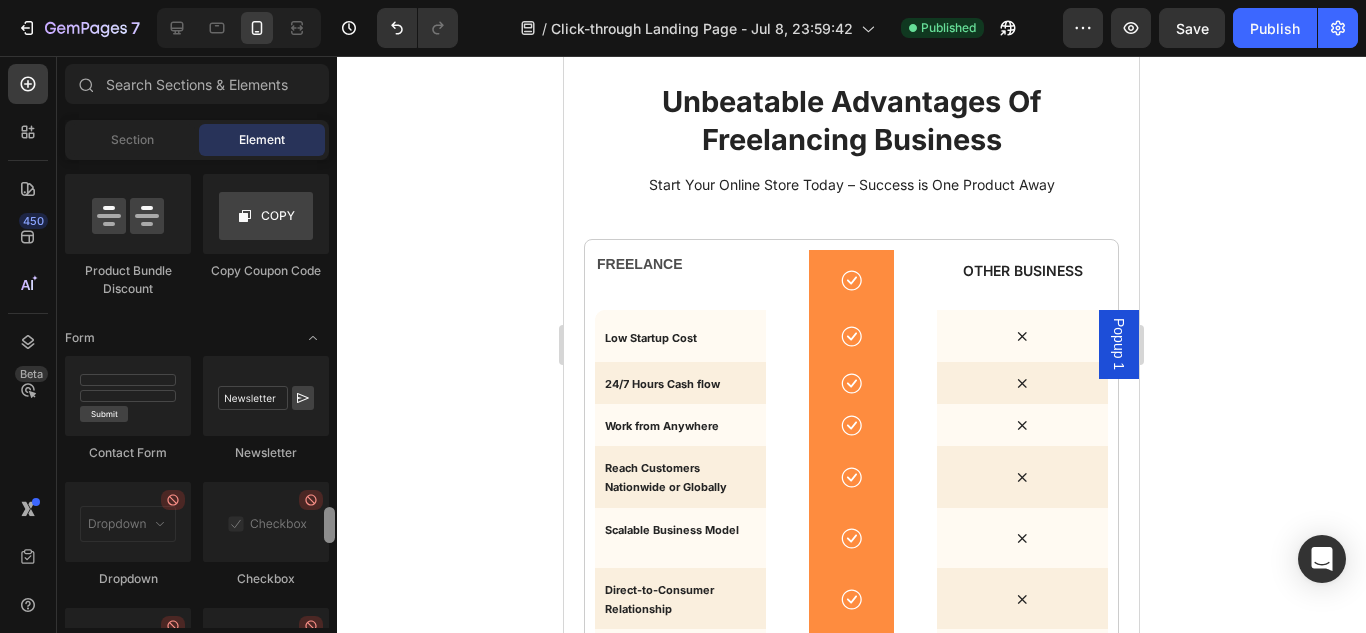 scroll, scrollTop: 3928, scrollLeft: 0, axis: vertical 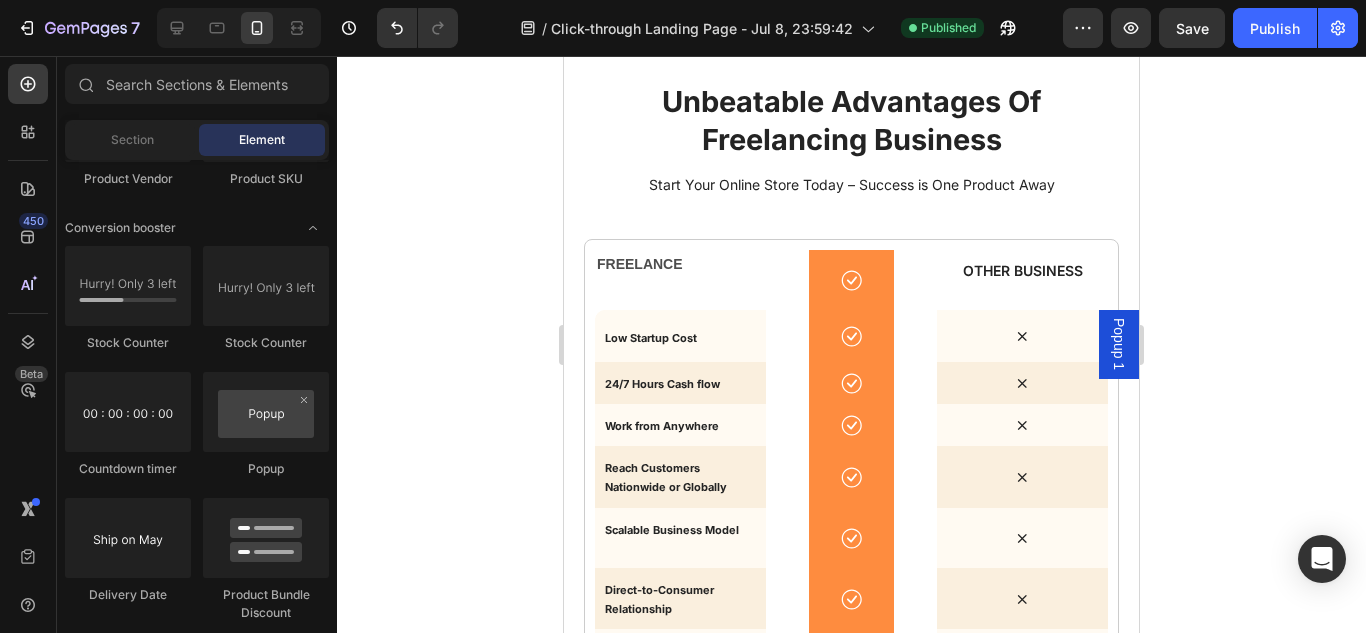 click at bounding box center [329, 862] 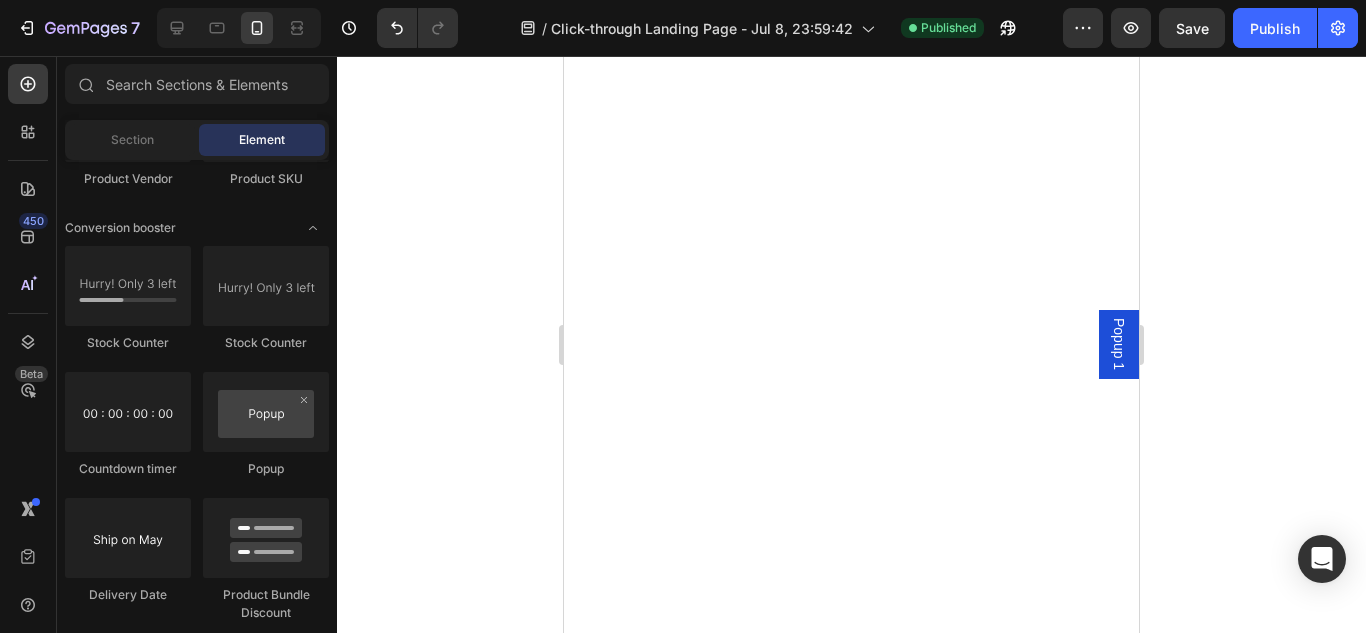 scroll, scrollTop: 3856, scrollLeft: 0, axis: vertical 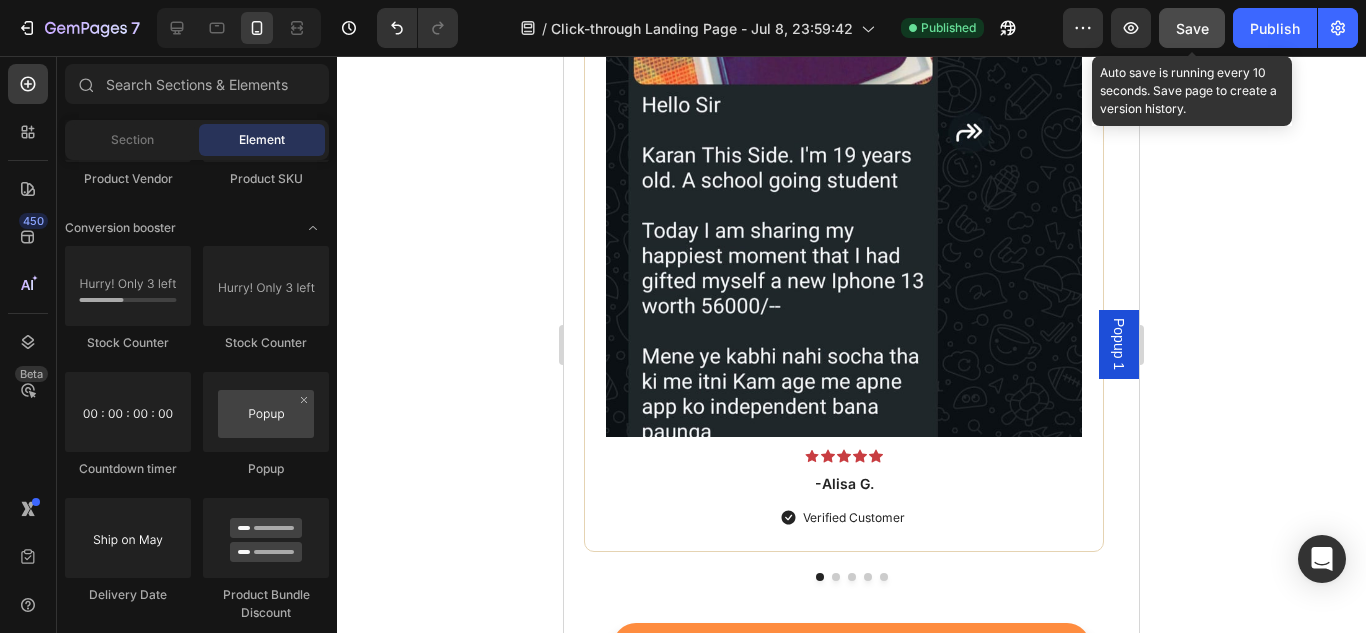 click on "Save" 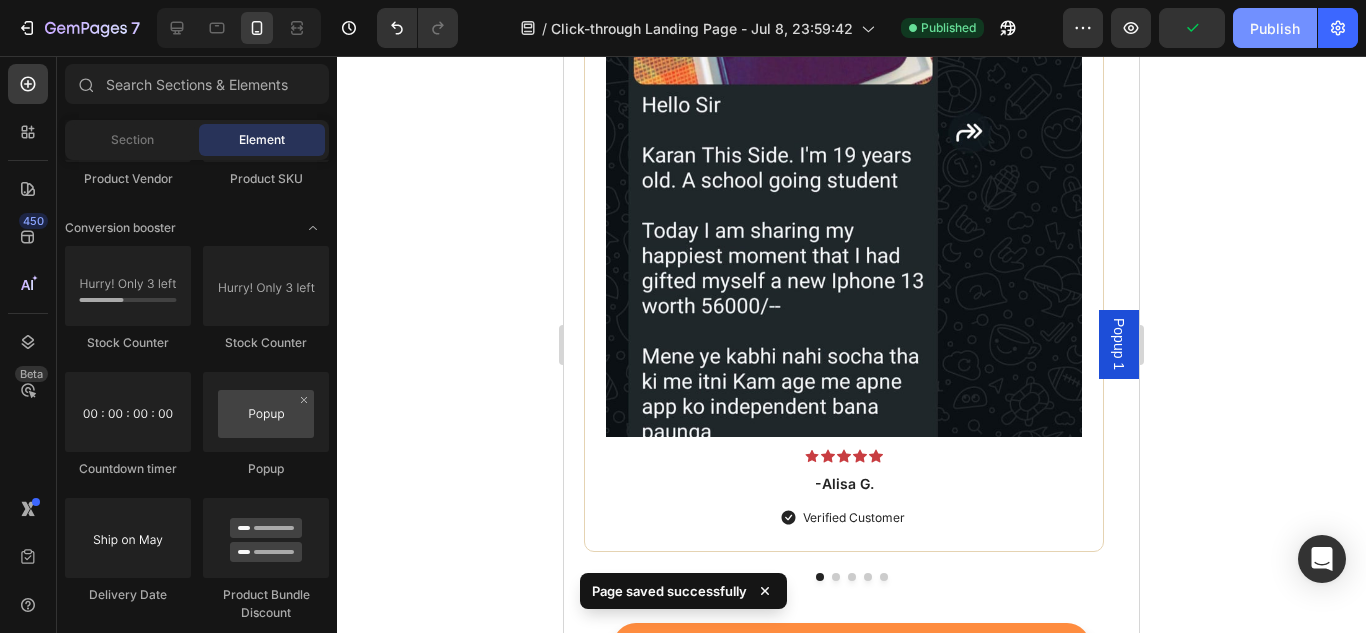 click on "Publish" at bounding box center (1275, 28) 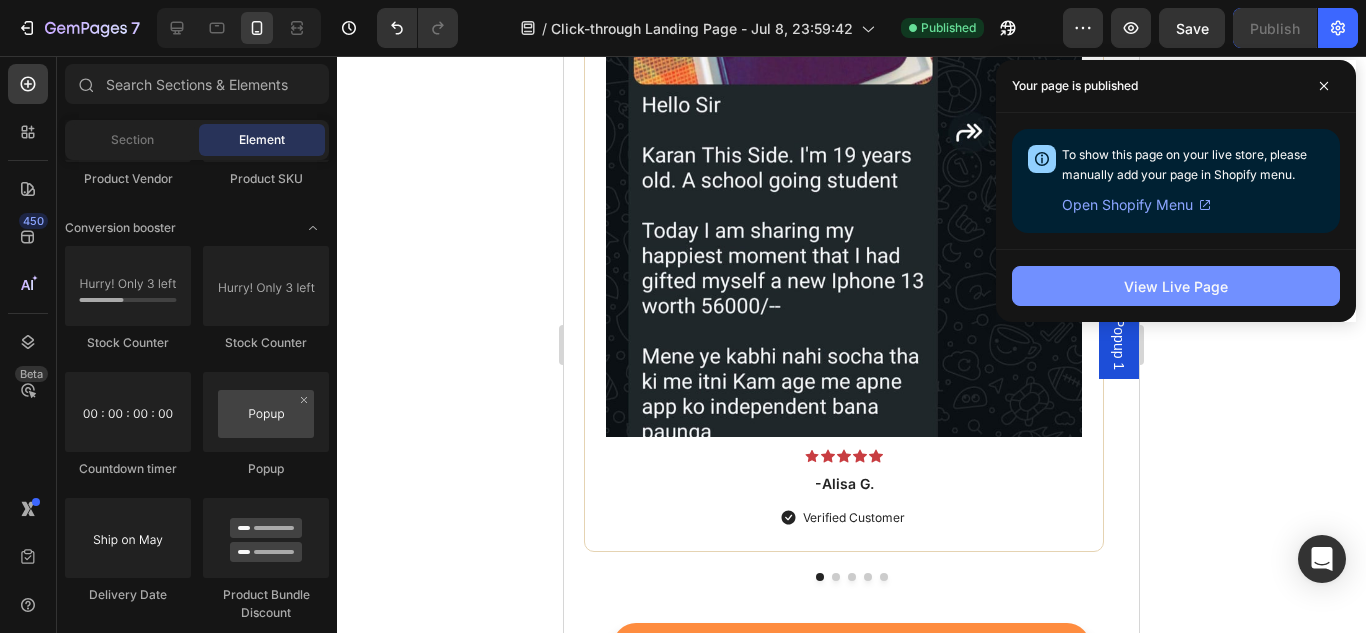 click on "View Live Page" at bounding box center [1176, 286] 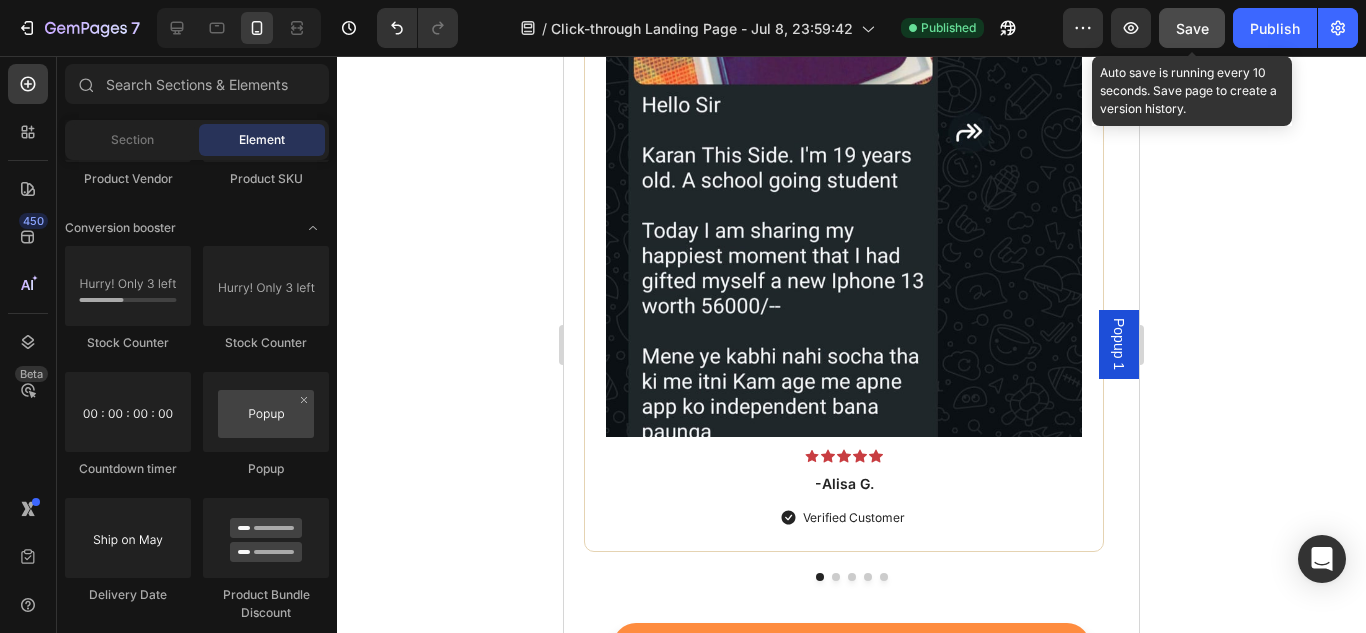 click on "Save" 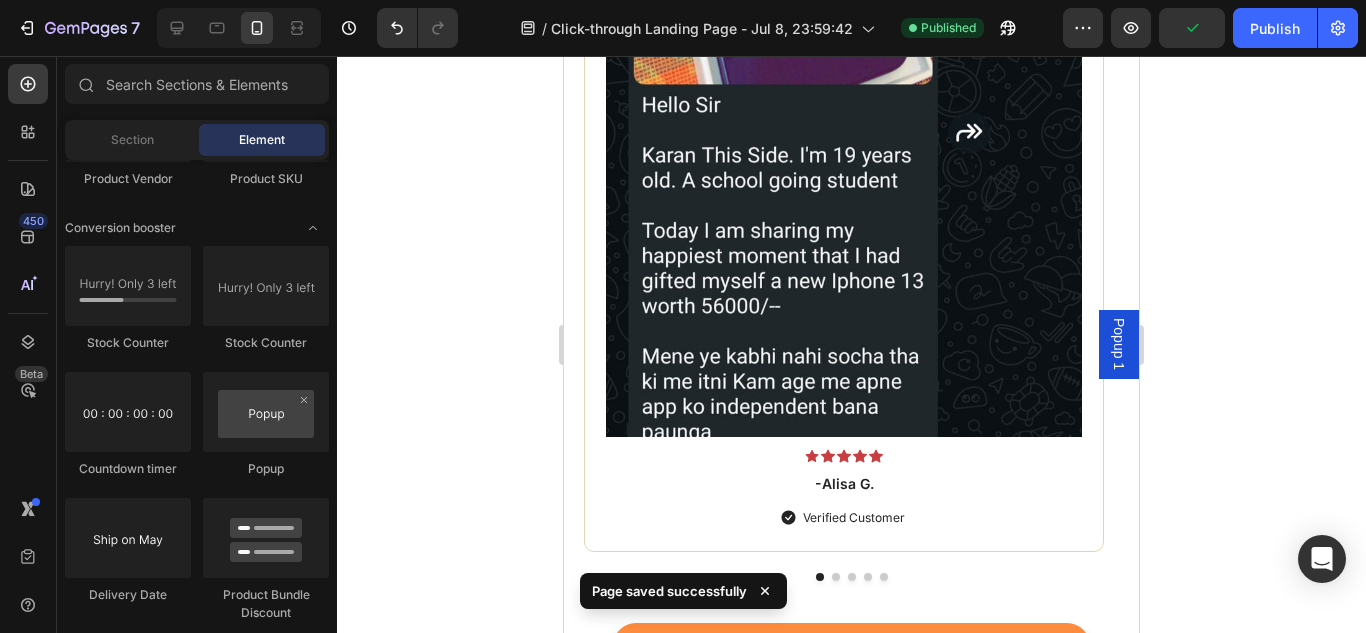 scroll, scrollTop: 3746, scrollLeft: 0, axis: vertical 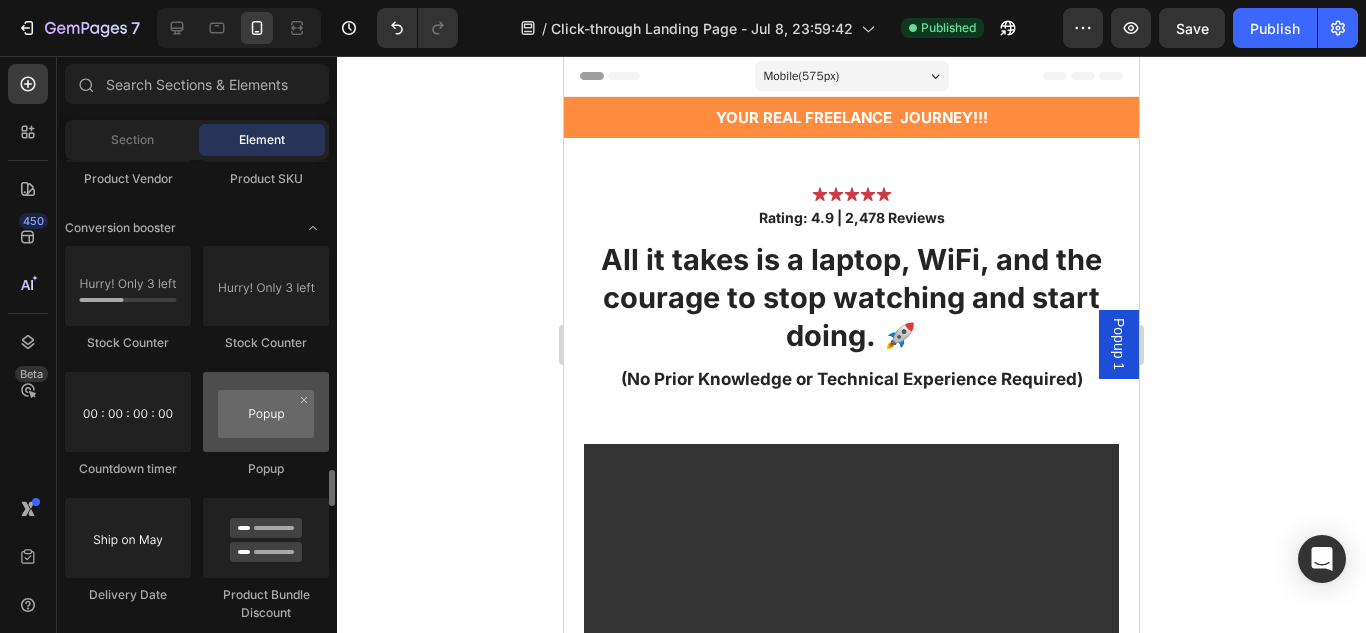 click at bounding box center [266, 412] 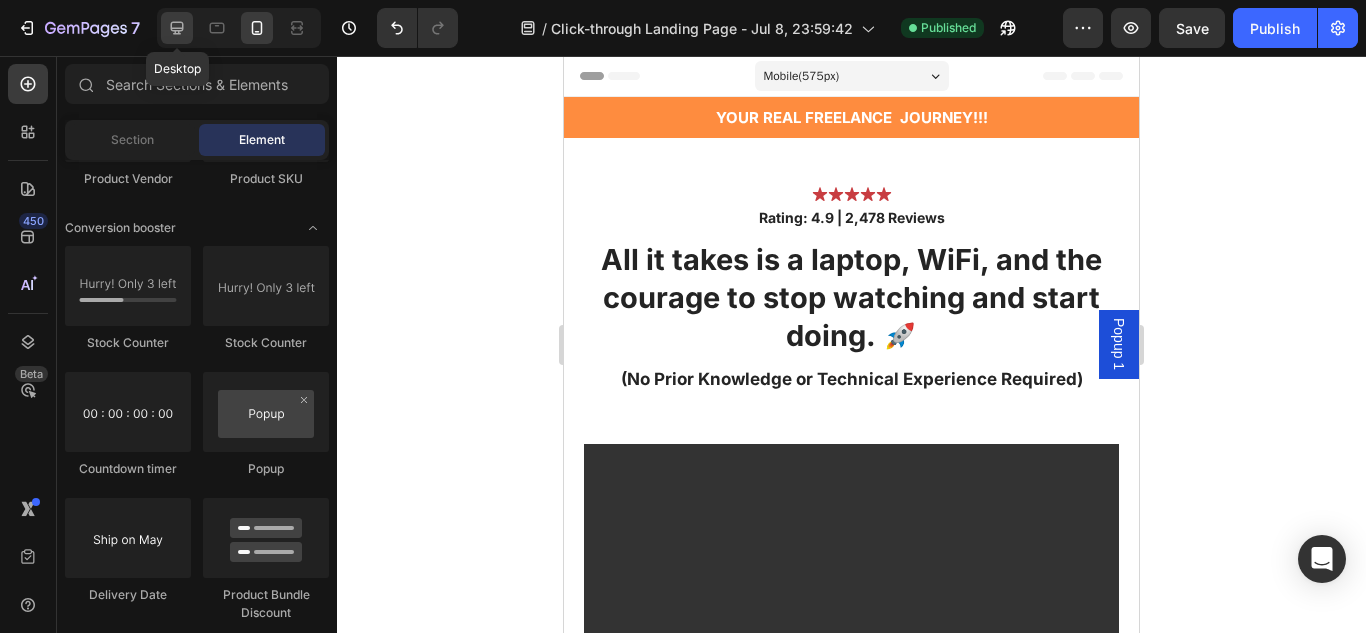 click 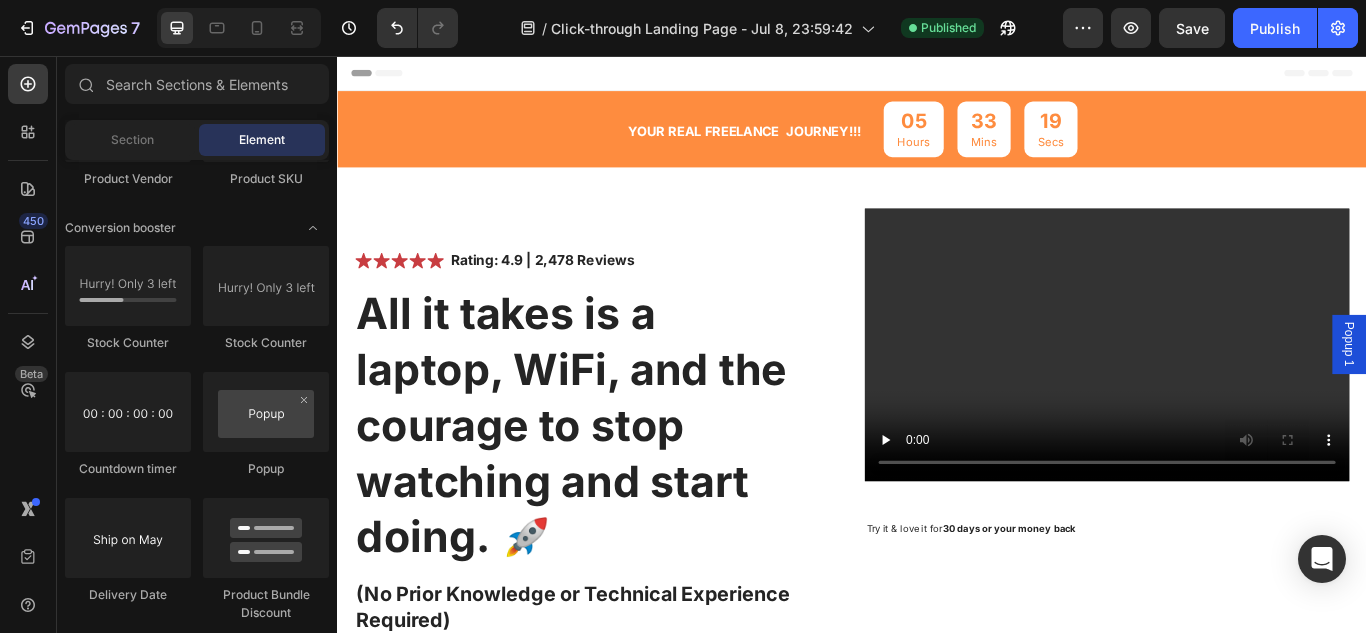 scroll, scrollTop: 1024, scrollLeft: 0, axis: vertical 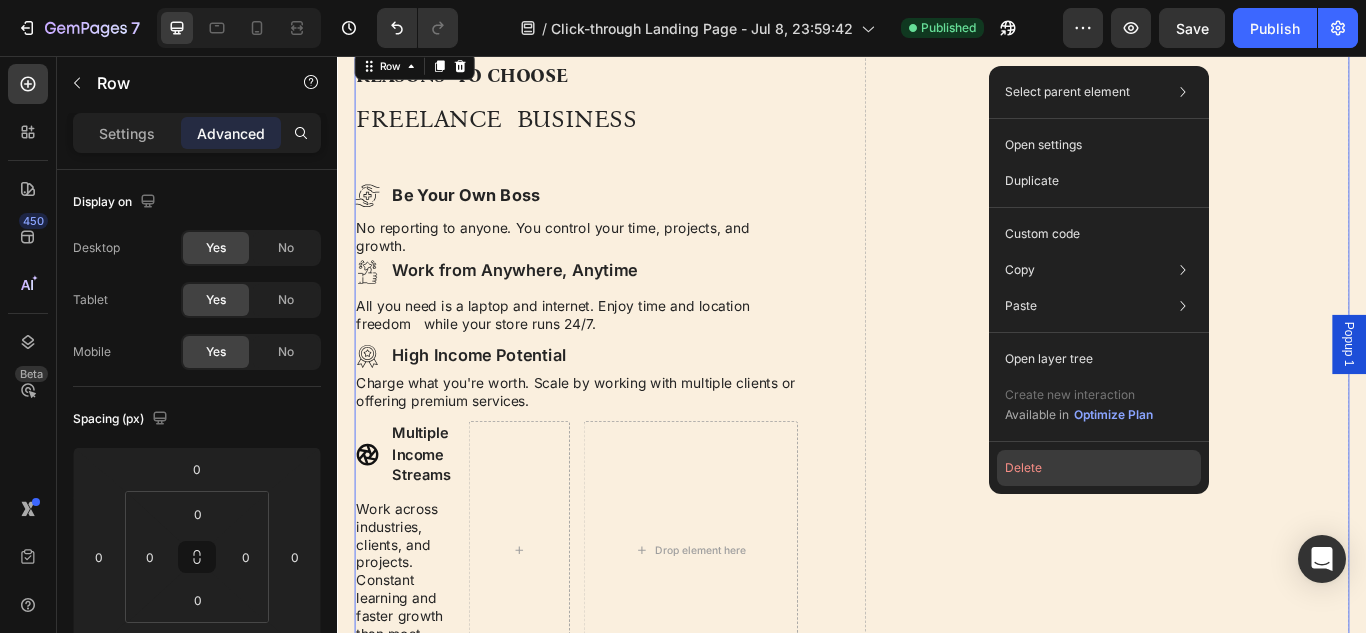 click on "Delete" 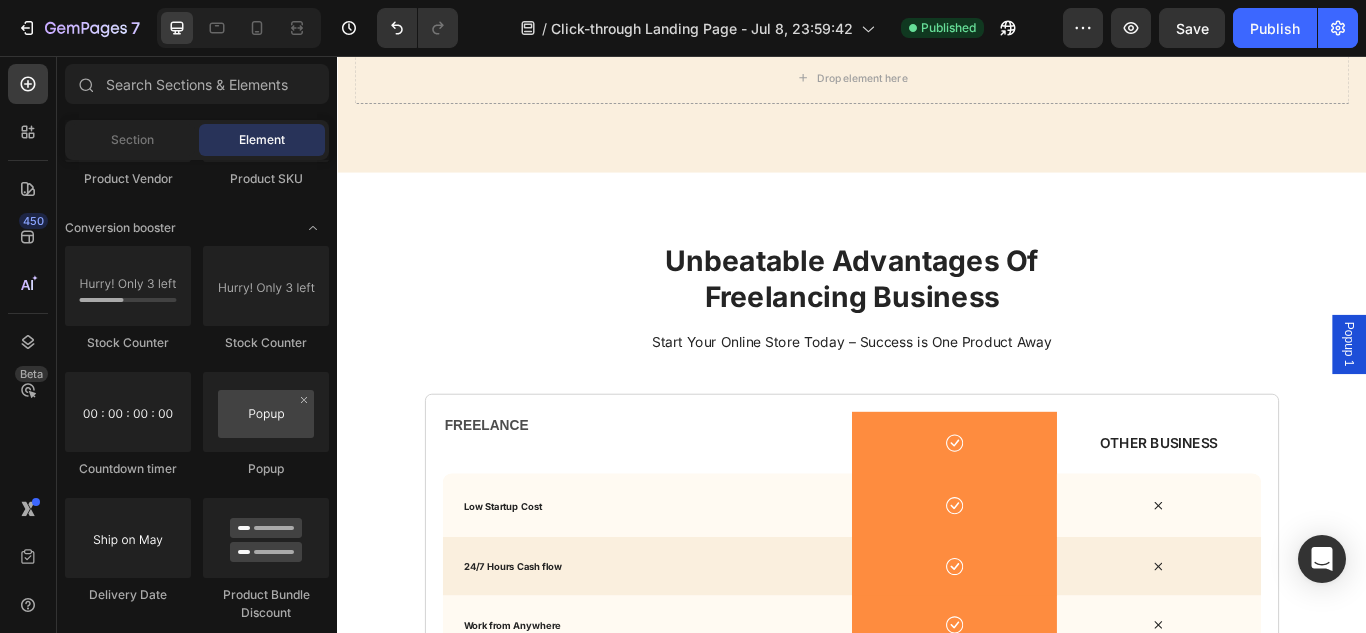 scroll, scrollTop: 1527, scrollLeft: 0, axis: vertical 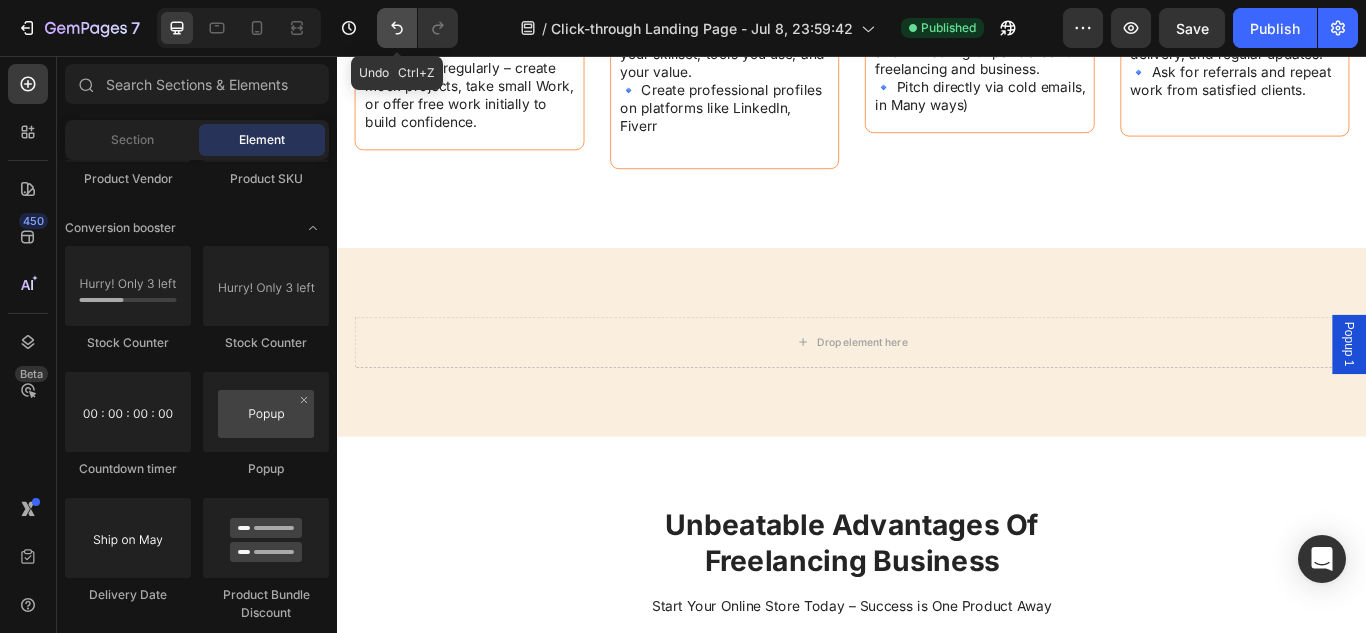 click 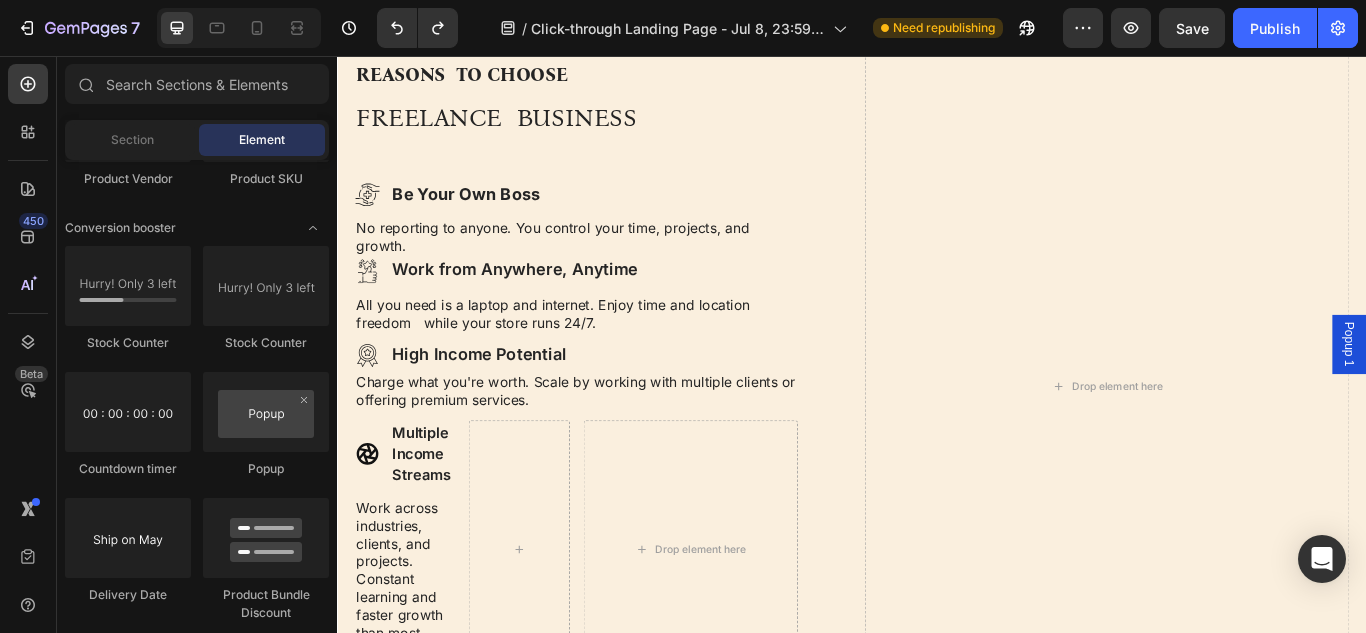 scroll, scrollTop: 2016, scrollLeft: 0, axis: vertical 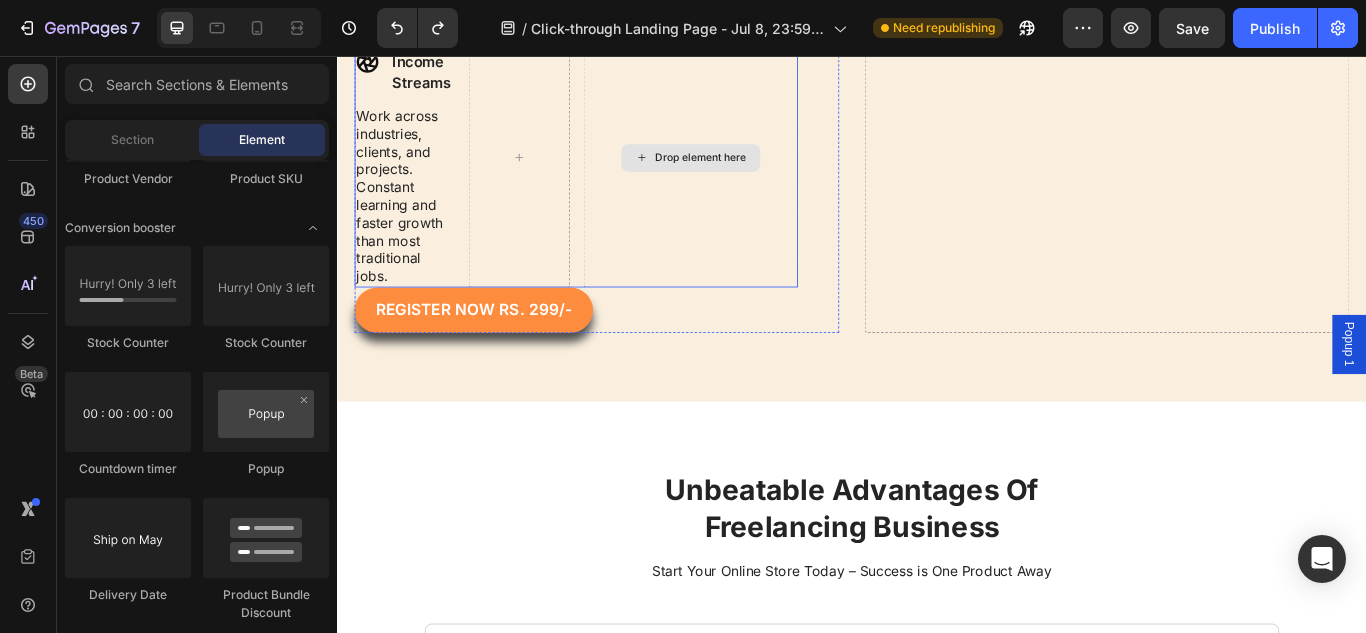 click on "Drop element here" at bounding box center [749, 175] 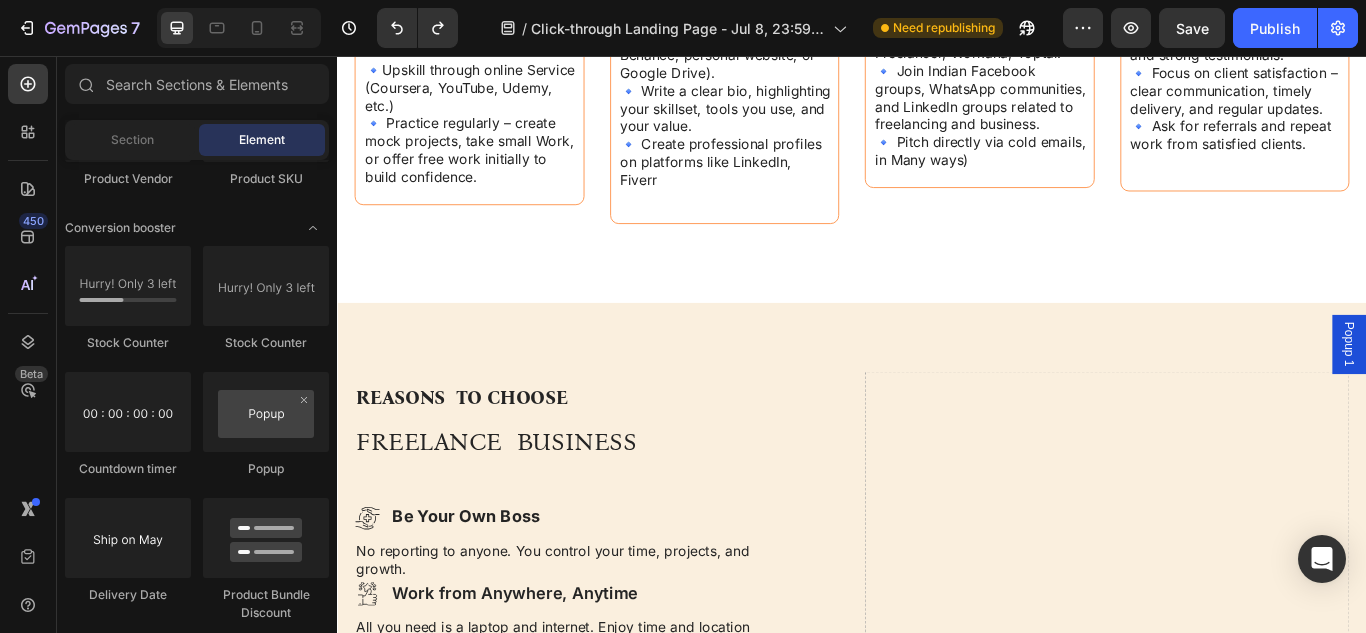 scroll, scrollTop: 1447, scrollLeft: 0, axis: vertical 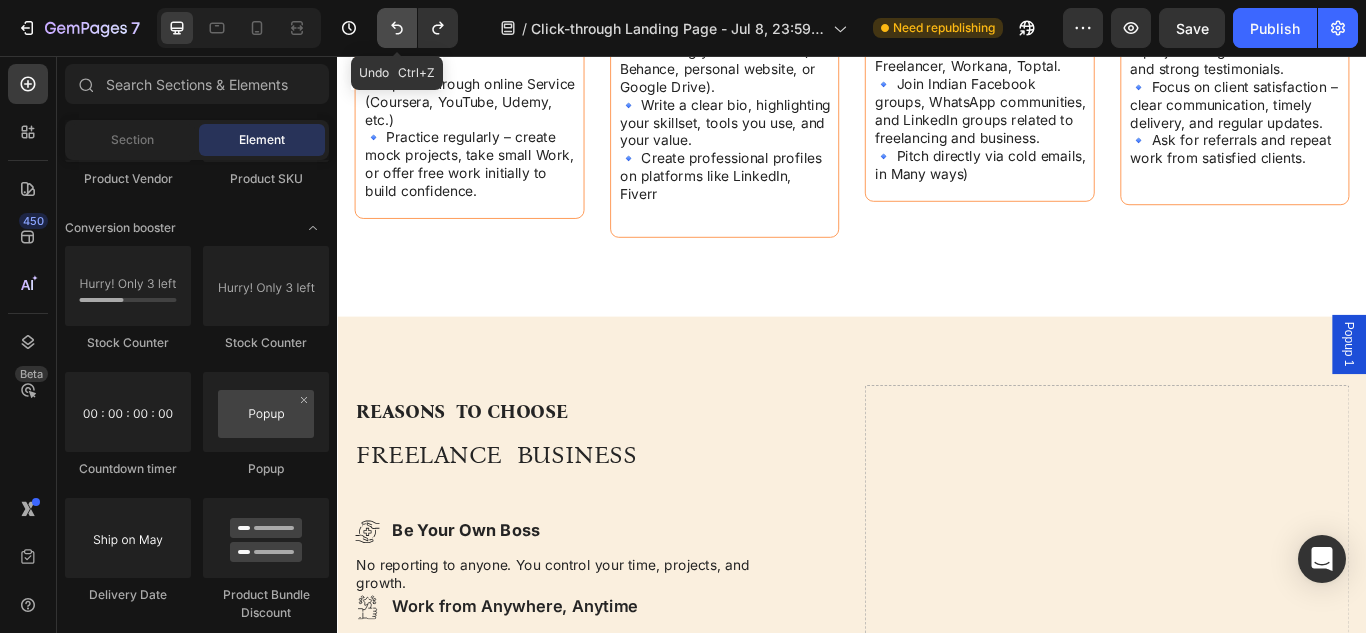 click 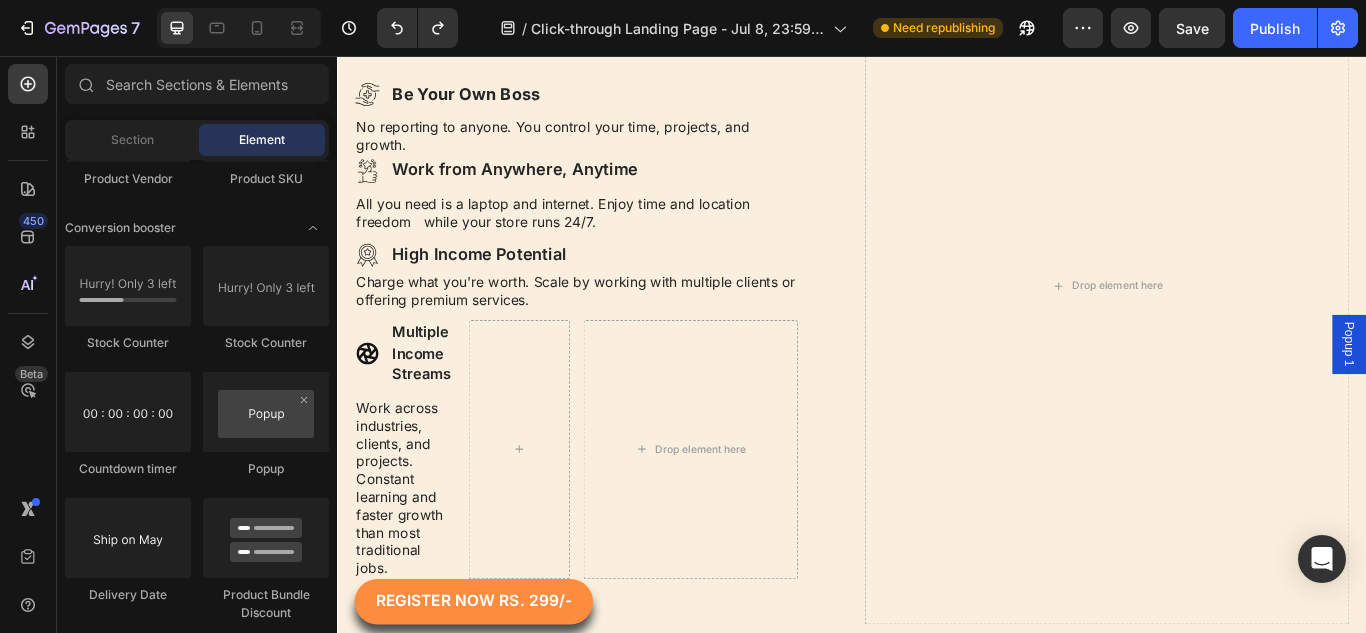 drag, startPoint x: 1534, startPoint y: 201, endPoint x: 901, endPoint y: 67, distance: 647.02783 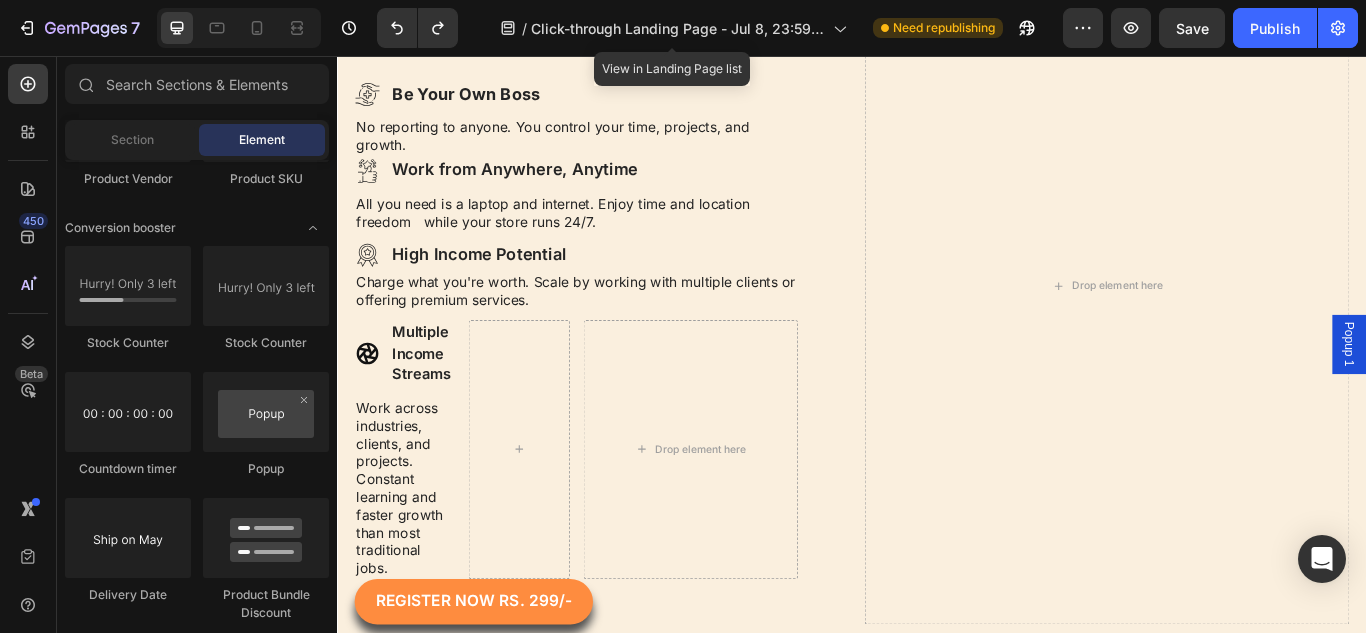 scroll, scrollTop: 2067, scrollLeft: 0, axis: vertical 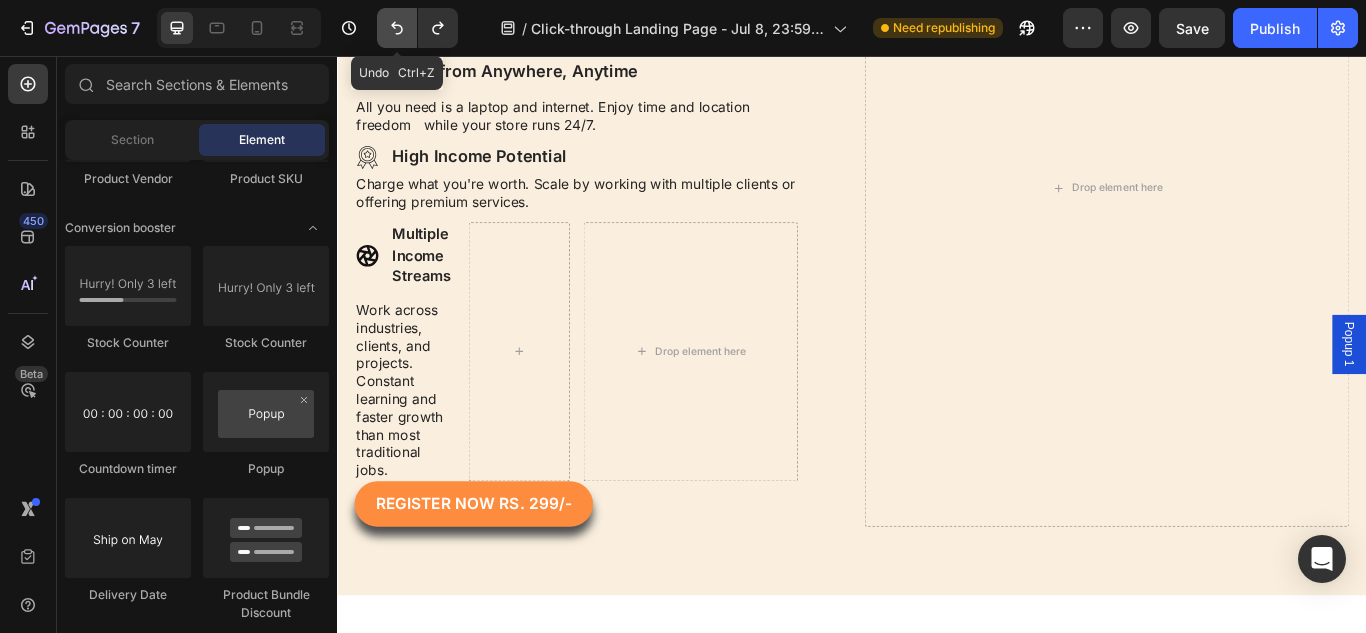 click 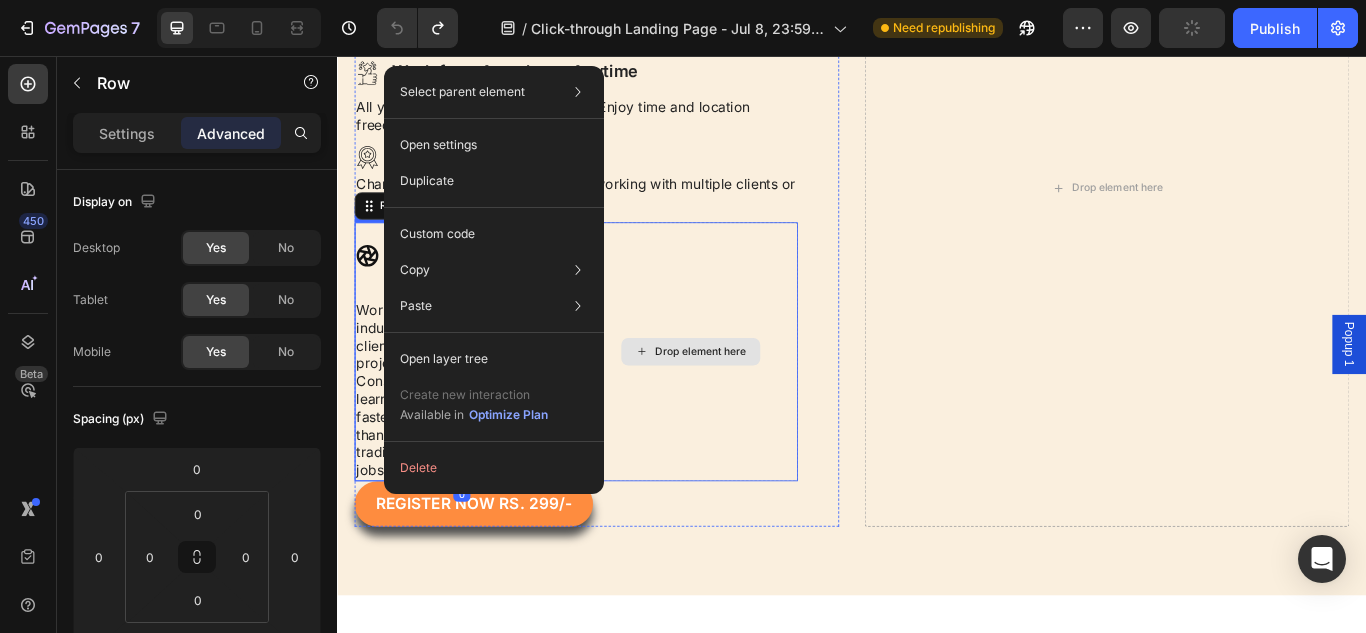 click on "Drop element here" at bounding box center (749, 401) 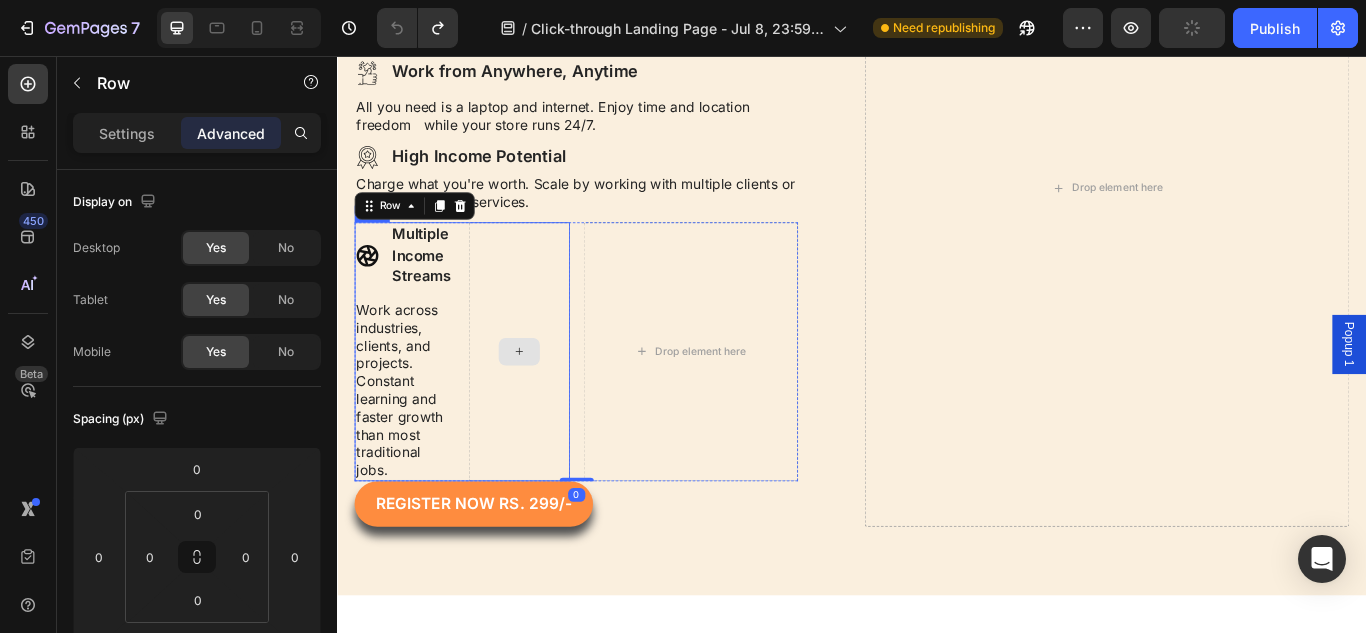 click at bounding box center (548, 401) 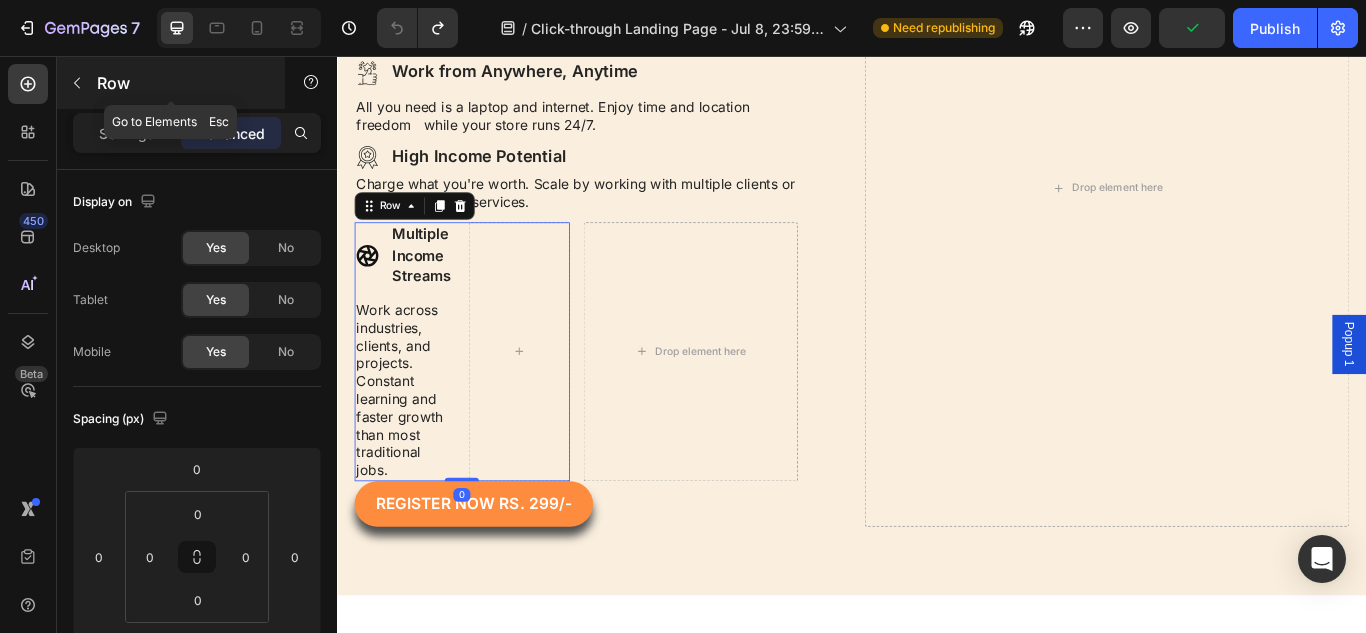 click 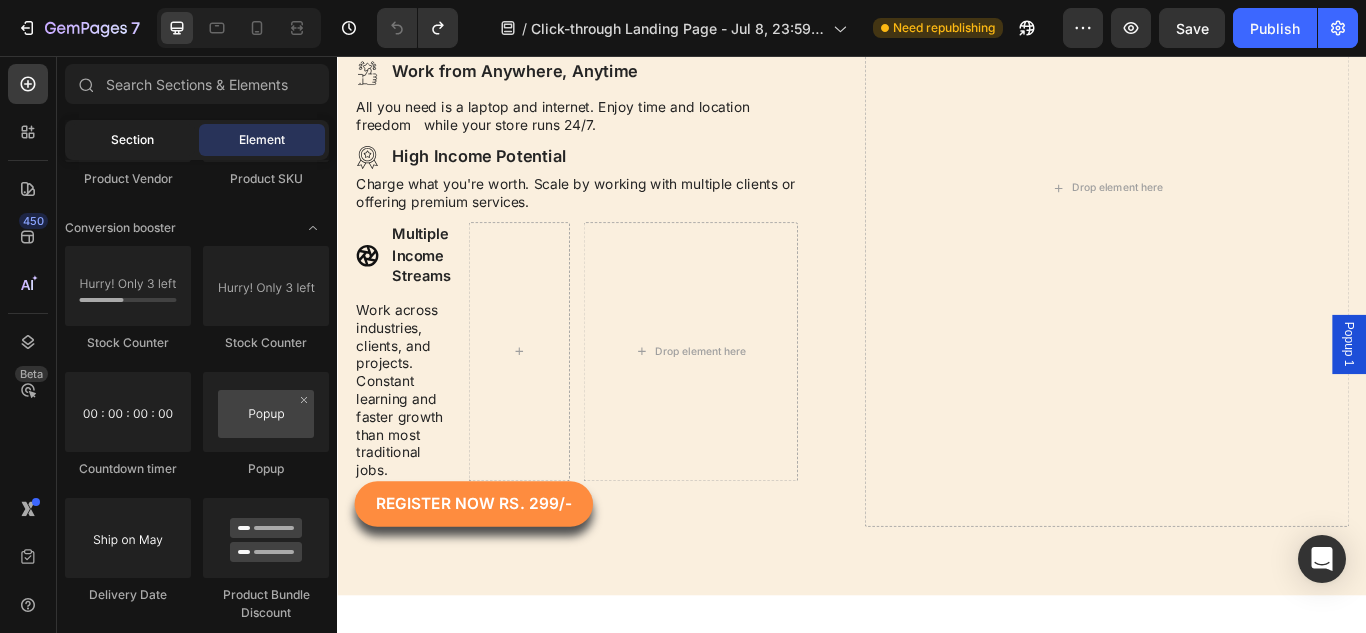 click on "Section" 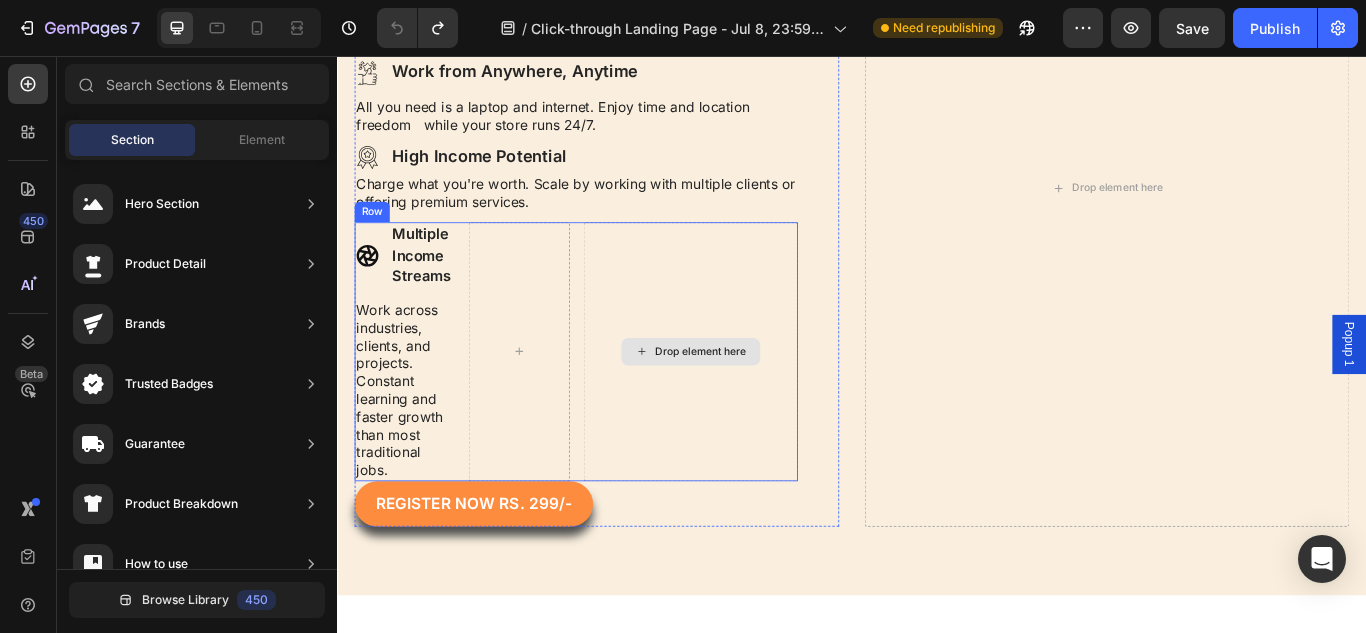 click on "Drop element here" at bounding box center [749, 401] 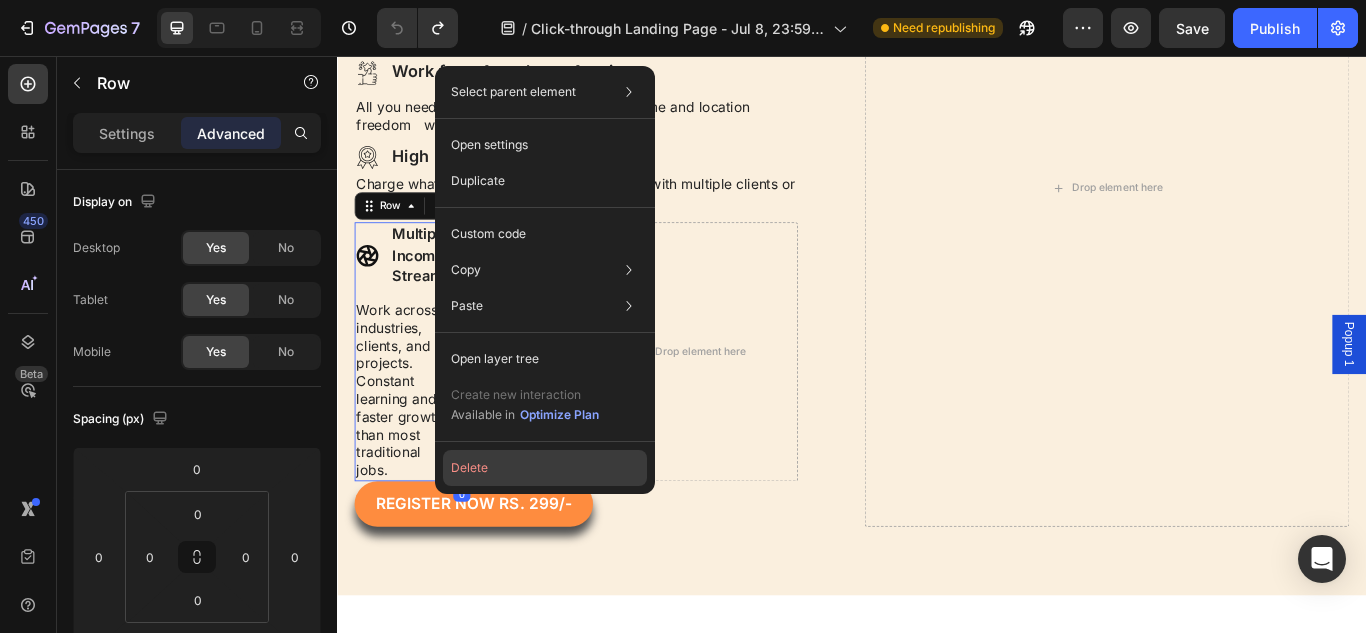 click on "Delete" 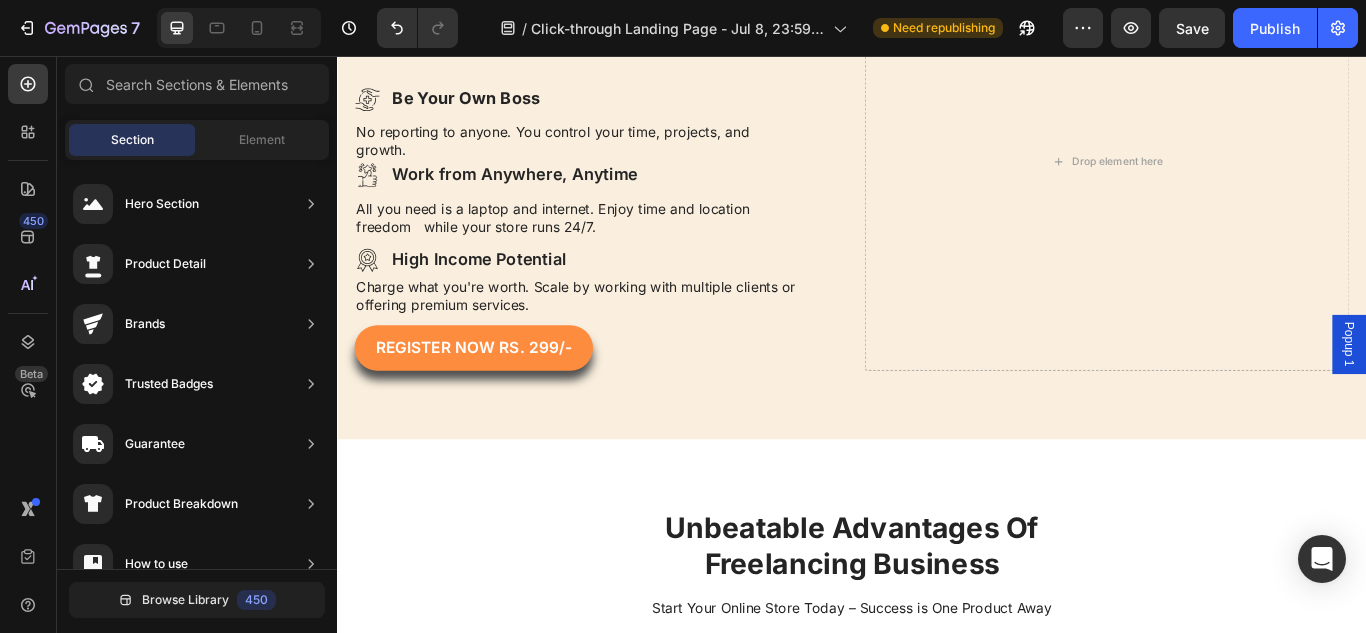 scroll, scrollTop: 1582, scrollLeft: 0, axis: vertical 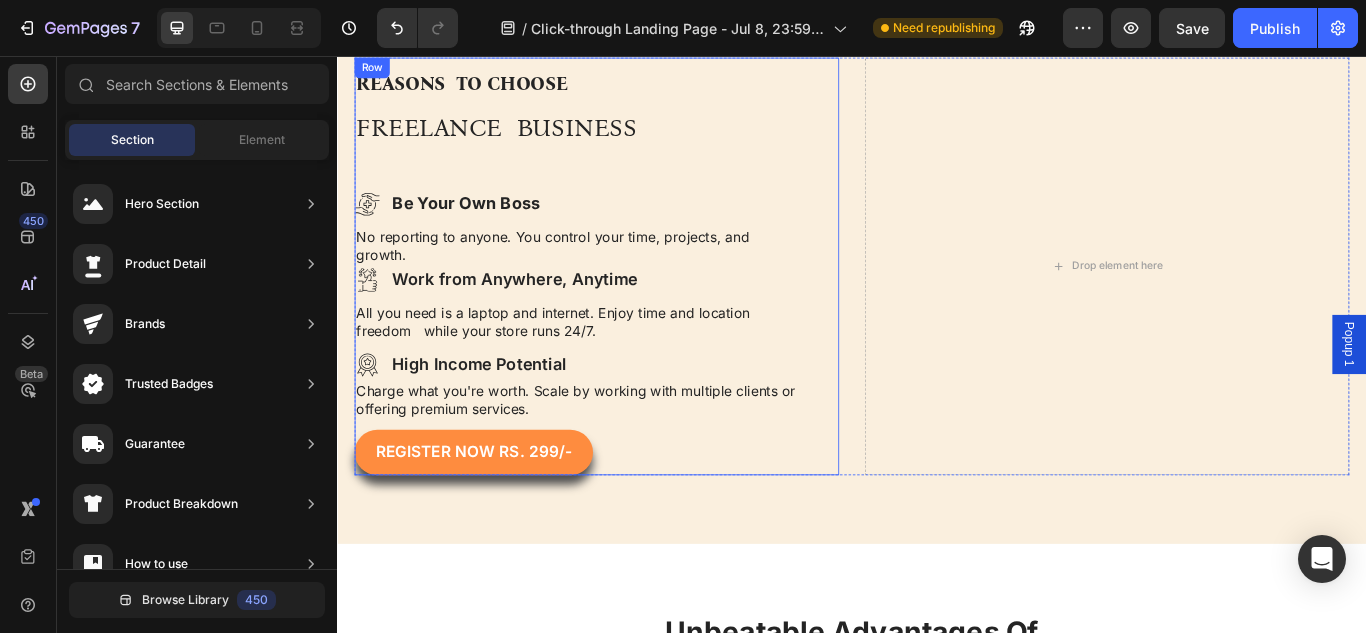 click on "REASONS  TO CHOOSE FREELANCE  BUSINESS Heading
Icon Be Your Own Boss Text Block Row  No reporting to anyone. You control your time, projects, and growth. Text Block
Icon Work from Anywhere, Anytime Text Block Row All you need is a laptop and internet. Enjoy time and location freedom   while your store runs 24/7. Text Block
Icon  High Income Potential Text Block Row Charge what you're worth. Scale by working with multiple clients or offering premium services. Text Block Register NOW rS. 299/- Button Row" at bounding box center [639, 301] 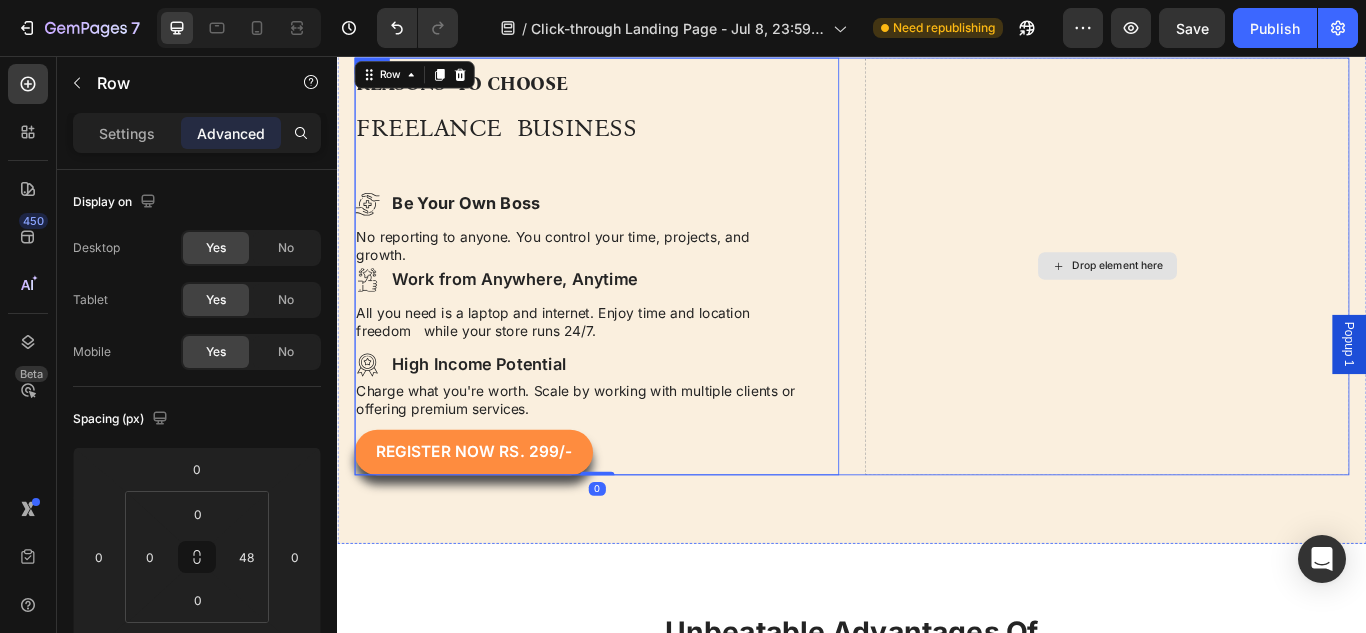 click on "Drop element here" at bounding box center (1234, 301) 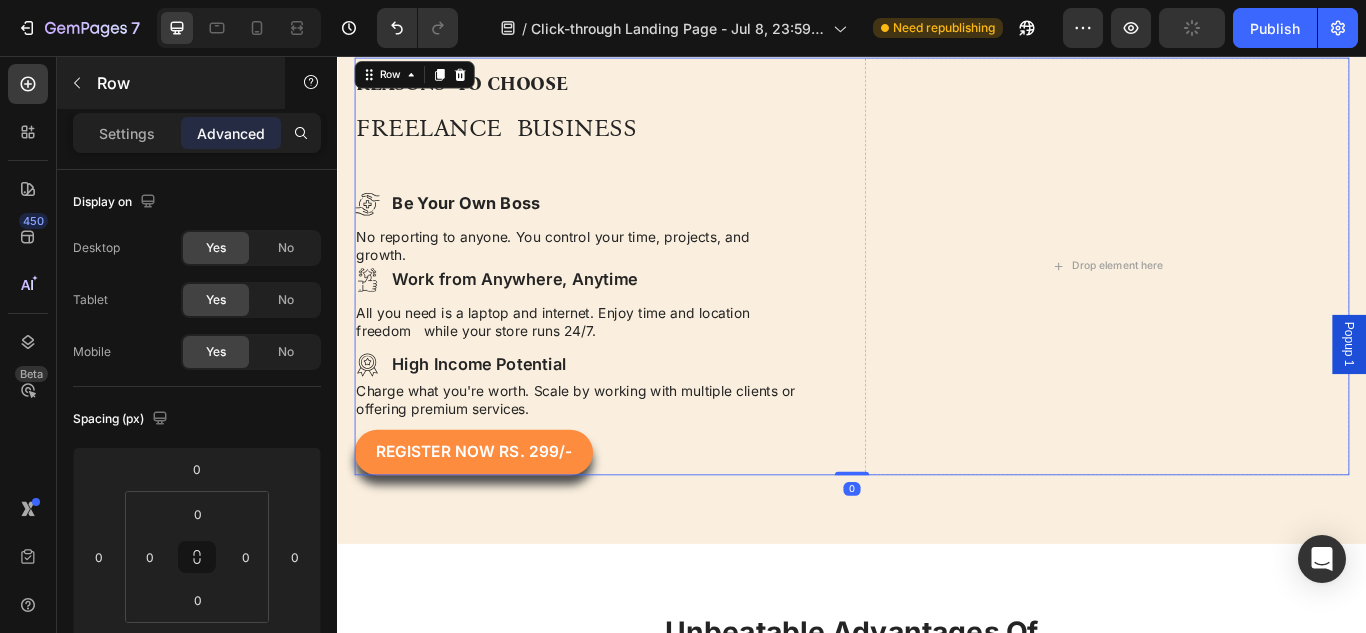 click 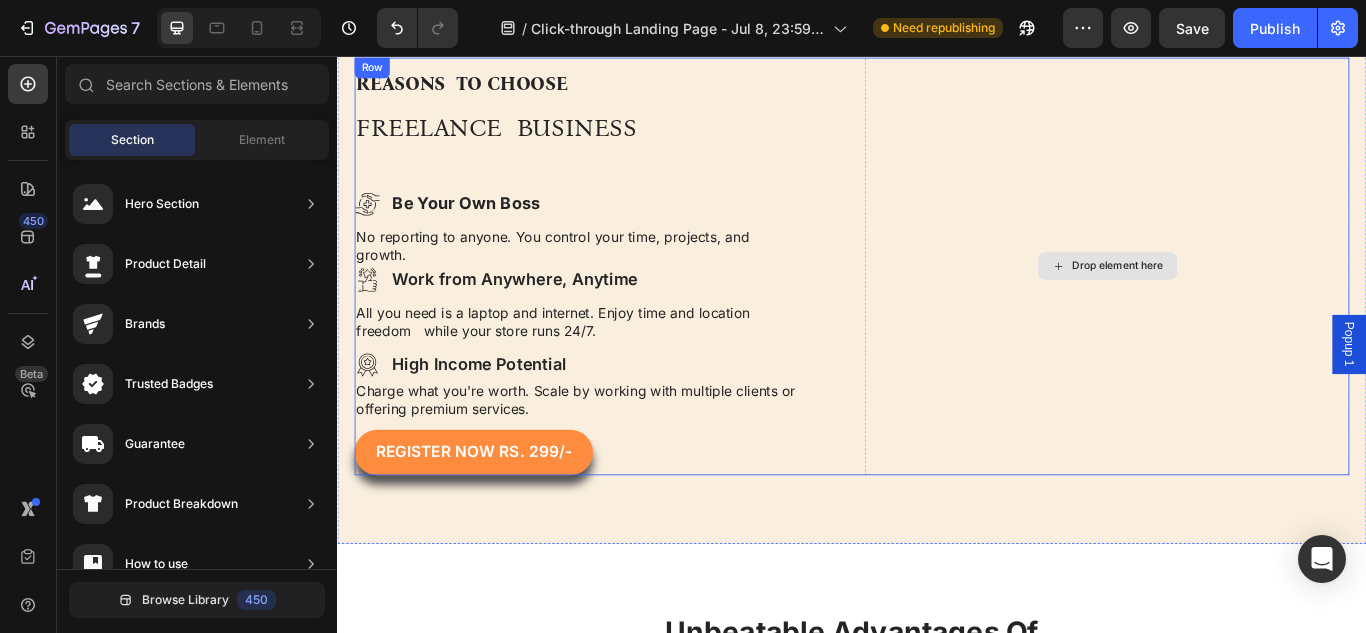 click on "Drop element here" at bounding box center [1234, 301] 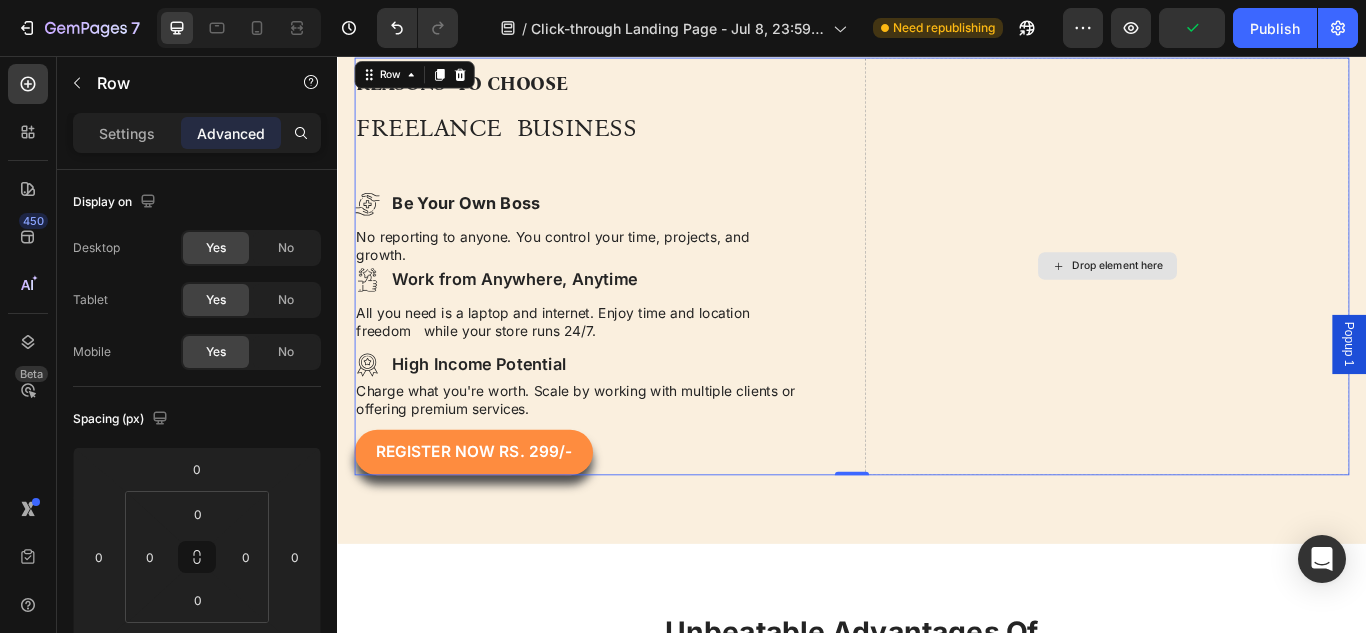 click on "Drop element here" at bounding box center (1234, 301) 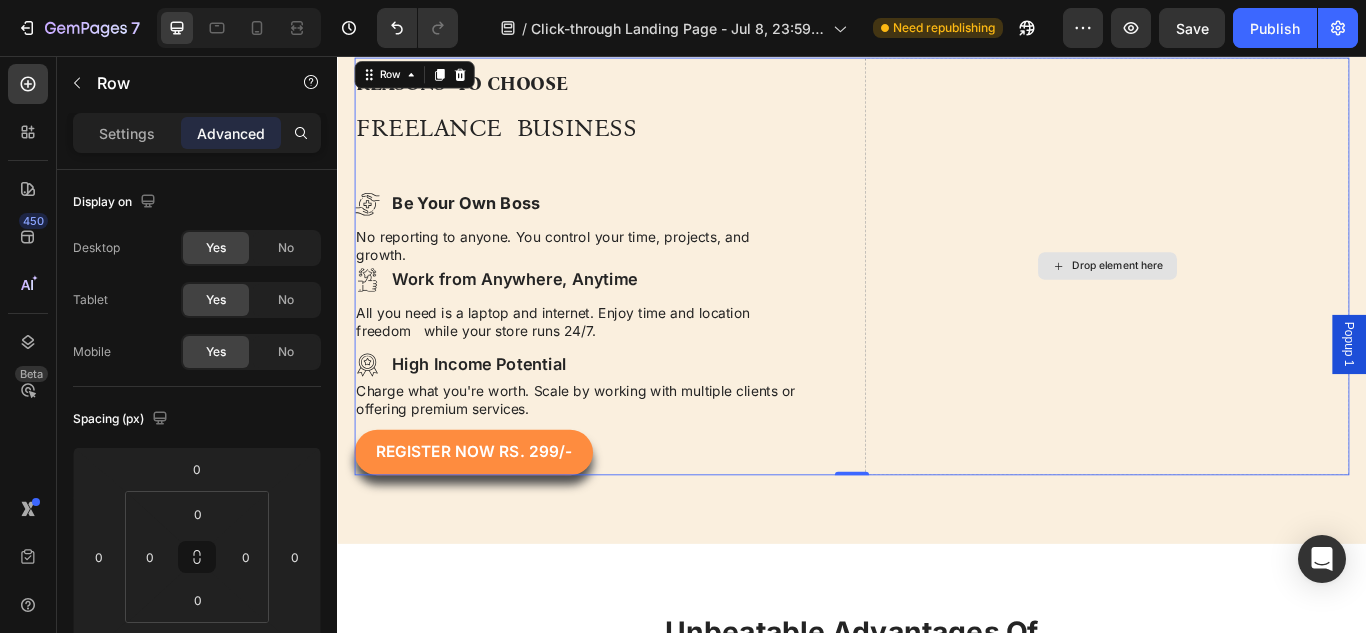 click on "Drop element here" at bounding box center (1234, 301) 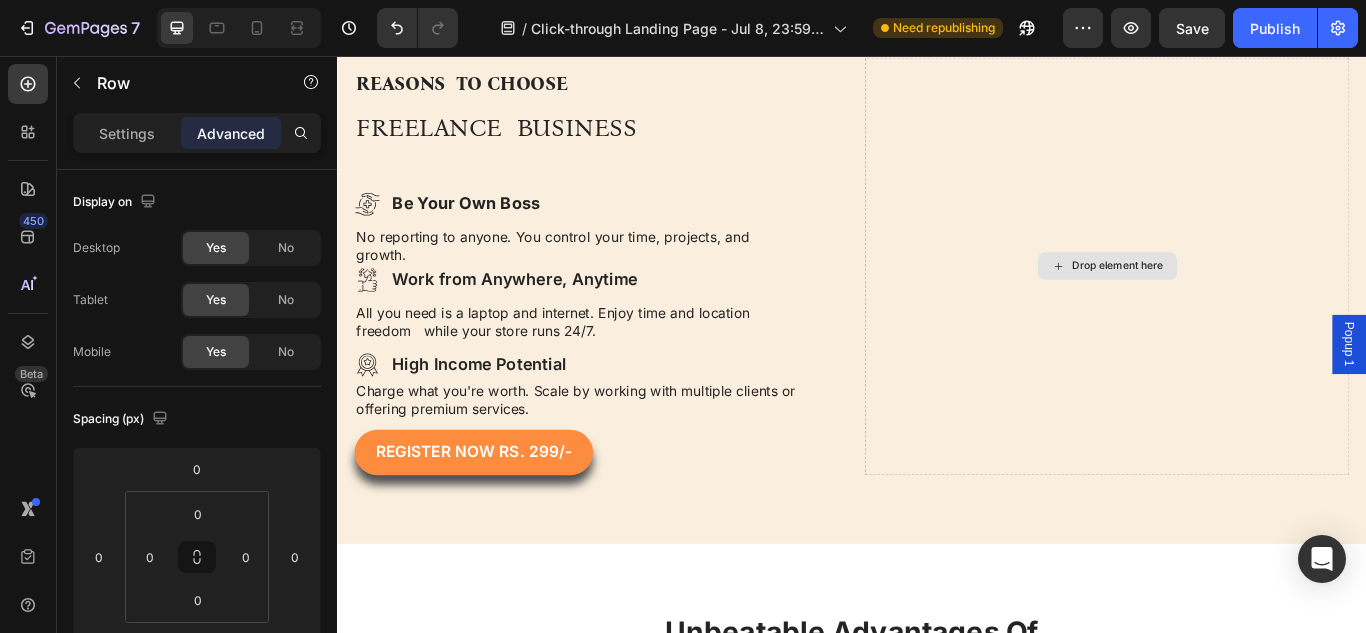 click on "Drop element here" at bounding box center (1235, 301) 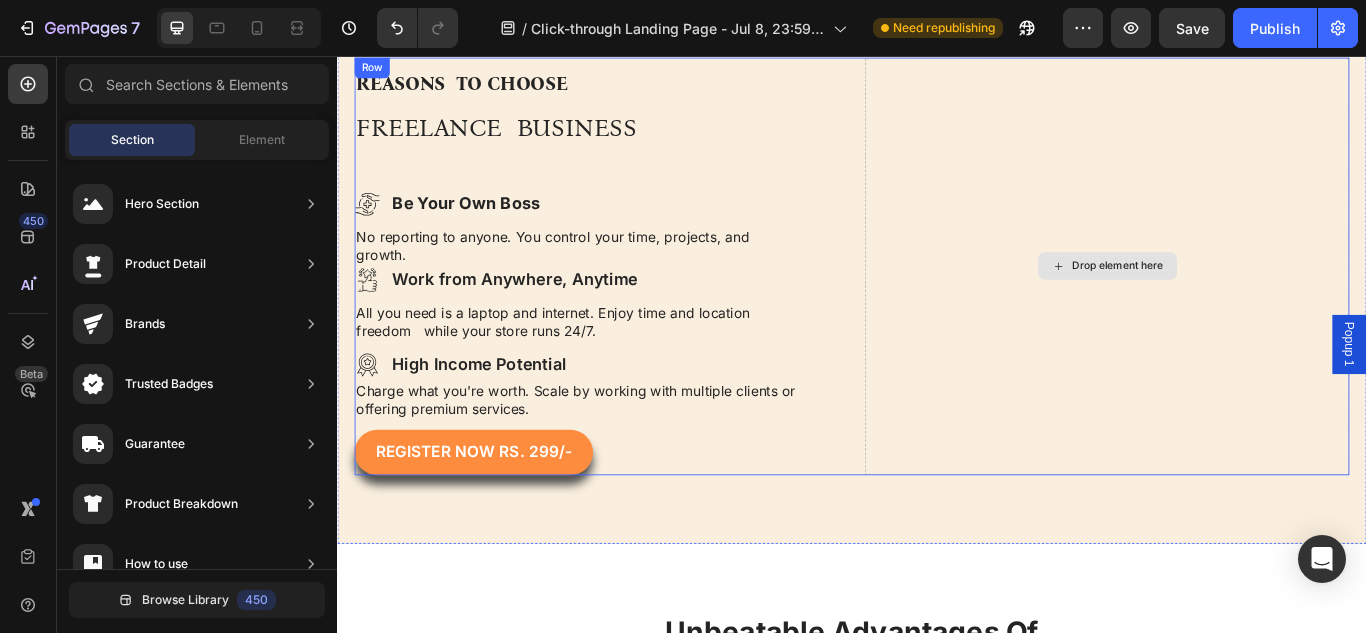 click on "Drop element here" at bounding box center (1234, 301) 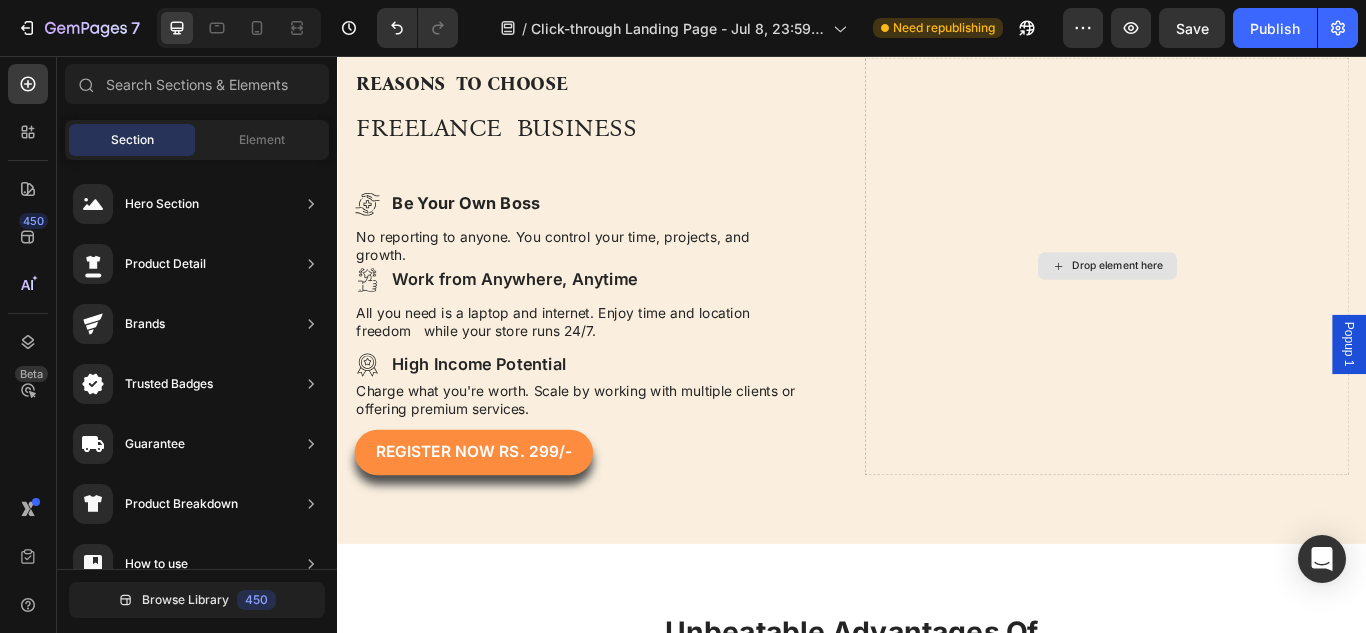 click on "Drop element here" at bounding box center [1235, 301] 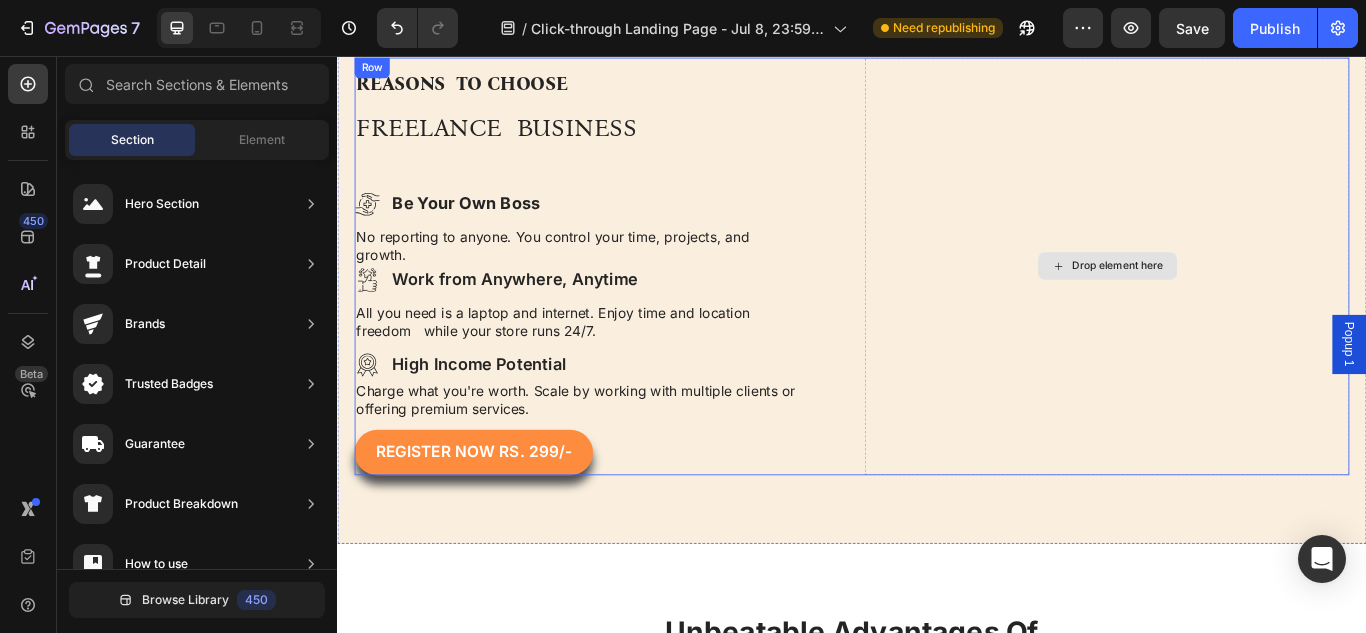 click on "Drop element here" at bounding box center (1247, 301) 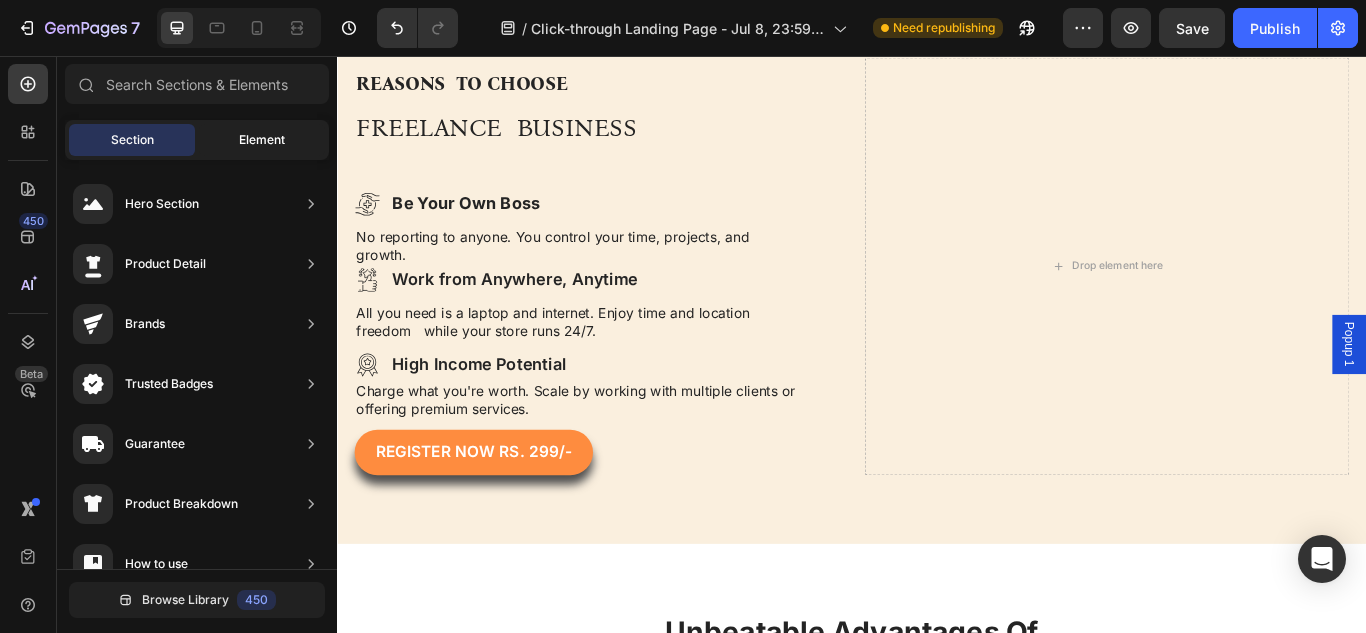 click on "Element" 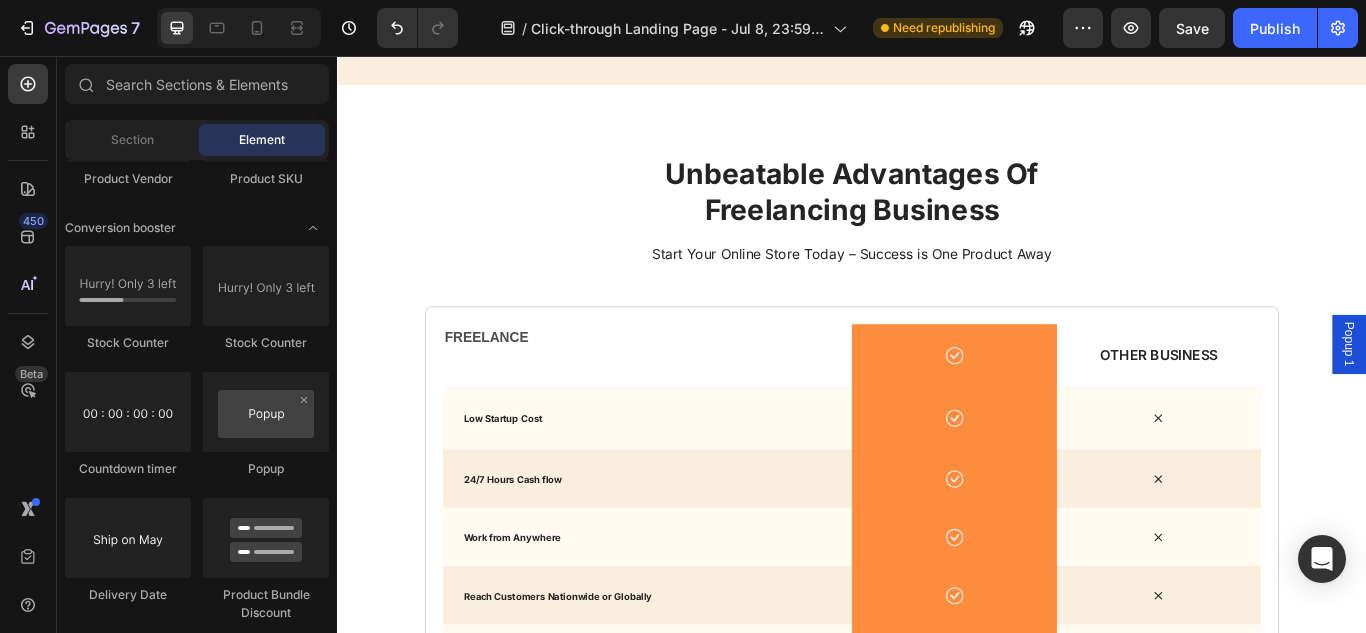 scroll, scrollTop: 2163, scrollLeft: 0, axis: vertical 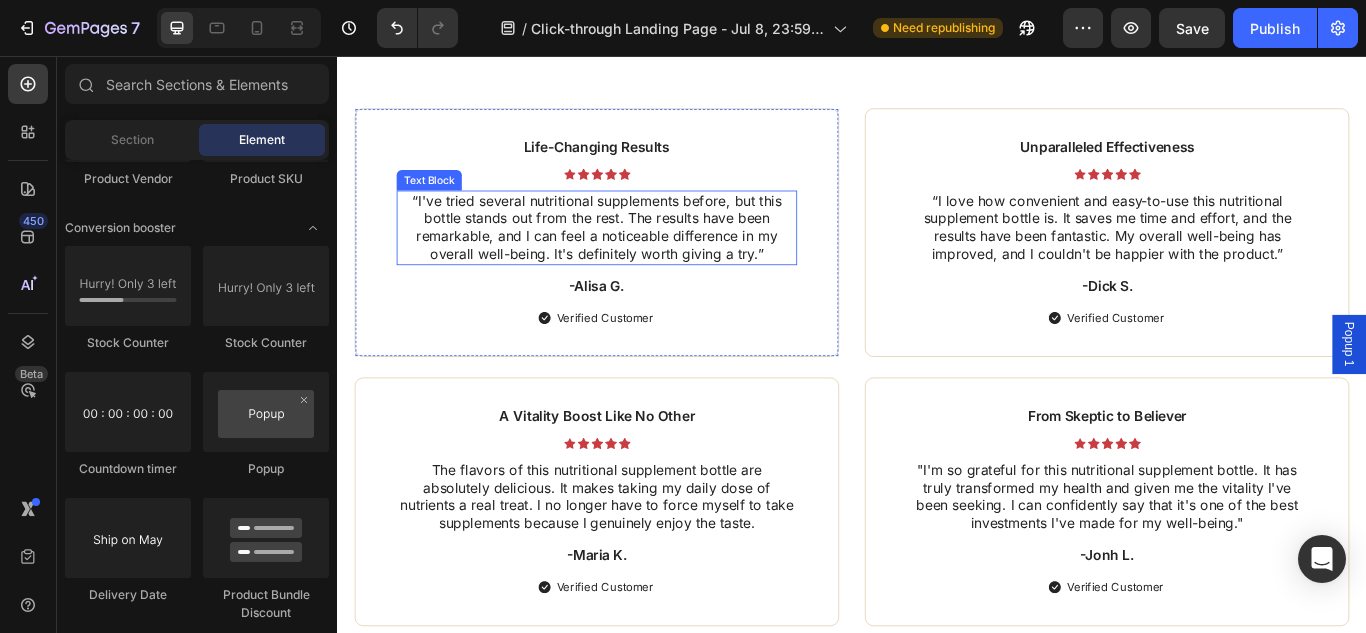 click on "“I've tried several nutritional supplements before, but this bottle stands out from the rest. The results have been remarkable, and I can feel a noticeable difference in my overall well-being. It's definitely worth giving a try.”" at bounding box center (639, 256) 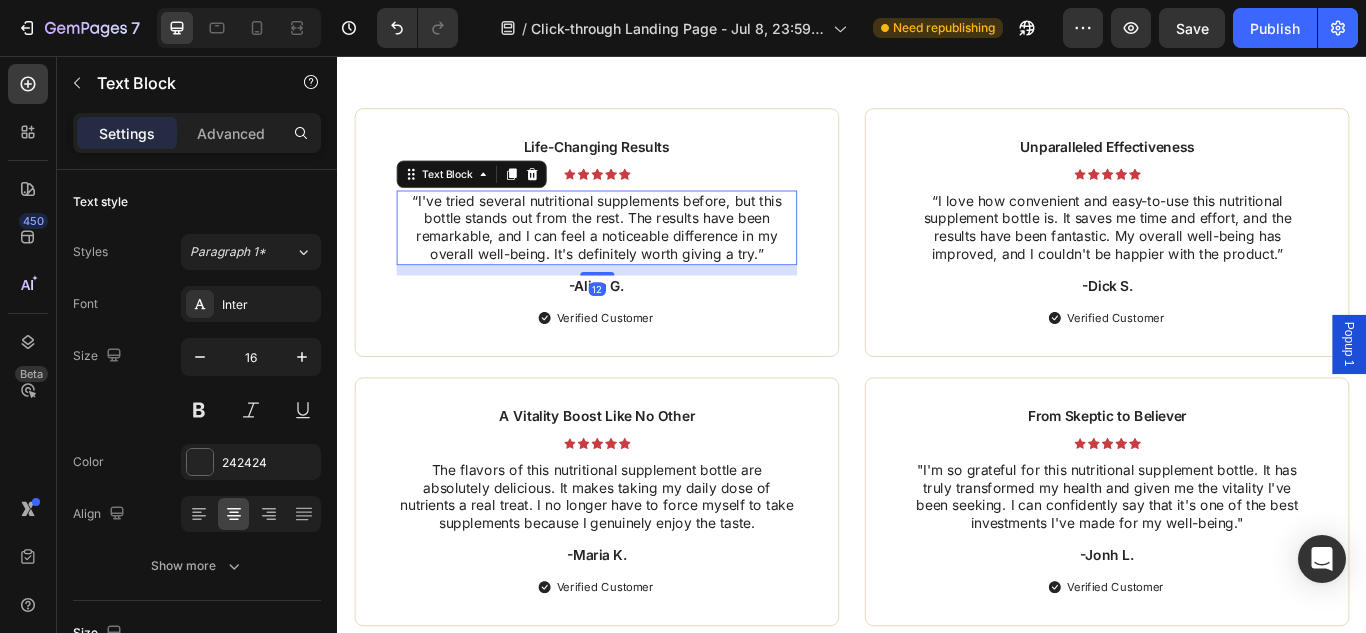 click on "“I've tried several nutritional supplements before, but this bottle stands out from the rest. The results have been remarkable, and I can feel a noticeable difference in my overall well-being. It's definitely worth giving a try.”" at bounding box center [639, 256] 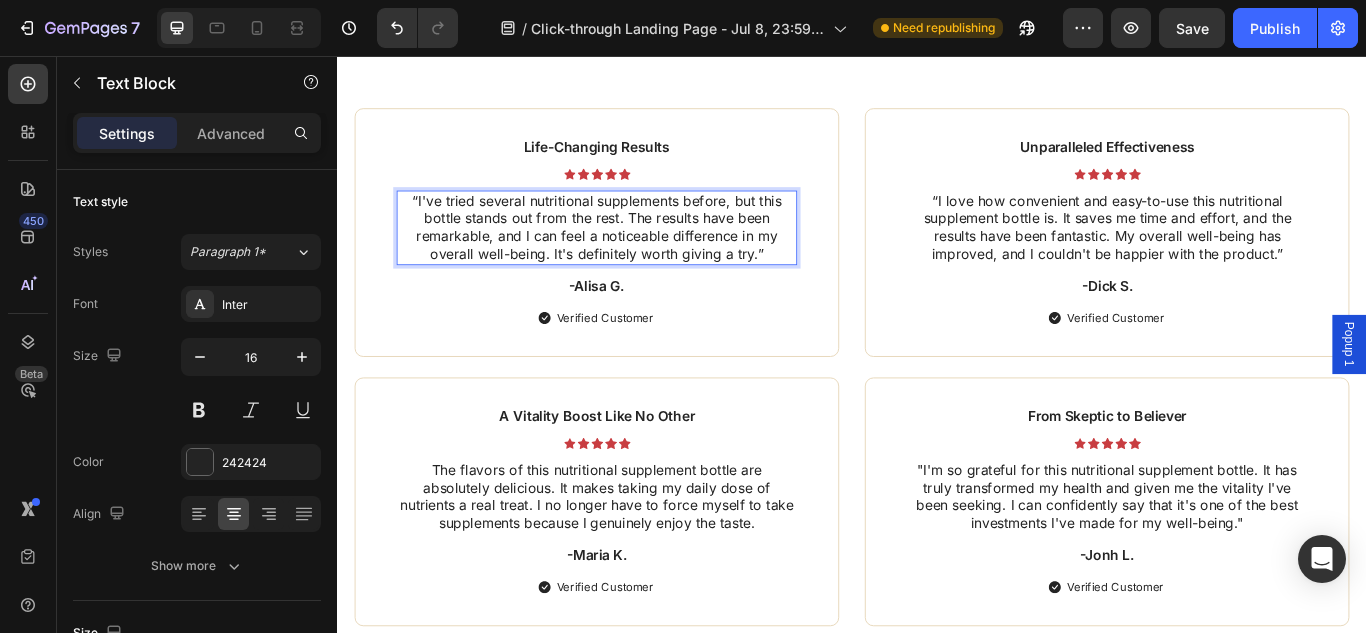 click on "“I've tried several nutritional supplements before, but this bottle stands out from the rest. The results have been remarkable, and I can feel a noticeable difference in my overall well-being. It's definitely worth giving a try.”" at bounding box center [639, 256] 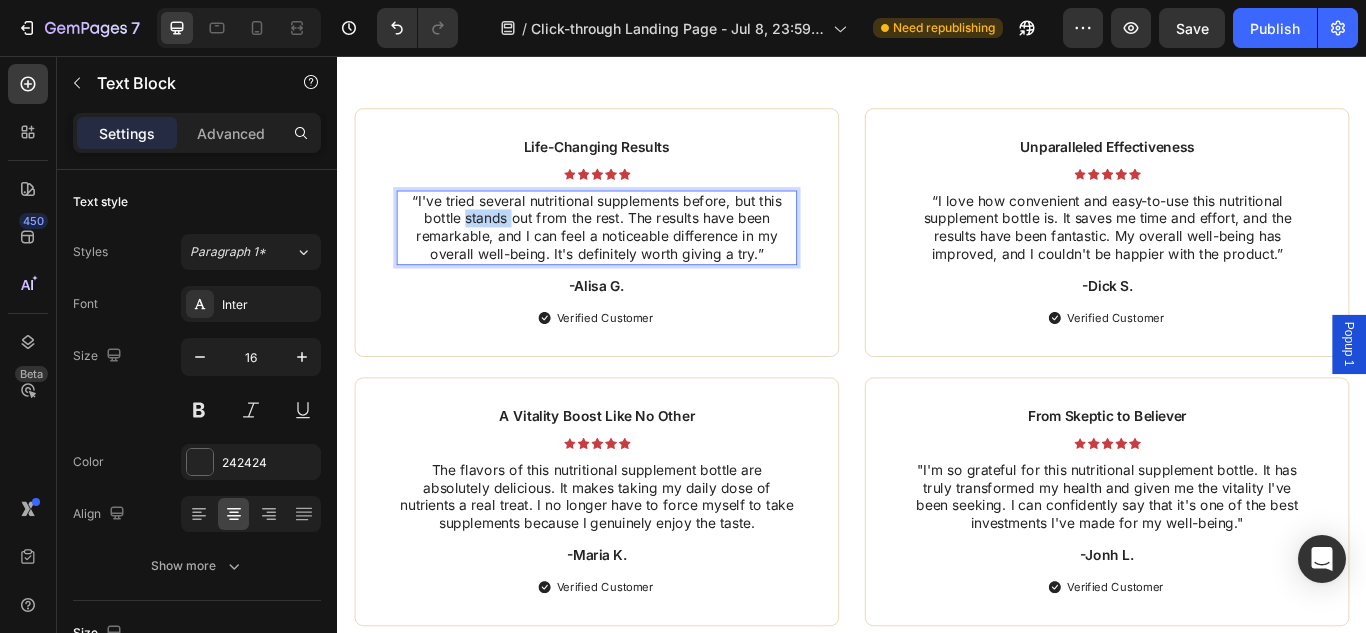 click on "“I've tried several nutritional supplements before, but this bottle stands out from the rest. The results have been remarkable, and I can feel a noticeable difference in my overall well-being. It's definitely worth giving a try.”" at bounding box center [639, 256] 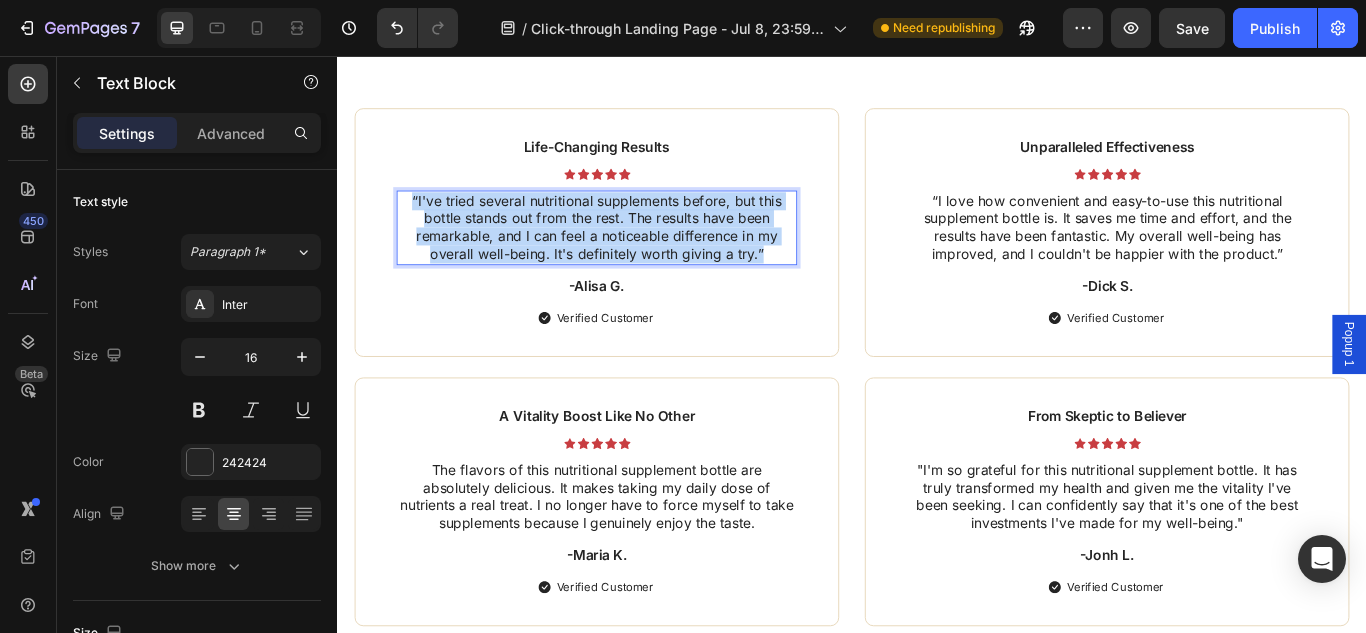 click on "“I've tried several nutritional supplements before, but this bottle stands out from the rest. The results have been remarkable, and I can feel a noticeable difference in my overall well-being. It's definitely worth giving a try.”" at bounding box center (639, 256) 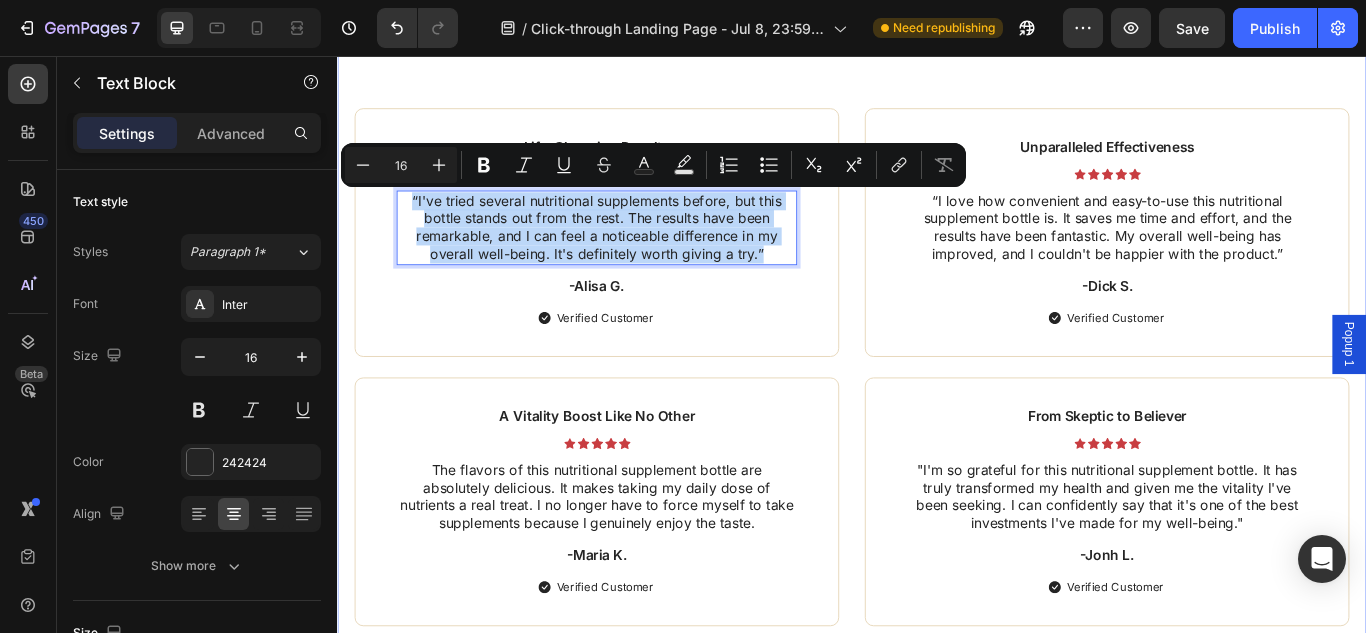 click on "-Alisa G." at bounding box center (639, 324) 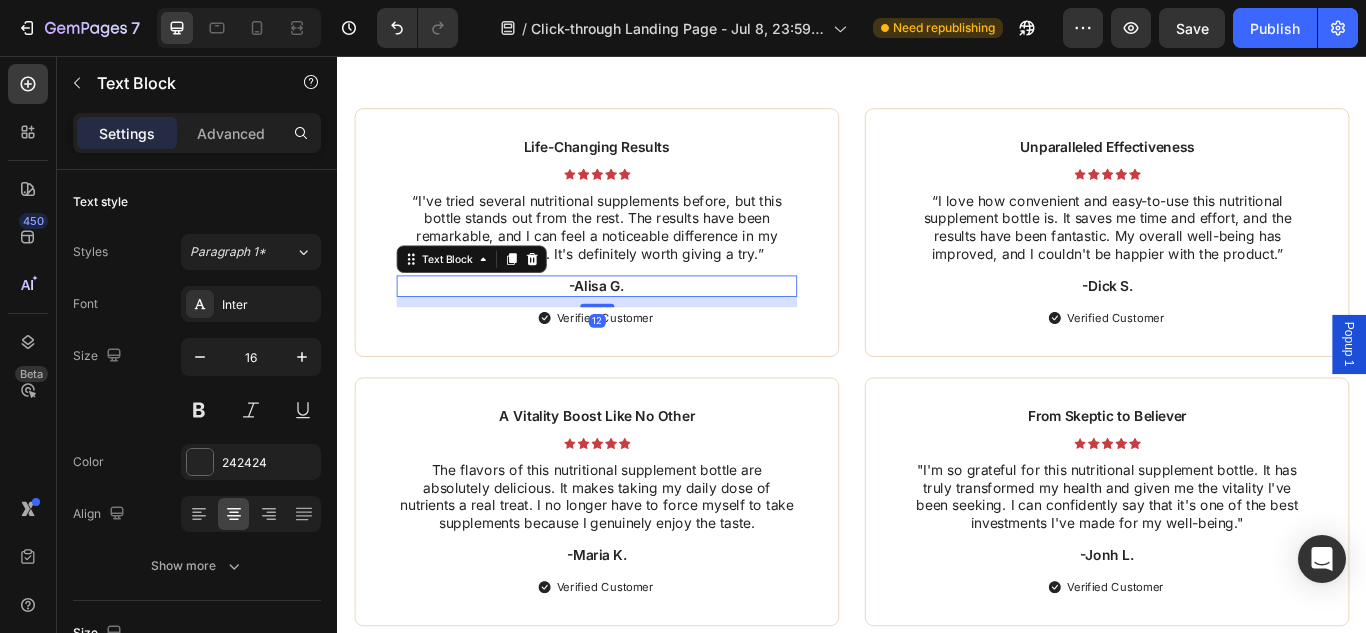 click on "-Alisa G." at bounding box center (639, 324) 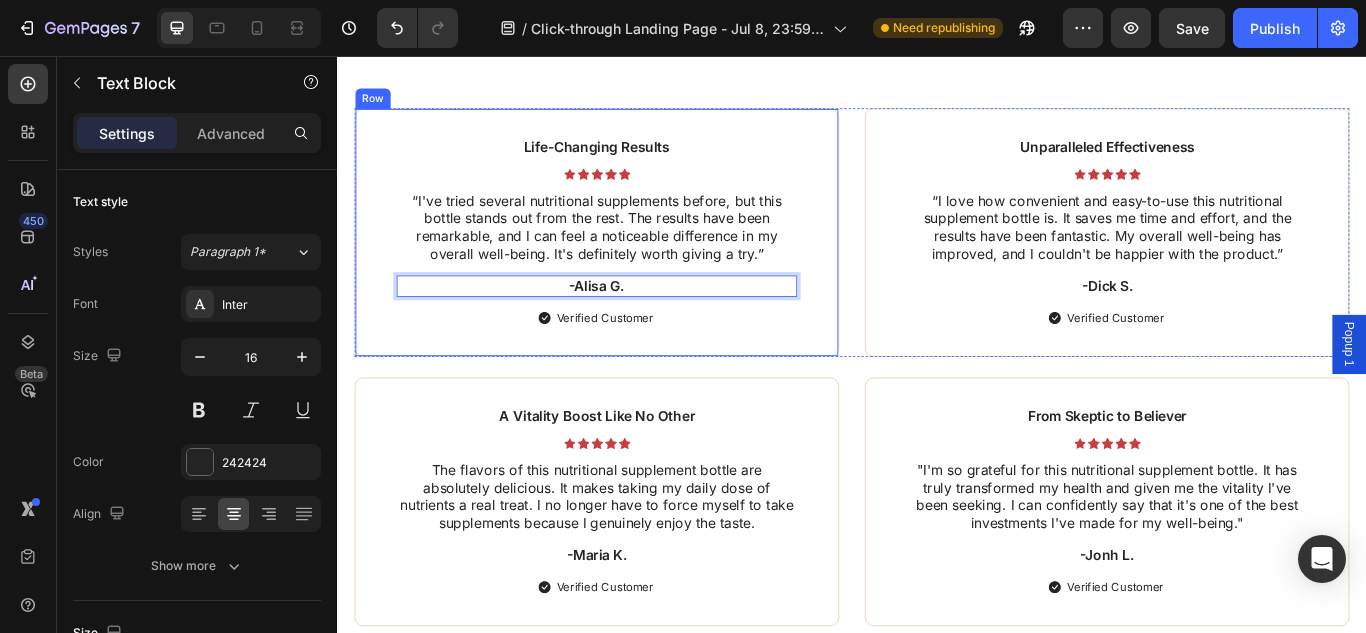 click on "Verified Customer" at bounding box center [649, 362] 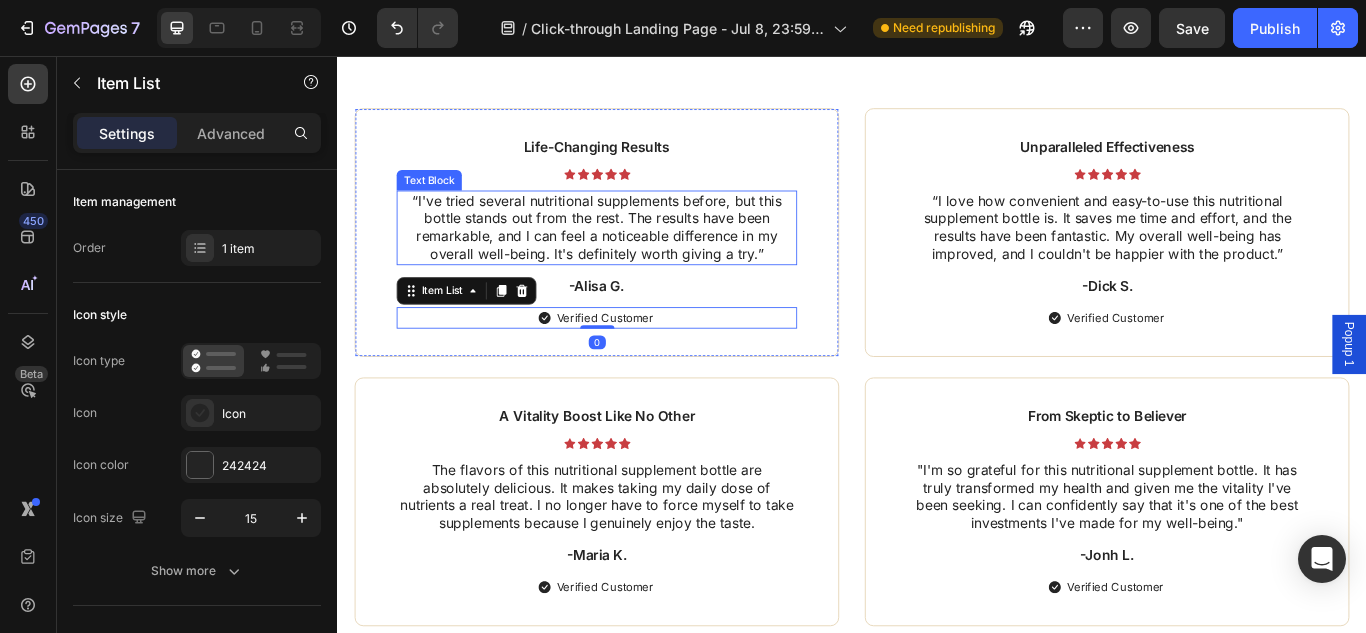 click on "“I've tried several nutritional supplements before, but this bottle stands out from the rest. The results have been remarkable, and I can feel a noticeable difference in my overall well-being. It's definitely worth giving a try.”" at bounding box center (639, 256) 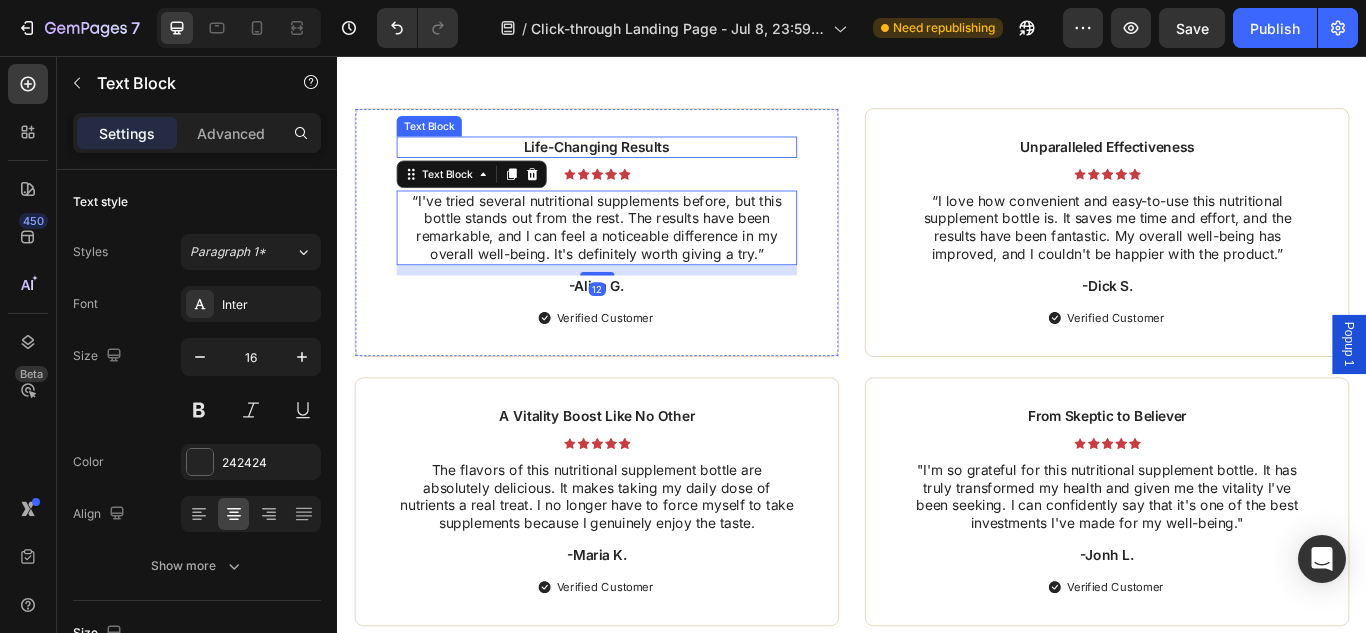 click on "Life-Changing Results" at bounding box center (639, 162) 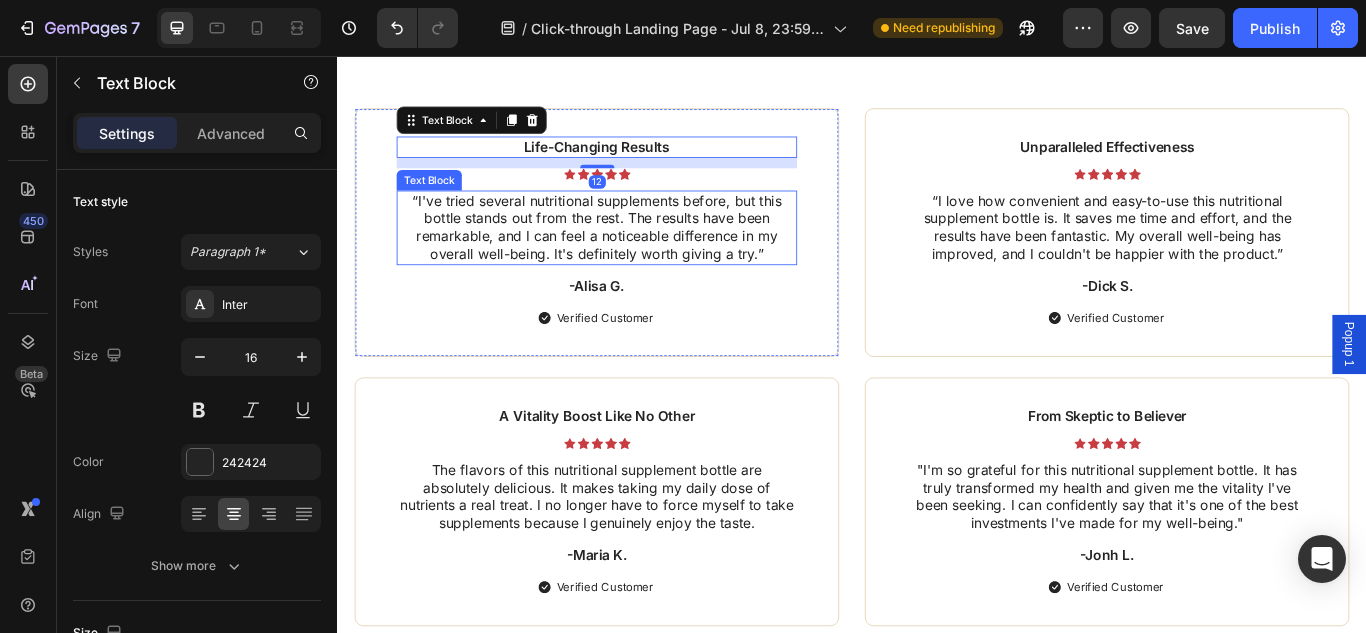 click on "“I've tried several nutritional supplements before, but this bottle stands out from the rest. The results have been remarkable, and I can feel a noticeable difference in my overall well-being. It's definitely worth giving a try.”" at bounding box center [639, 256] 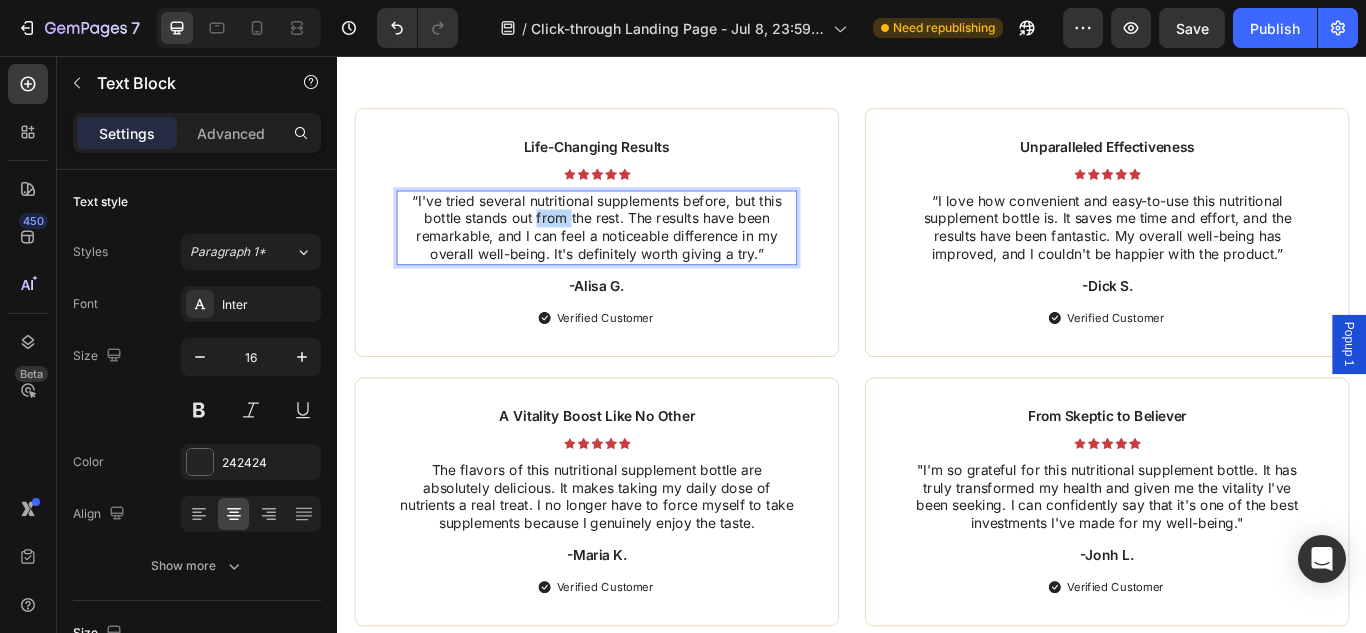 click on "“I've tried several nutritional supplements before, but this bottle stands out from the rest. The results have been remarkable, and I can feel a noticeable difference in my overall well-being. It's definitely worth giving a try.”" at bounding box center (639, 256) 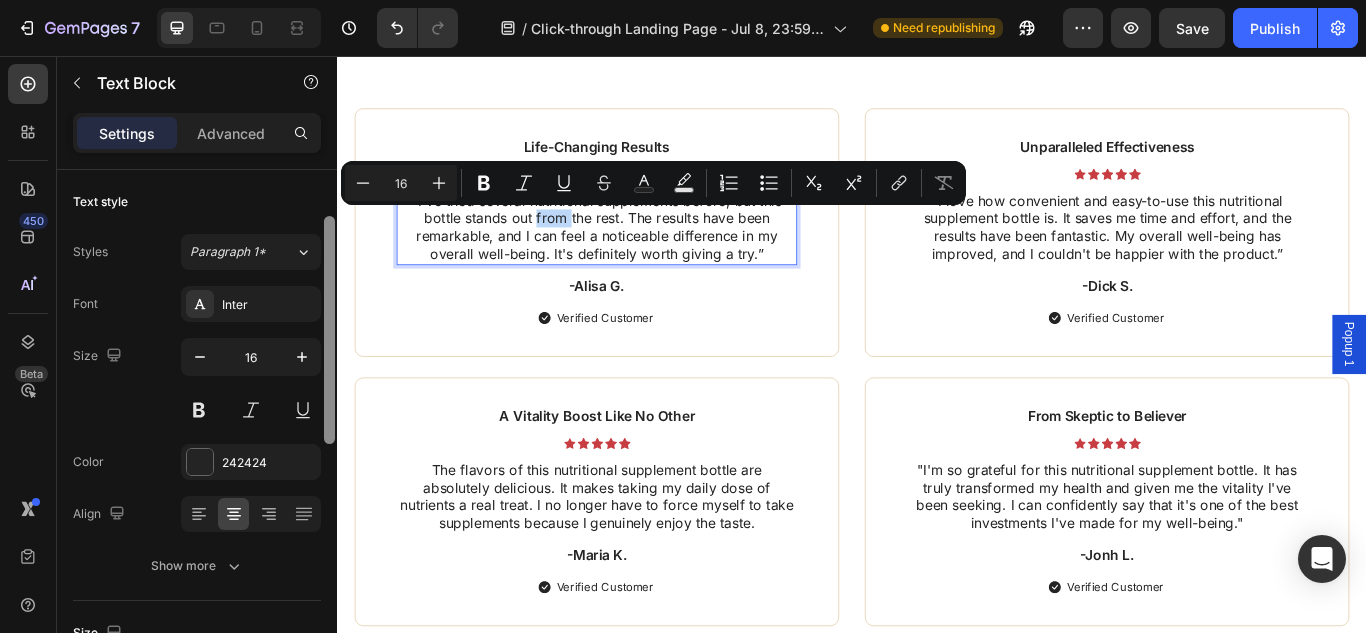 scroll, scrollTop: 32, scrollLeft: 0, axis: vertical 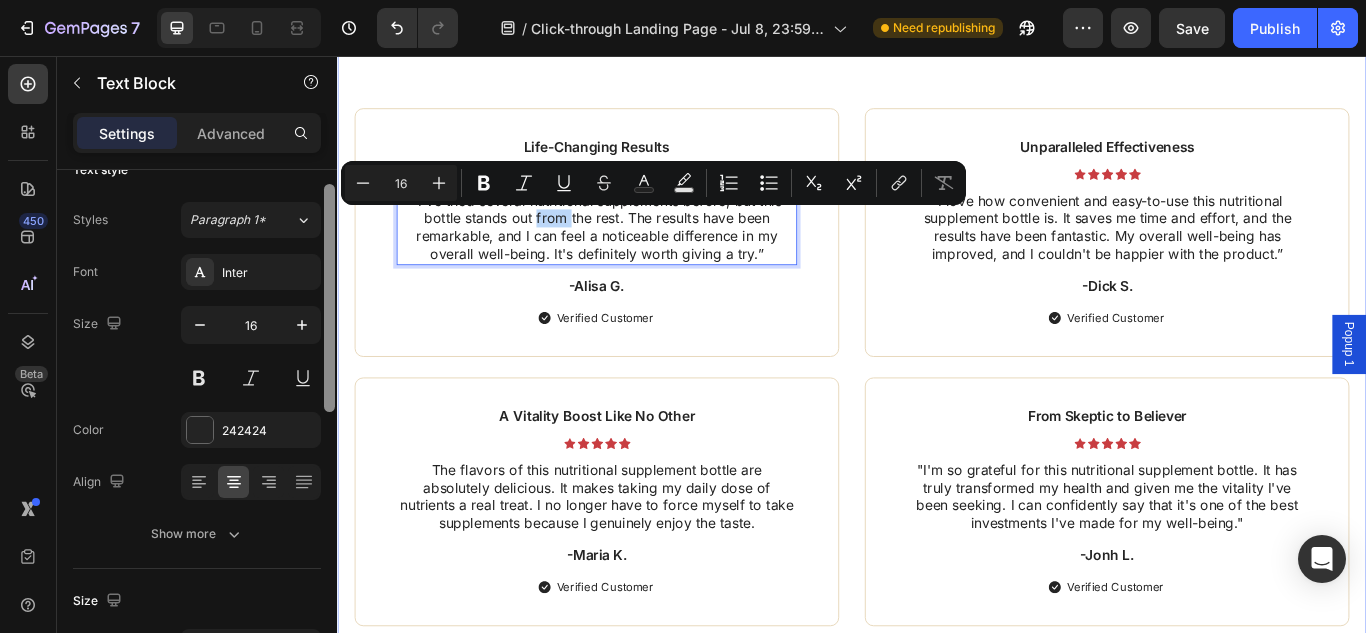 drag, startPoint x: 673, startPoint y: 327, endPoint x: 343, endPoint y: 264, distance: 335.9598 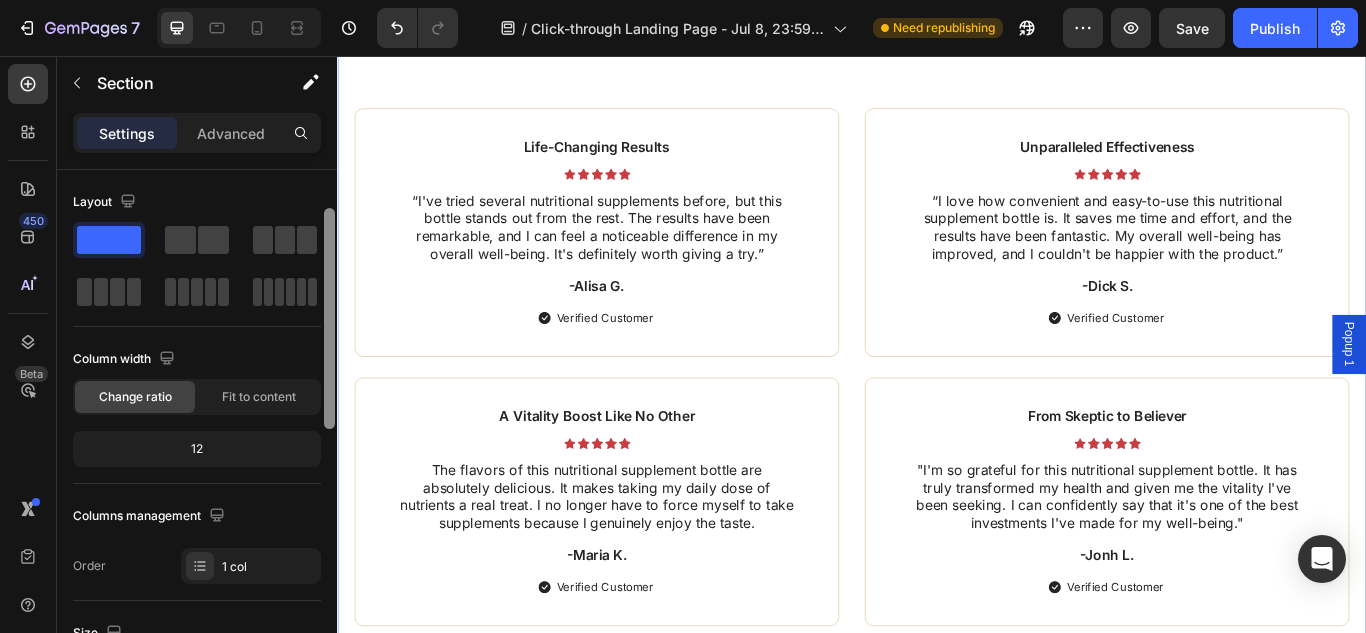 scroll, scrollTop: 27, scrollLeft: 0, axis: vertical 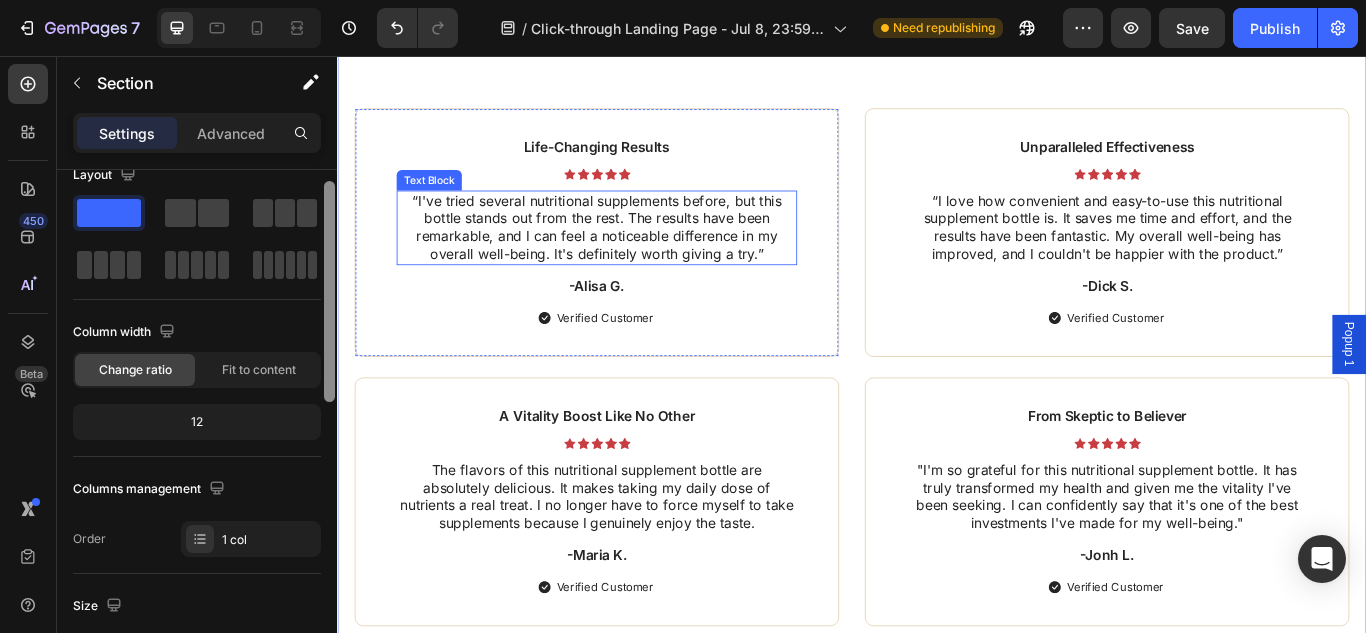 click on "“I've tried several nutritional supplements before, but this bottle stands out from the rest. The results have been remarkable, and I can feel a noticeable difference in my overall well-being. It's definitely worth giving a try.”" at bounding box center (639, 256) 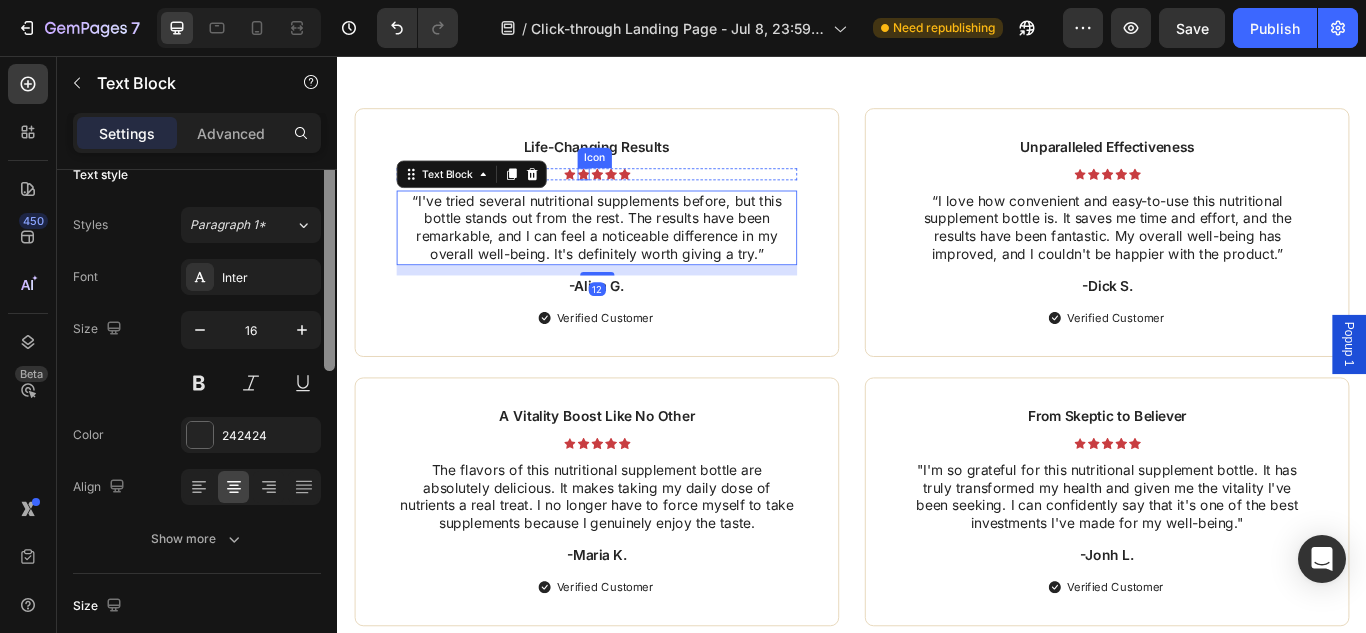 click on "Life-Changing Results Text Block
Icon Icon Icon Icon Icon Icon List “I've tried several nutritional supplements before, but this bottle stands out from the rest. The results have been remarkable, and I can feel a noticeable difference in my overall well-being. It's definitely worth giving a try.” Text Block   12 -[LAST] [INITIAL]. Text Block
Verified Customer Item List Row" at bounding box center (639, 262) 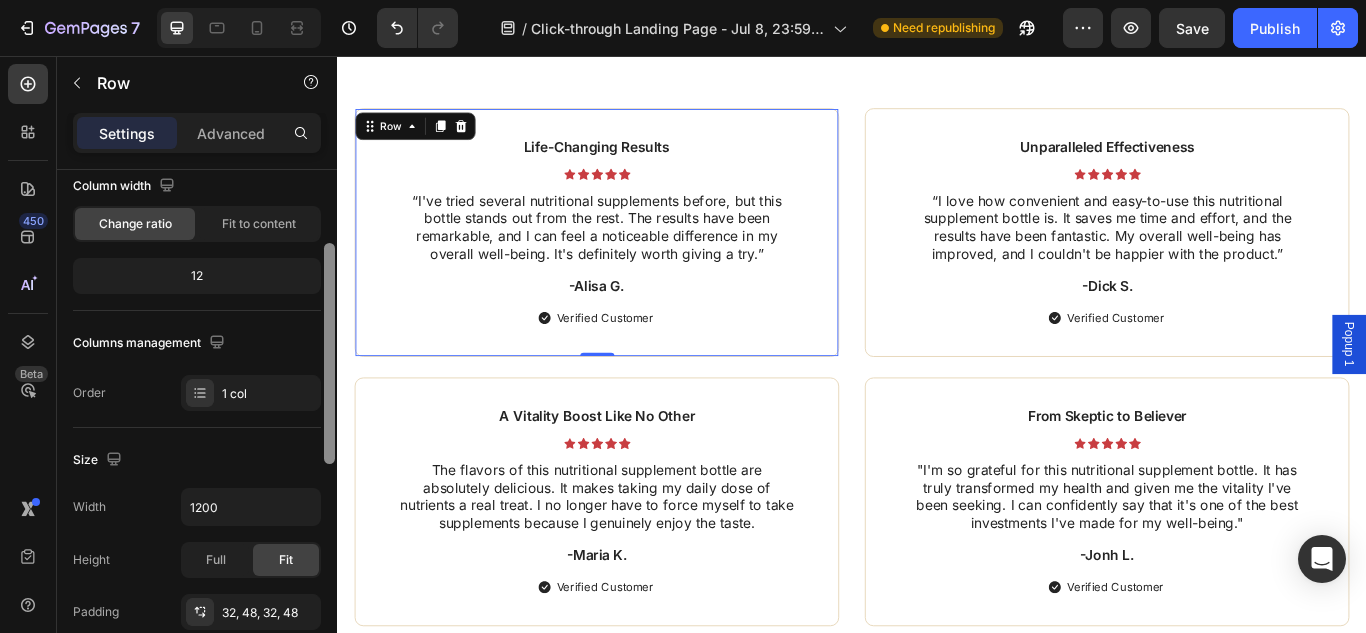 scroll, scrollTop: 183, scrollLeft: 0, axis: vertical 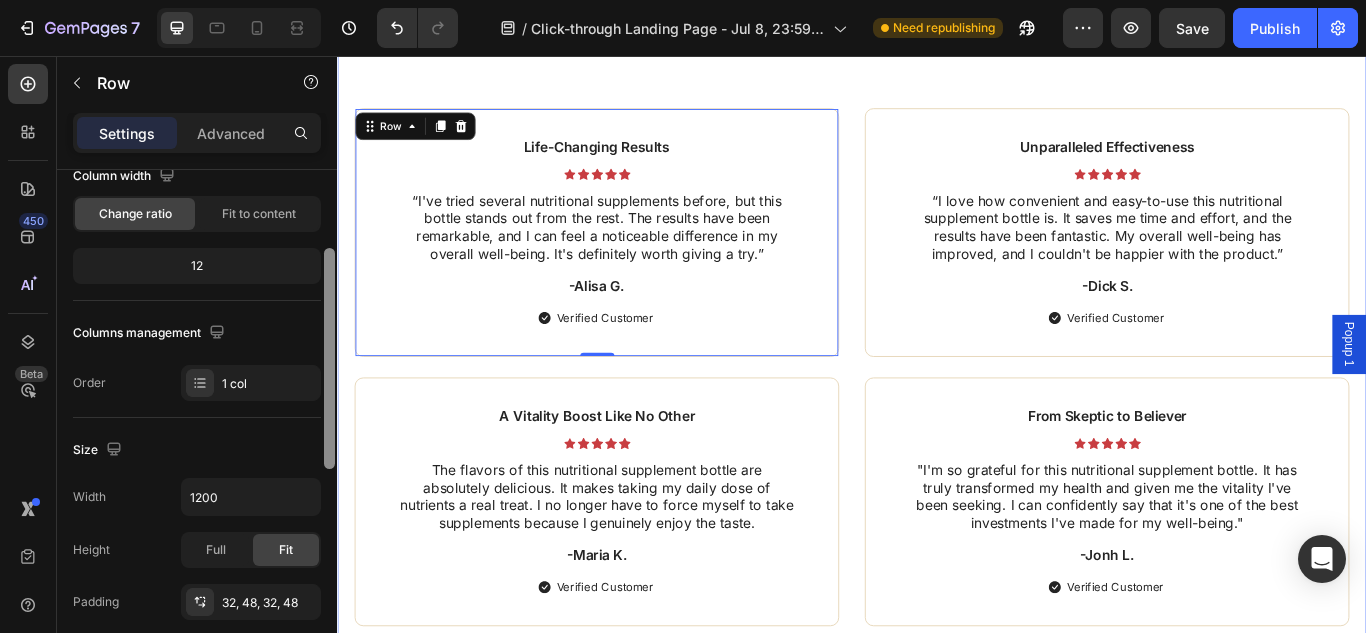 drag, startPoint x: 670, startPoint y: 322, endPoint x: 342, endPoint y: 439, distance: 348.24274 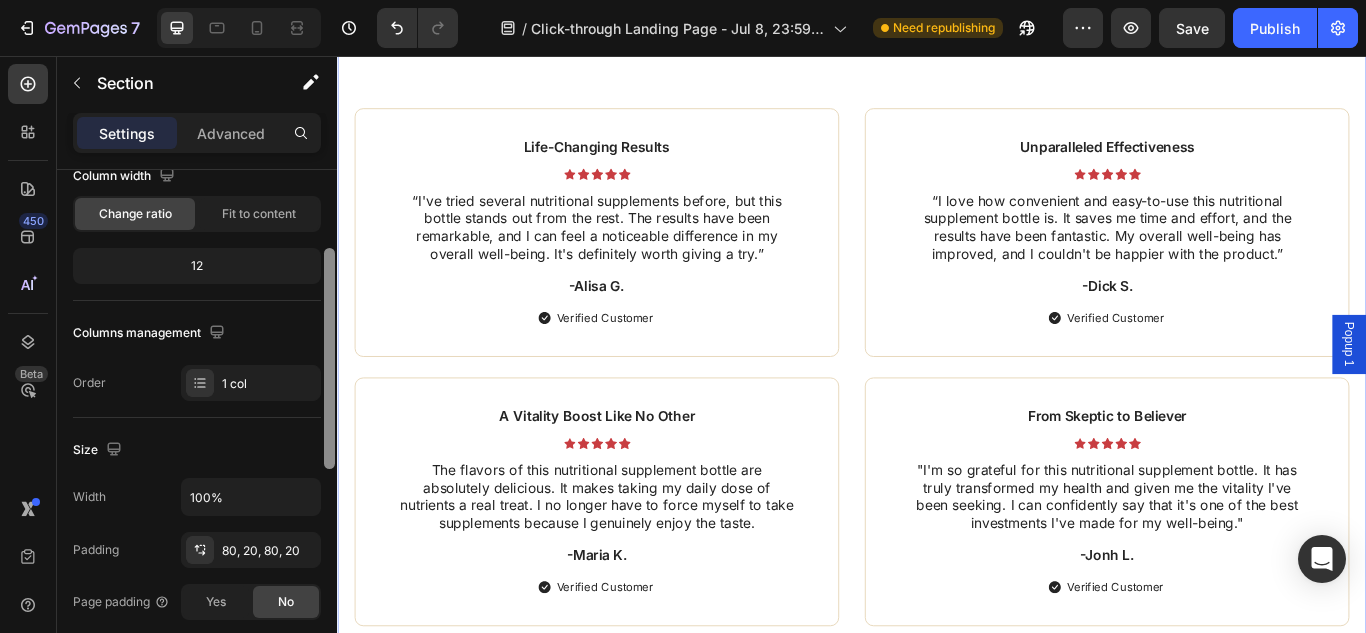 drag, startPoint x: 342, startPoint y: 437, endPoint x: 340, endPoint y: 365, distance: 72.02777 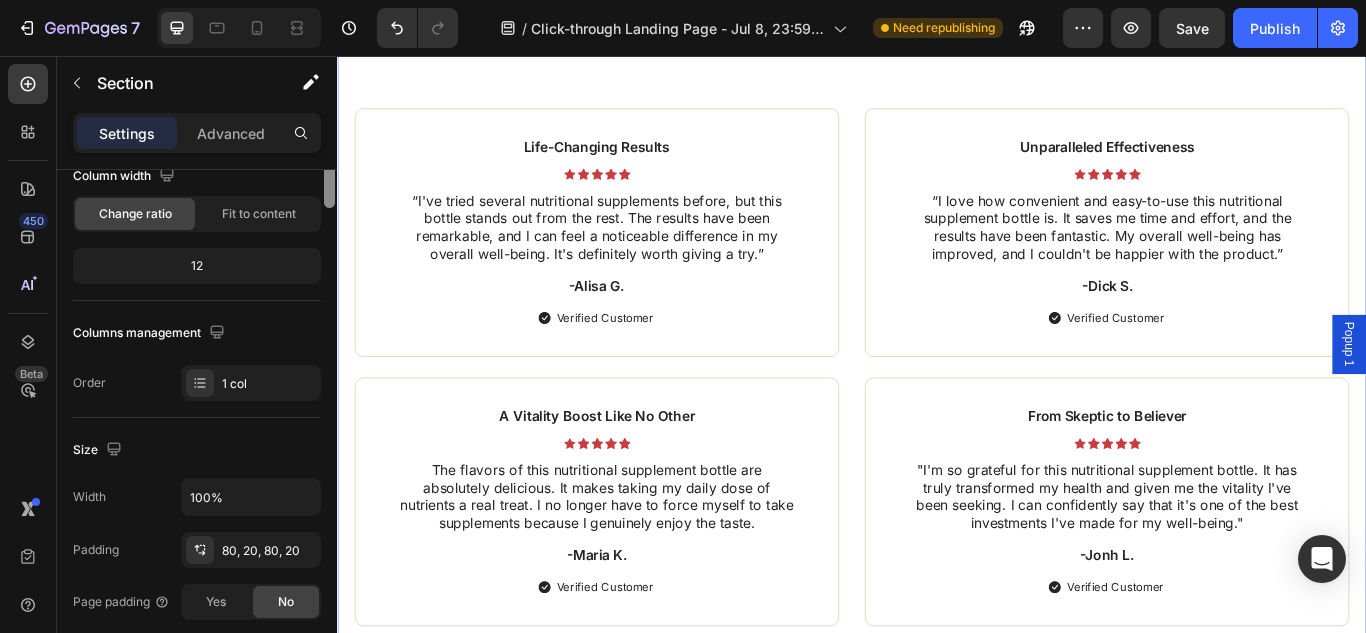 scroll, scrollTop: 0, scrollLeft: 0, axis: both 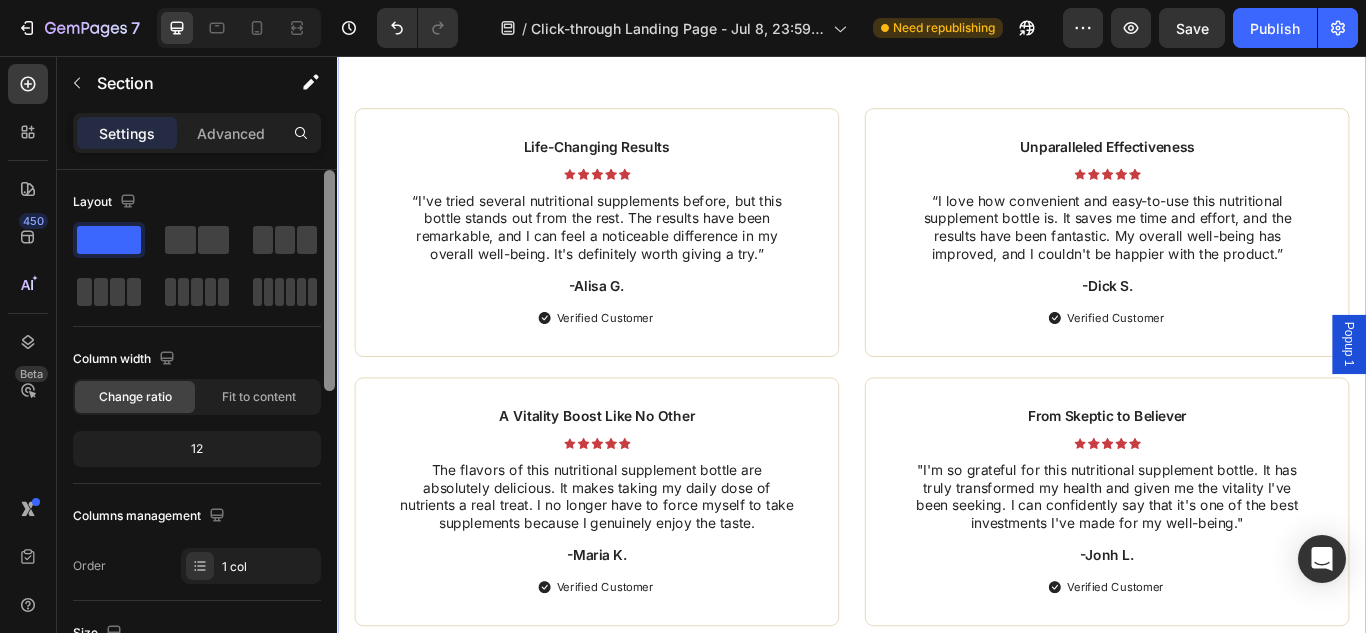drag, startPoint x: 340, startPoint y: 365, endPoint x: 1535, endPoint y: 447, distance: 1197.81 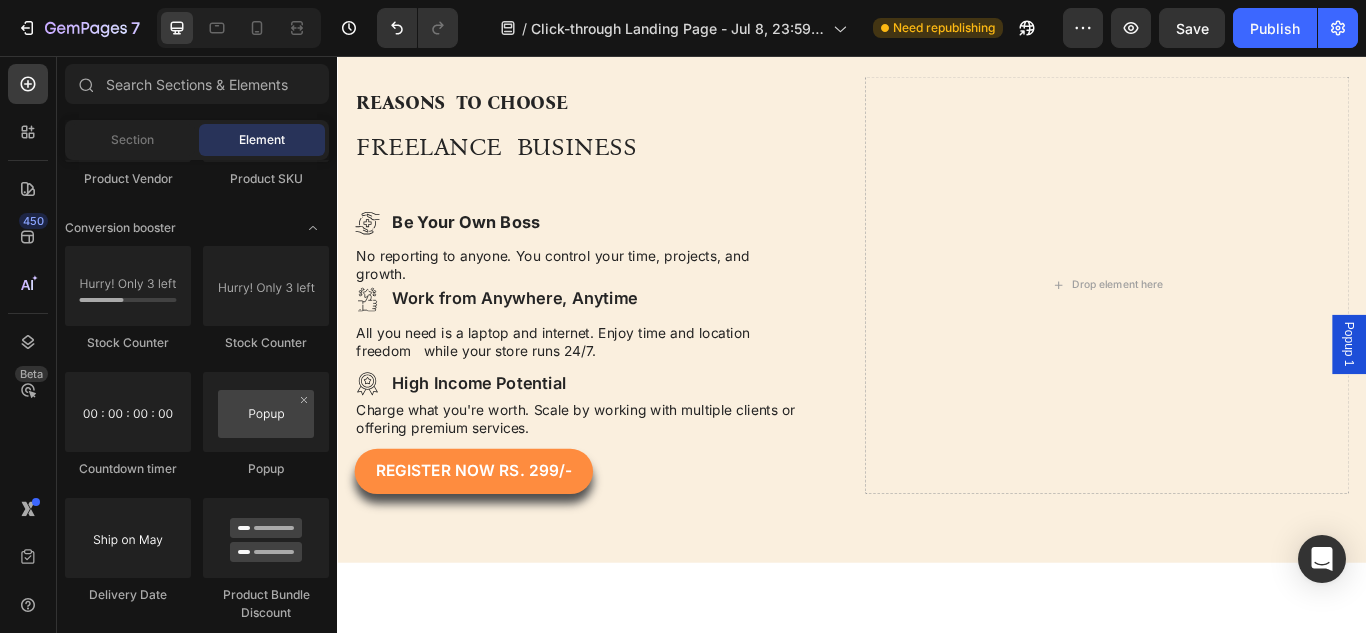 scroll, scrollTop: 1860, scrollLeft: 0, axis: vertical 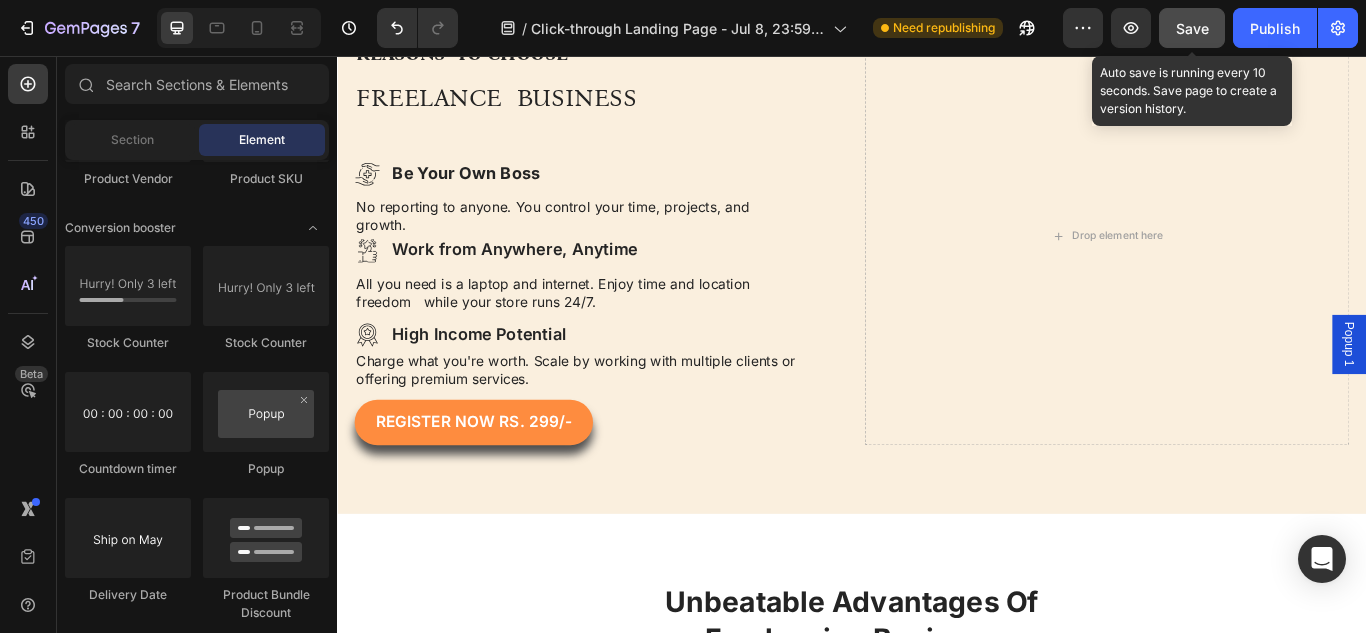 click on "Save" 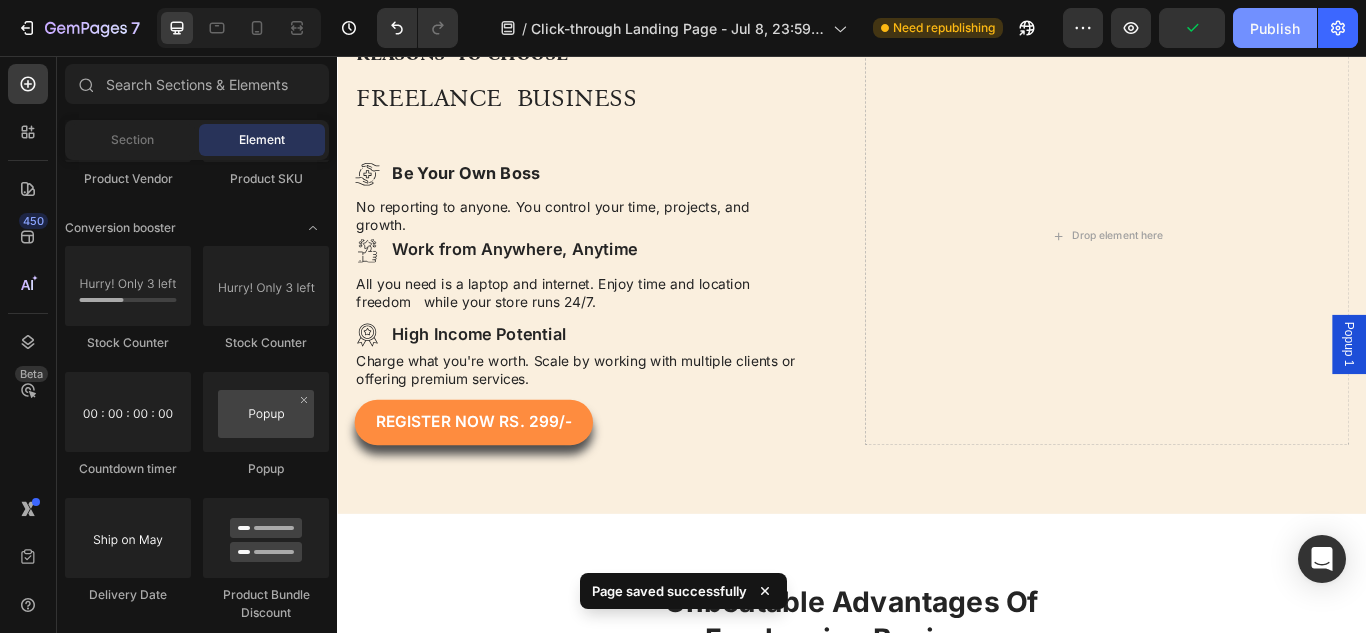 click on "Publish" at bounding box center [1275, 28] 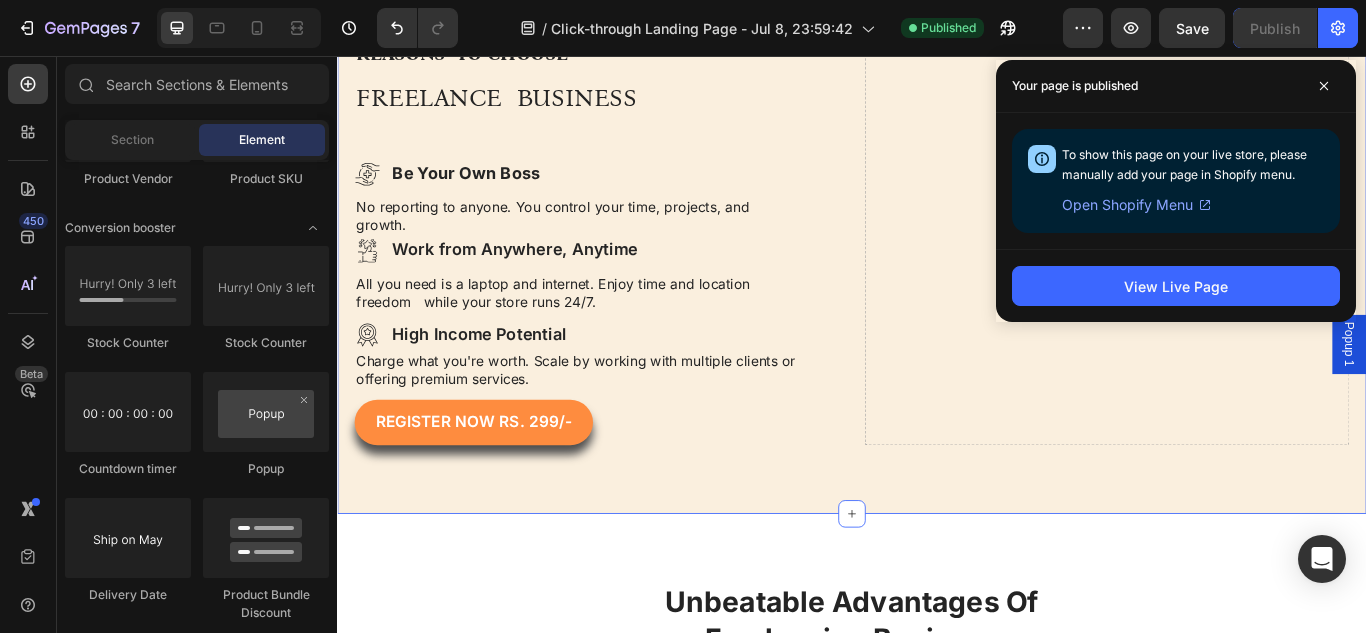 click on "REASONS  TO CHOOSE FREELANCE  BUSINESS Heading
Icon Be Your Own Boss Text Block Row  No reporting to anyone. You control your time, projects, and growth. Text Block
Icon Work from Anywhere, Anytime Text Block Row All you need is a laptop and internet. Enjoy time and location freedom   while your store runs 24/7. Text Block
Icon  High Income Potential Text Block Row Charge what you're worth. Scale by working with multiple clients or offering premium services. Text Block Register NOW rS. 299/- Button Row
Drop element here Row Section 3" at bounding box center (937, 266) 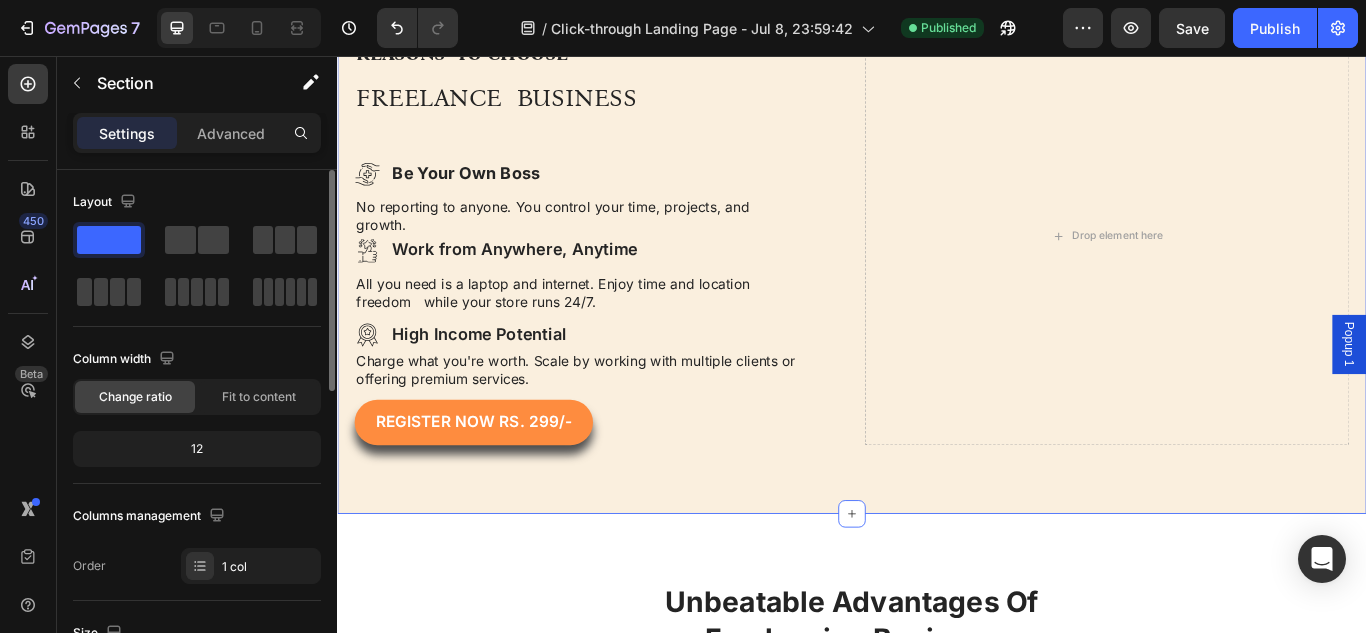 click 